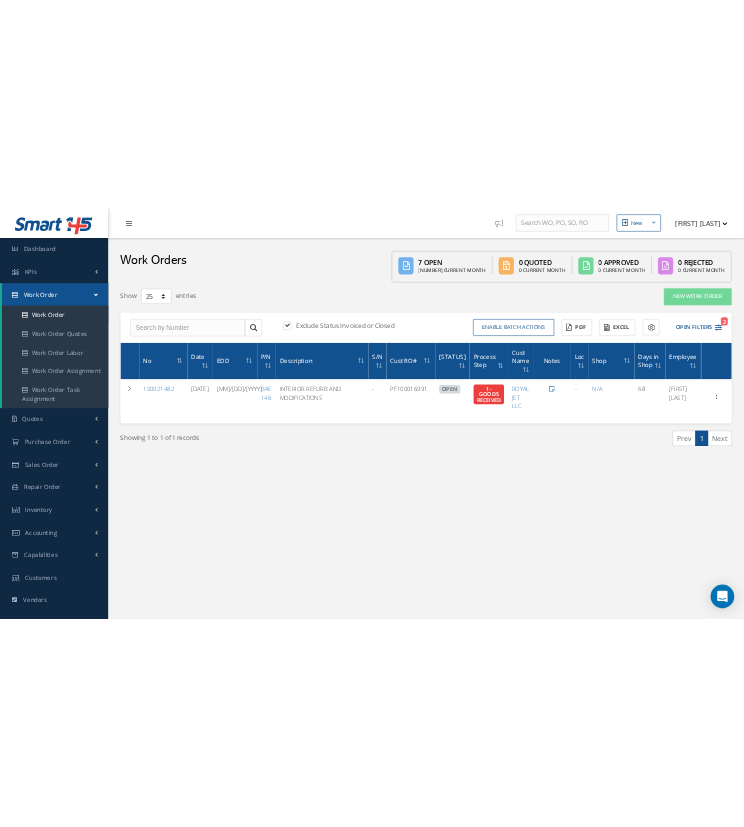 scroll, scrollTop: 170, scrollLeft: 0, axis: vertical 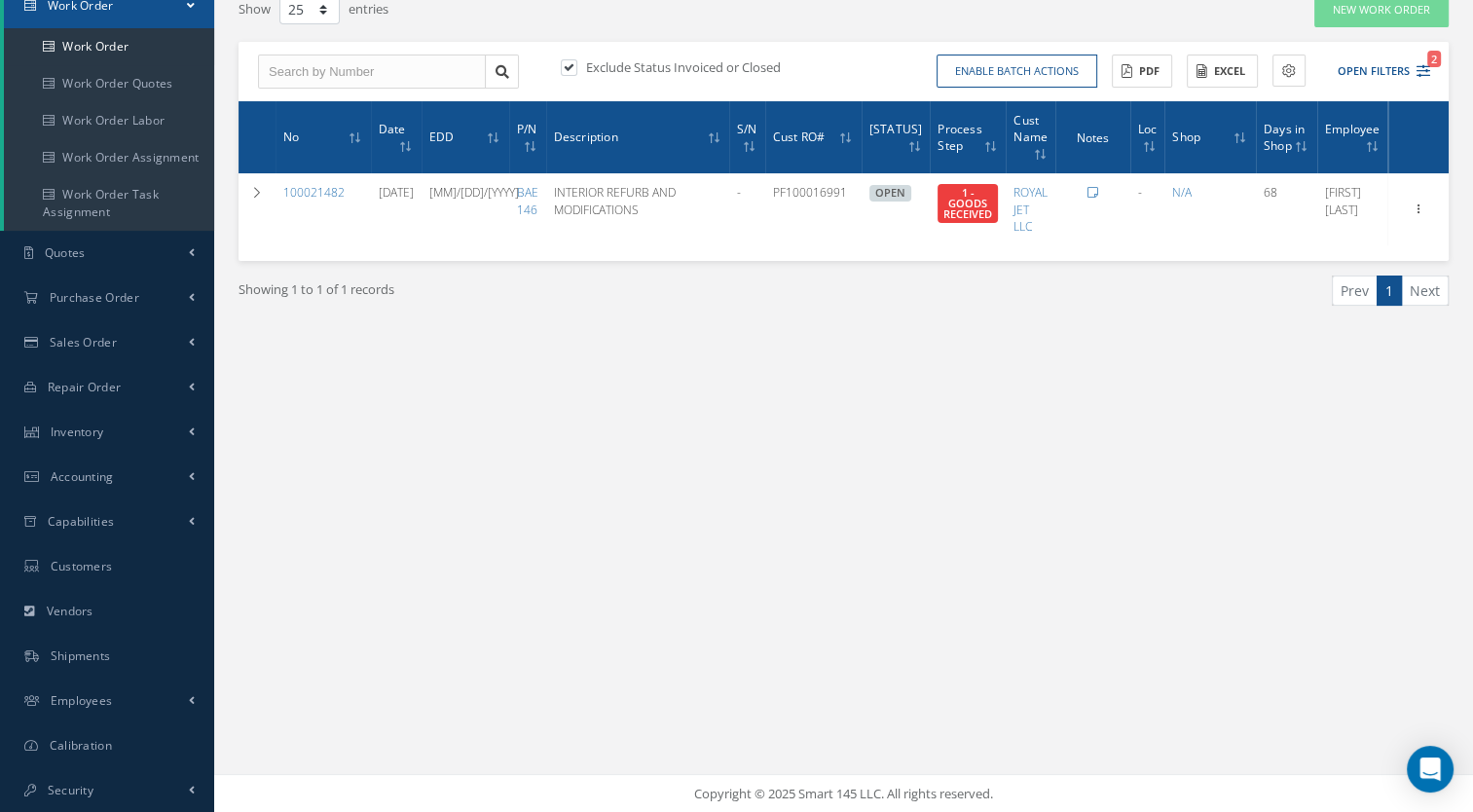 click on "Show Tips My Profile Logout What's new on Smart145 Tip Preview Close Tips of the Day Don't show Close Previous Next Work Orders 7 Open 6 Current Month 0 Quoted 0 Current Month 0 Approved Filters" at bounding box center (843, 323) 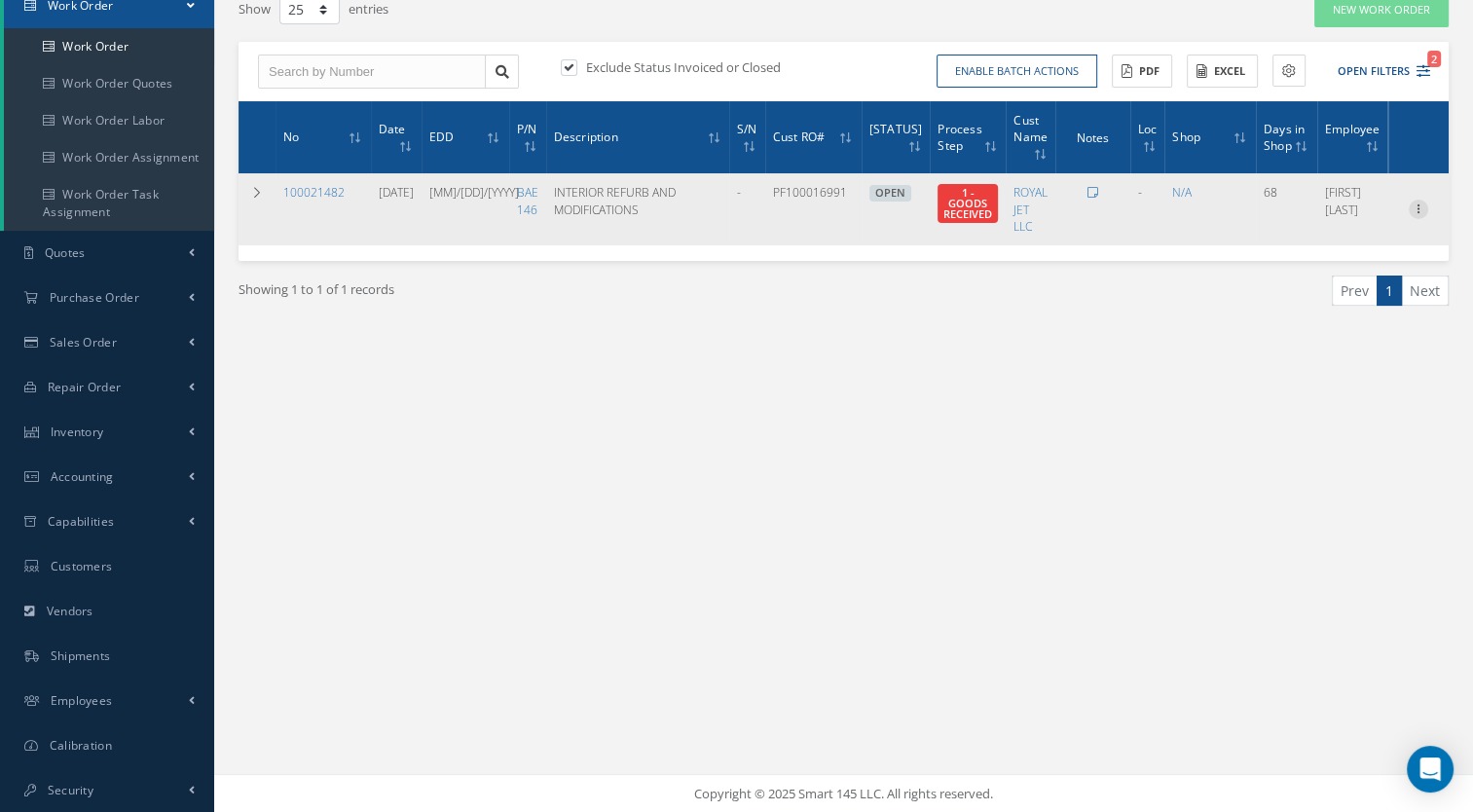 click at bounding box center [1418, 207] 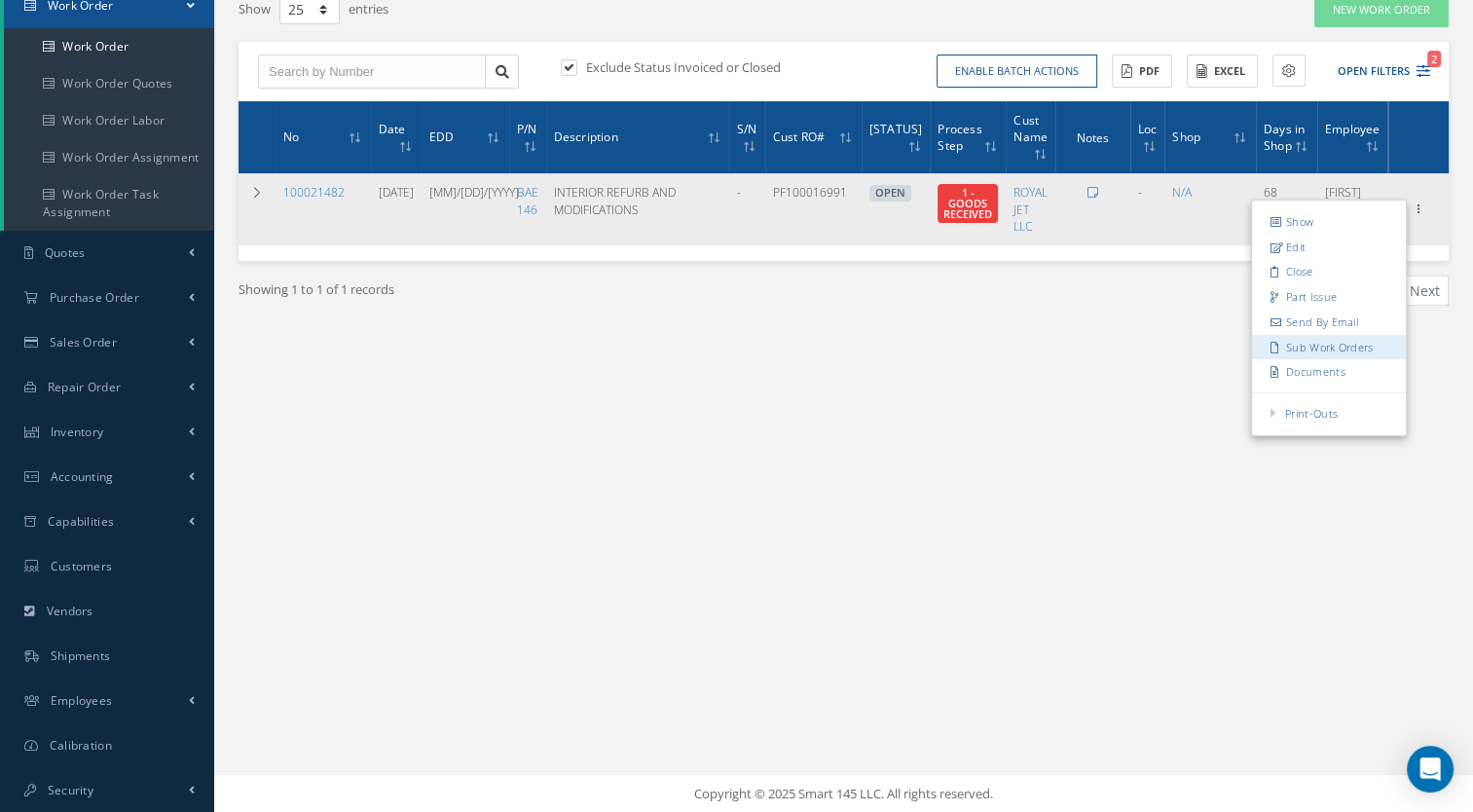 click on "Sub Work Orders" at bounding box center [1329, 348] 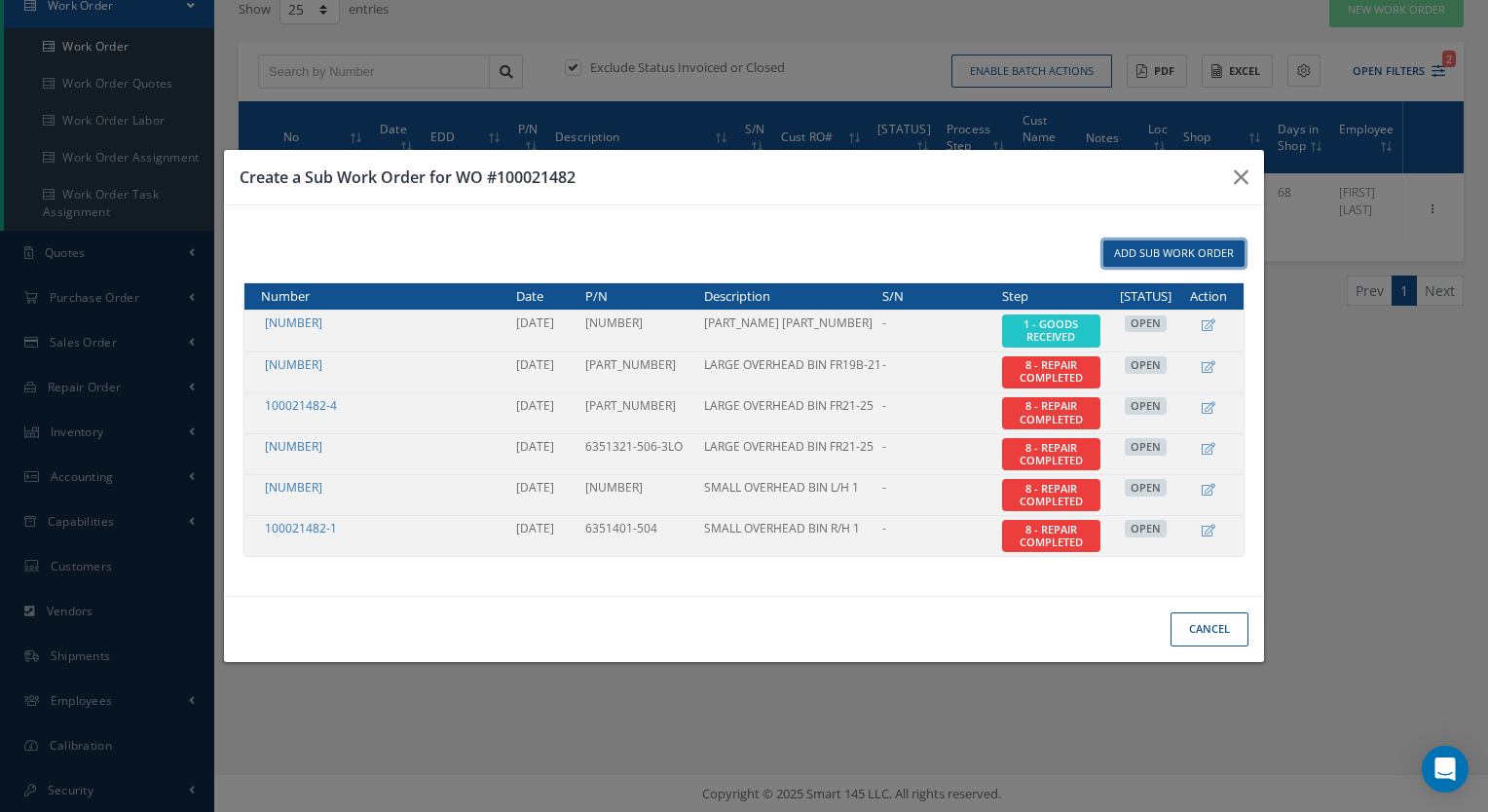 click on "Add Sub Work Order" at bounding box center [1173, 253] 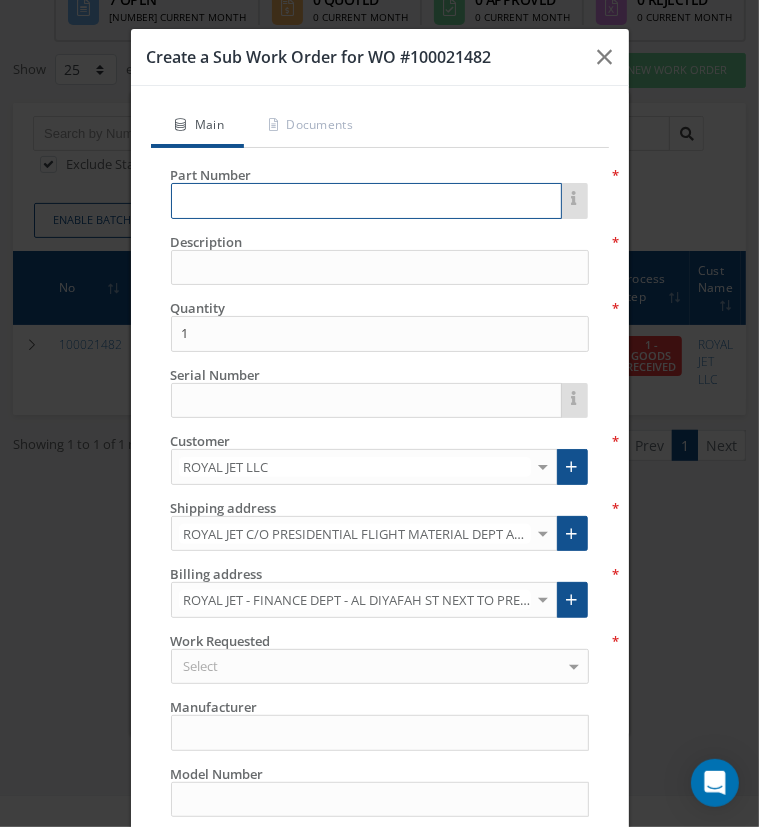 click at bounding box center [366, 201] 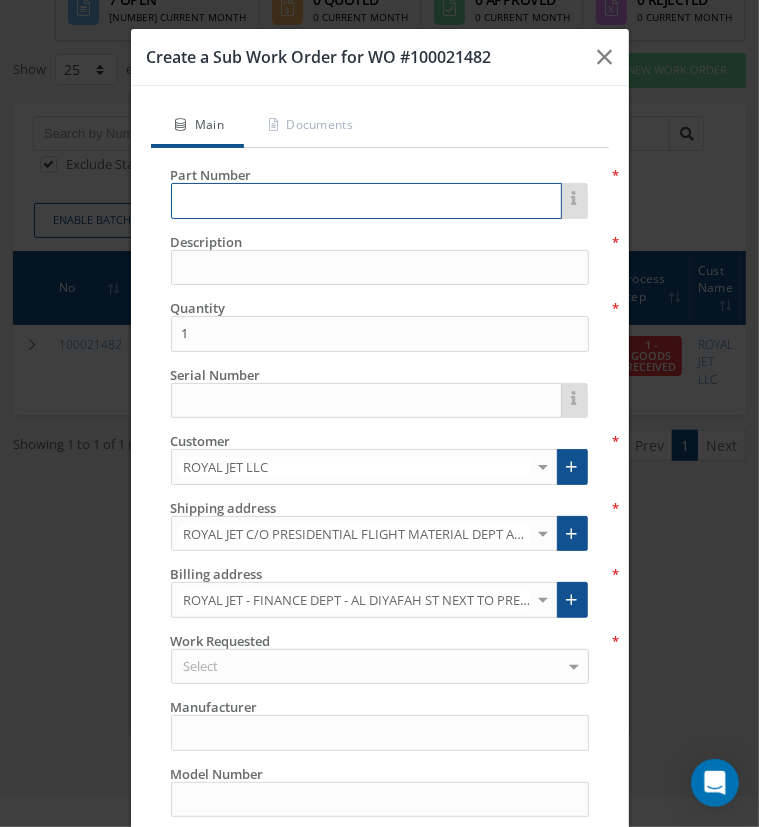 paste on "6352045-523" 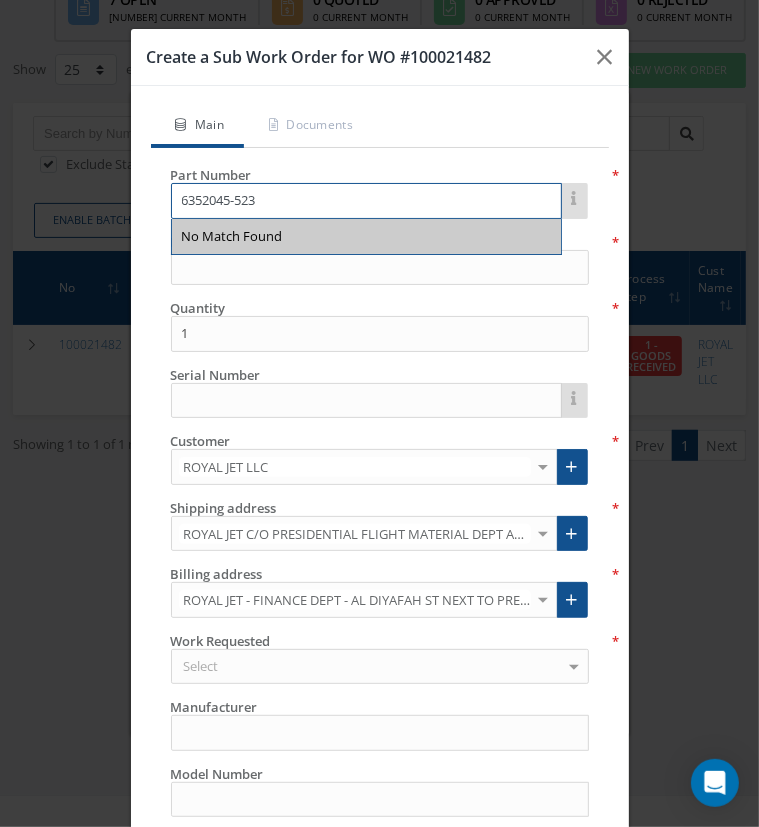 type on "6352045-523" 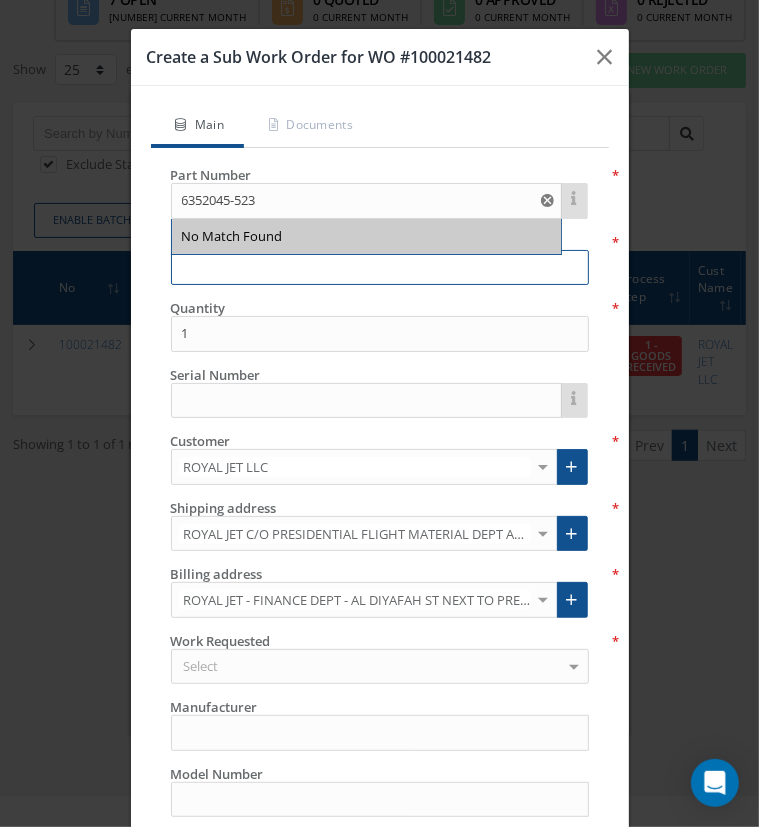 click at bounding box center (380, 268) 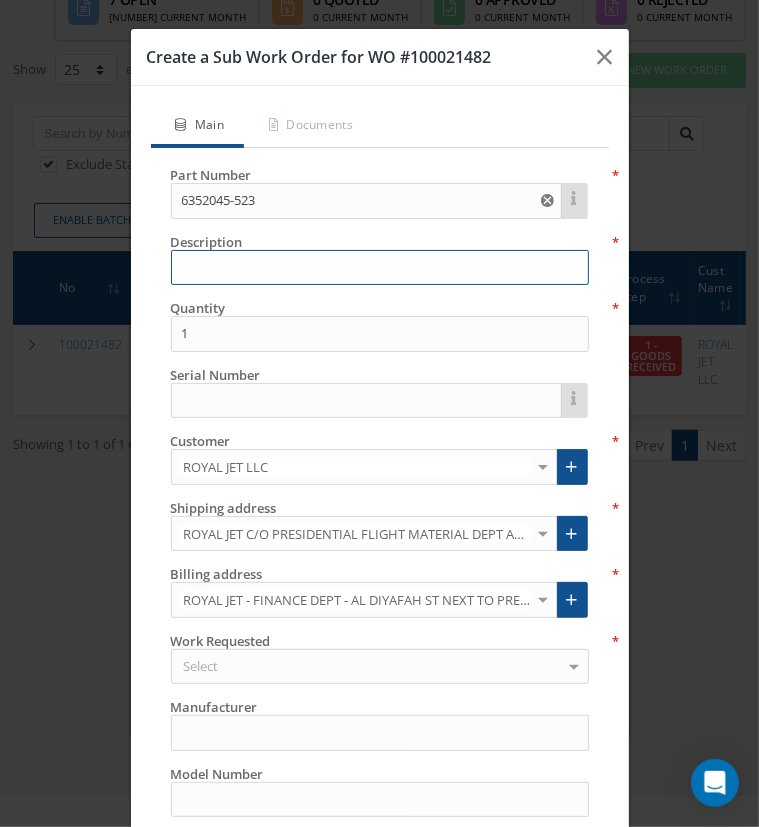 click at bounding box center (380, 268) 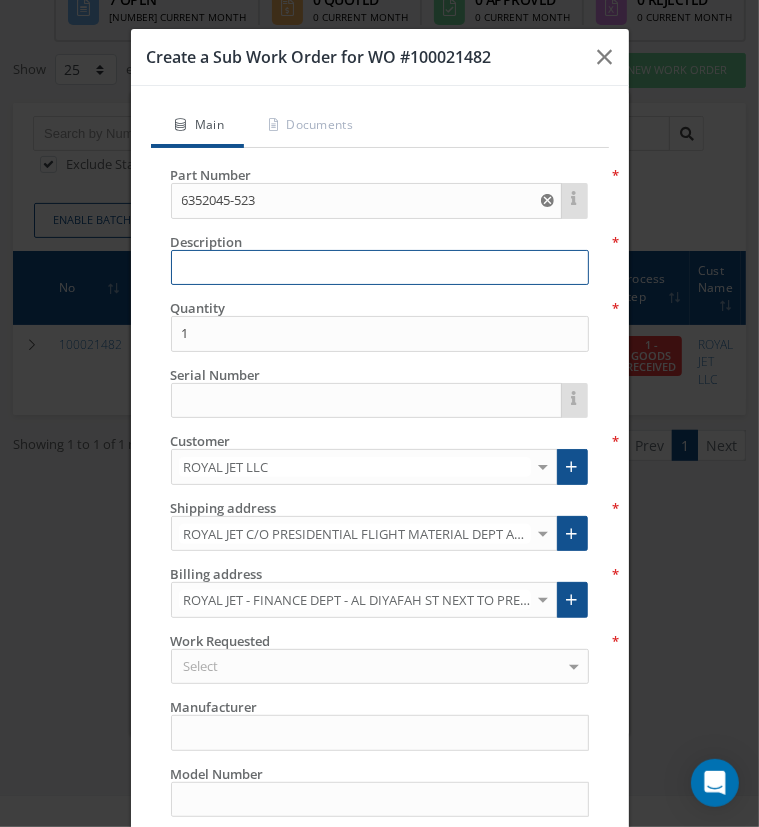 paste on "CEILING PANEL NO.3" 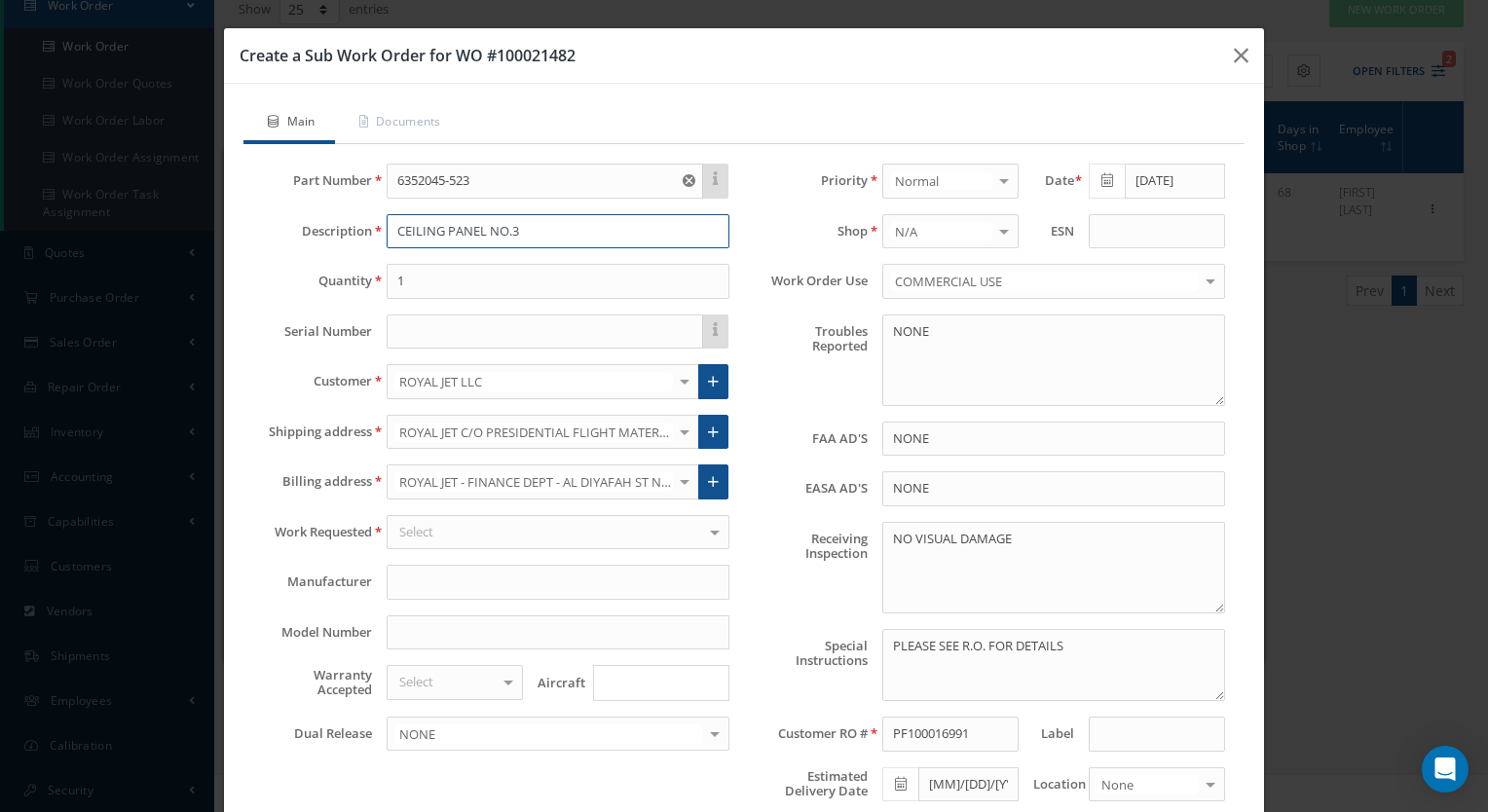 type on "CEILING PANEL NO.3" 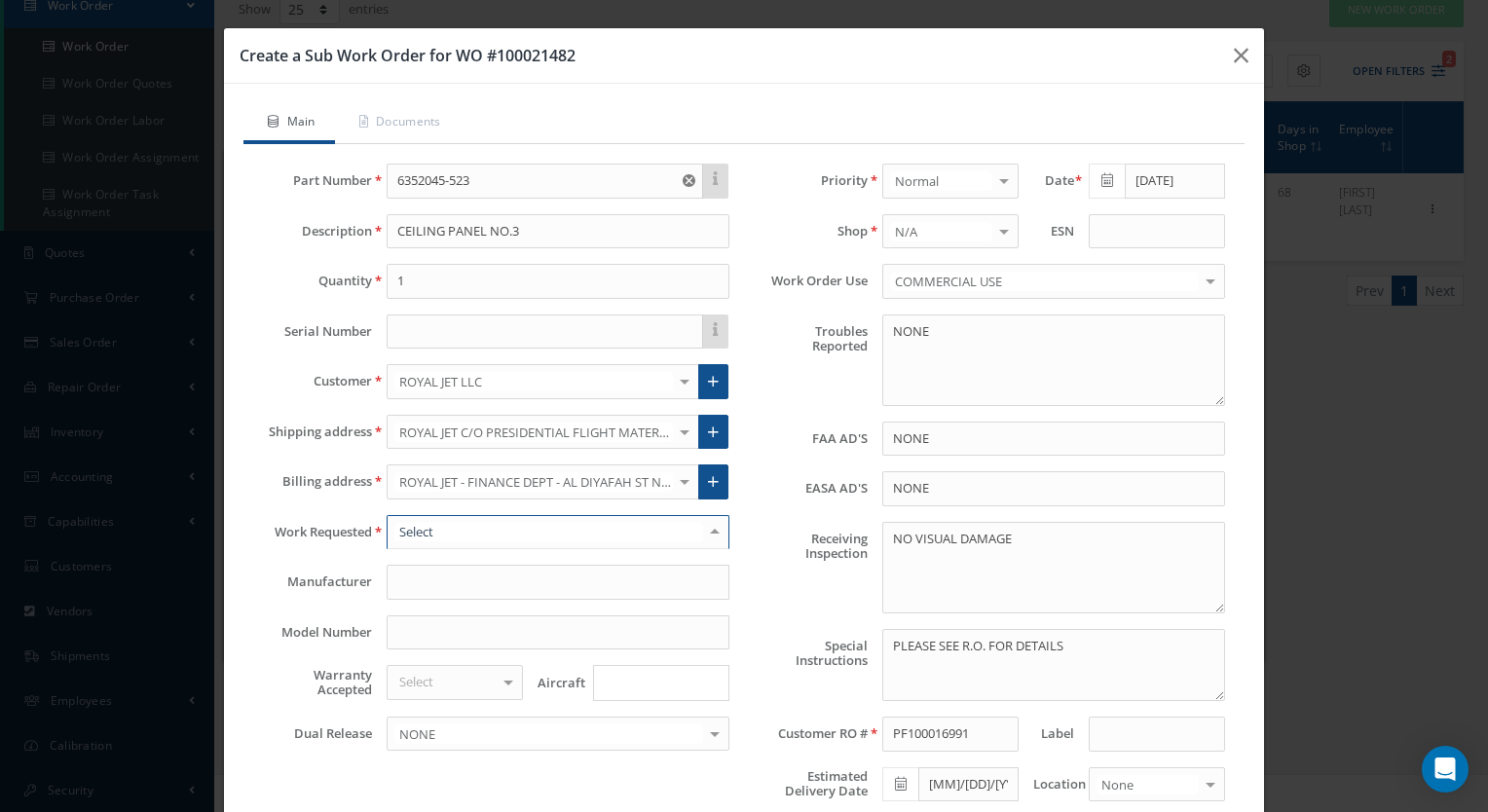 click at bounding box center [558, 533] 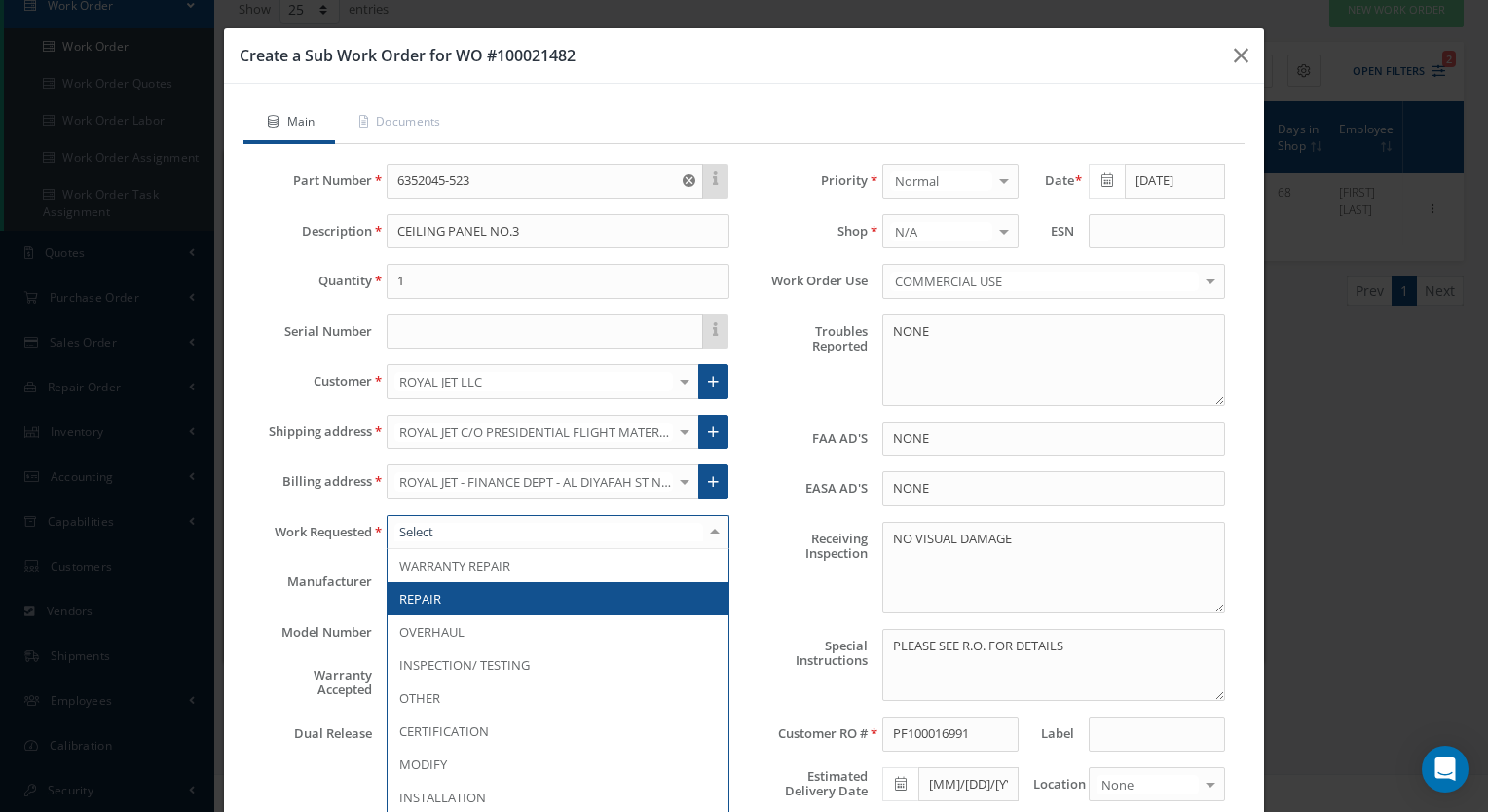 click on "REPAIR" at bounding box center [558, 599] 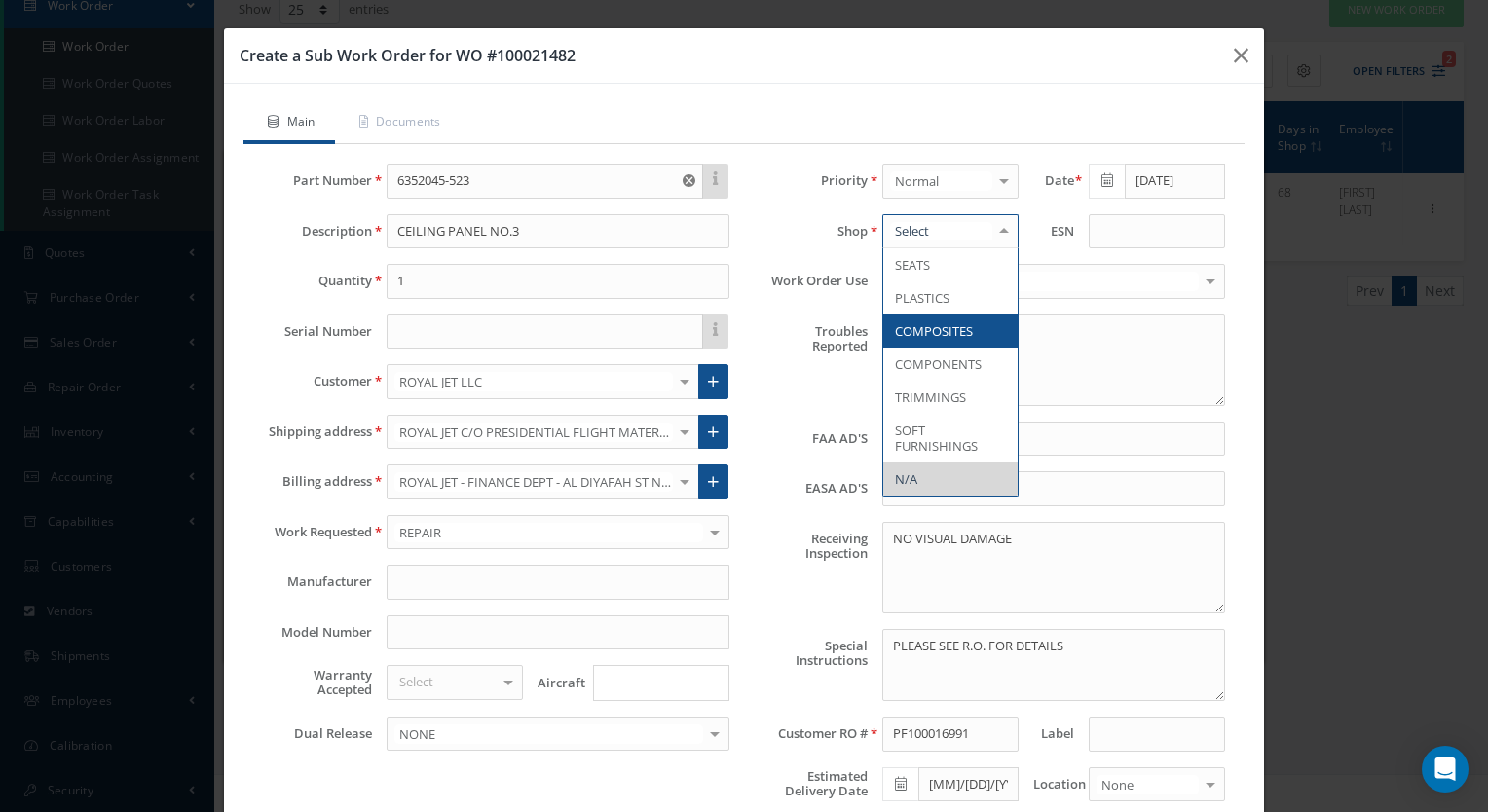 click on "COMPOSITES" at bounding box center (934, 331) 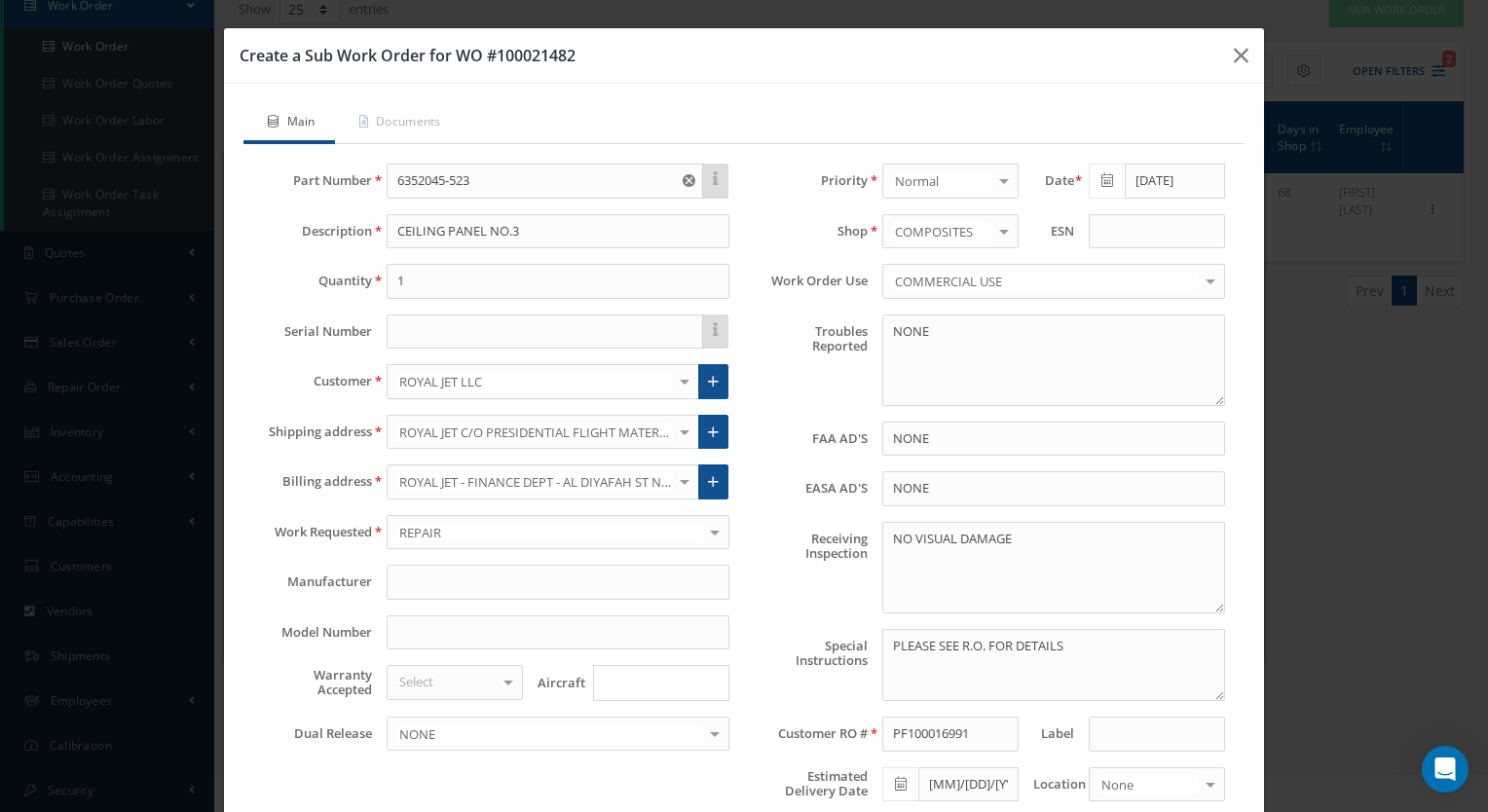 click on "Save" at bounding box center (795, 889) 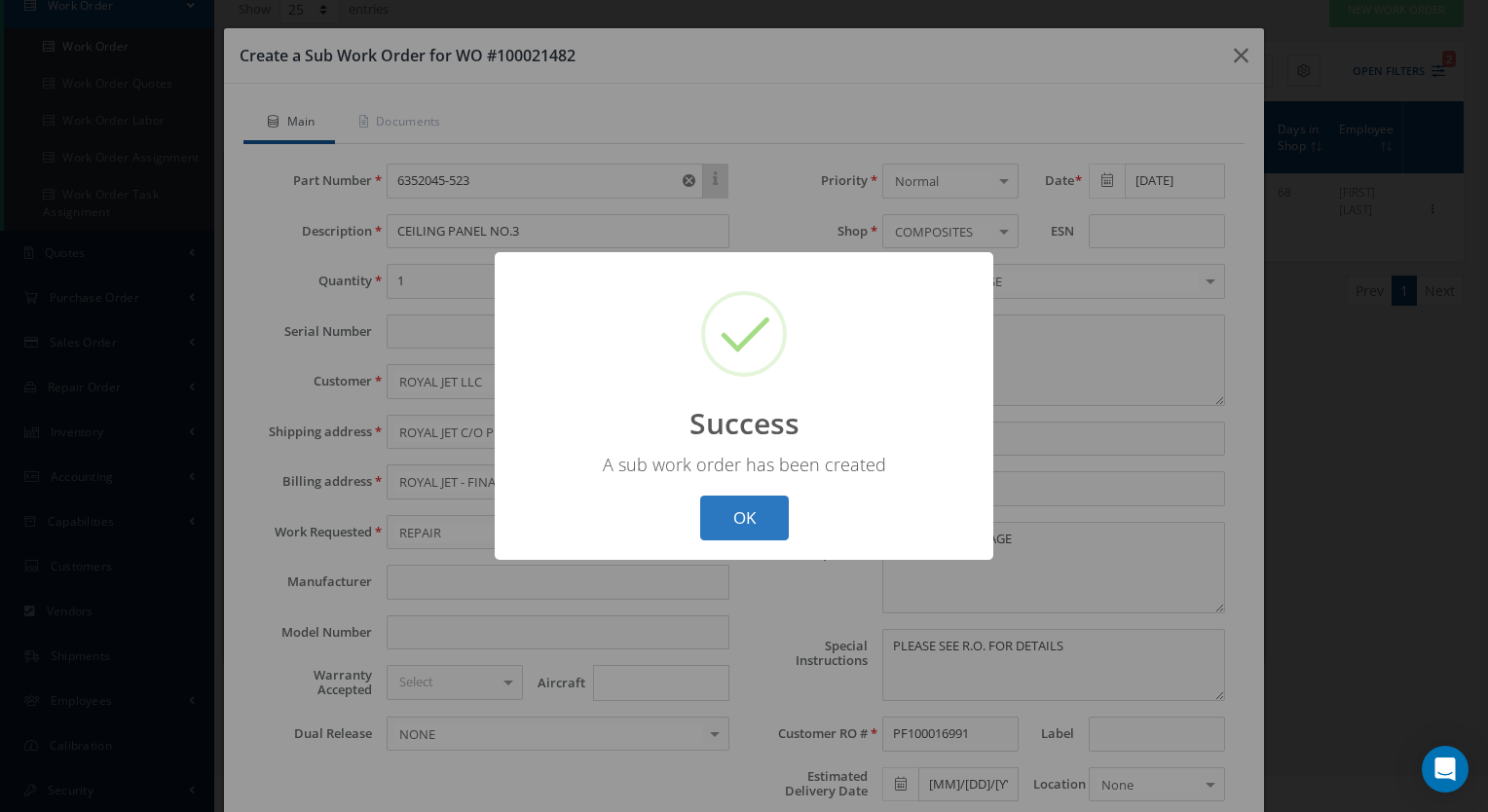 click on "OK" at bounding box center [744, 518] 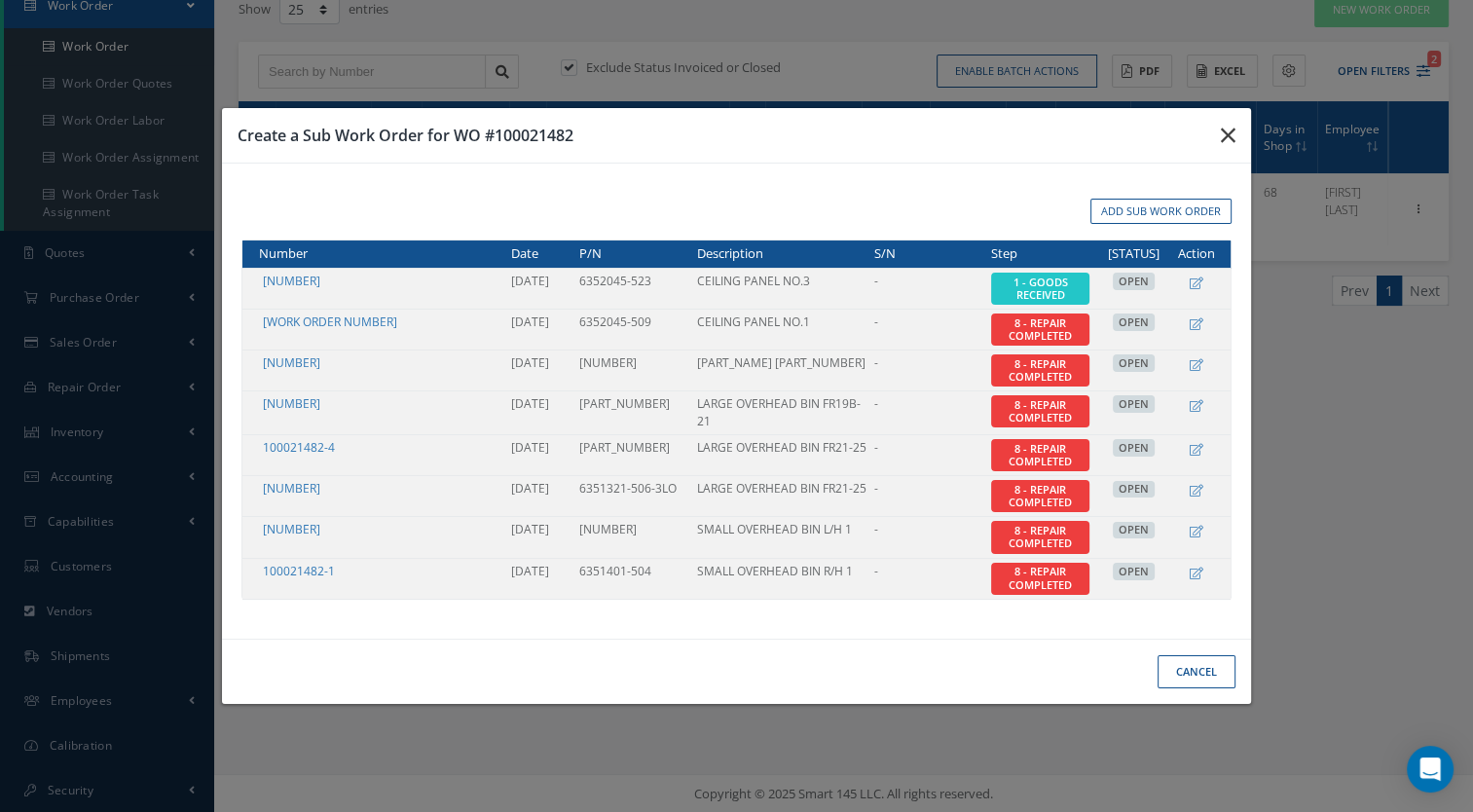 click at bounding box center (1228, 135) 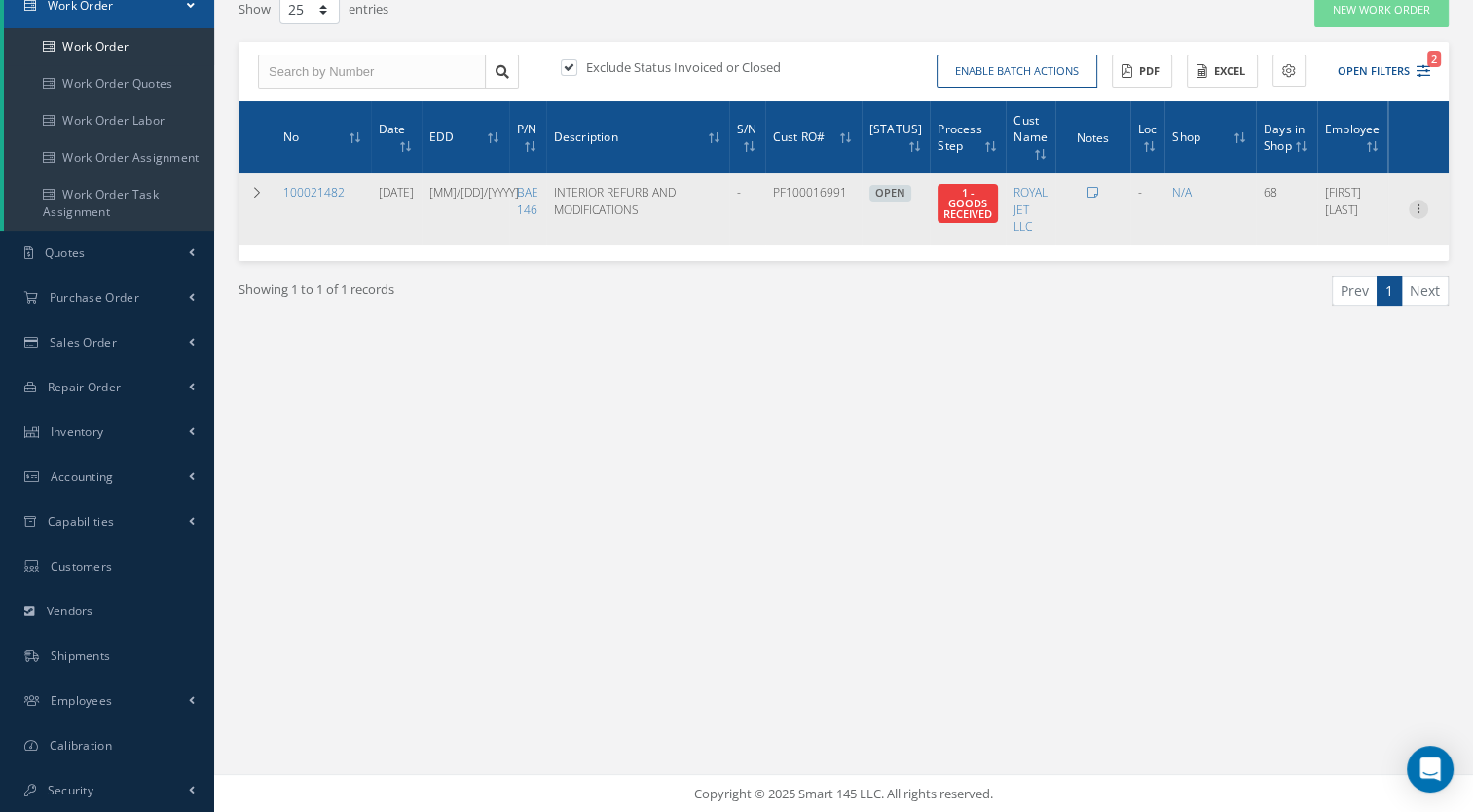 click at bounding box center [1418, 207] 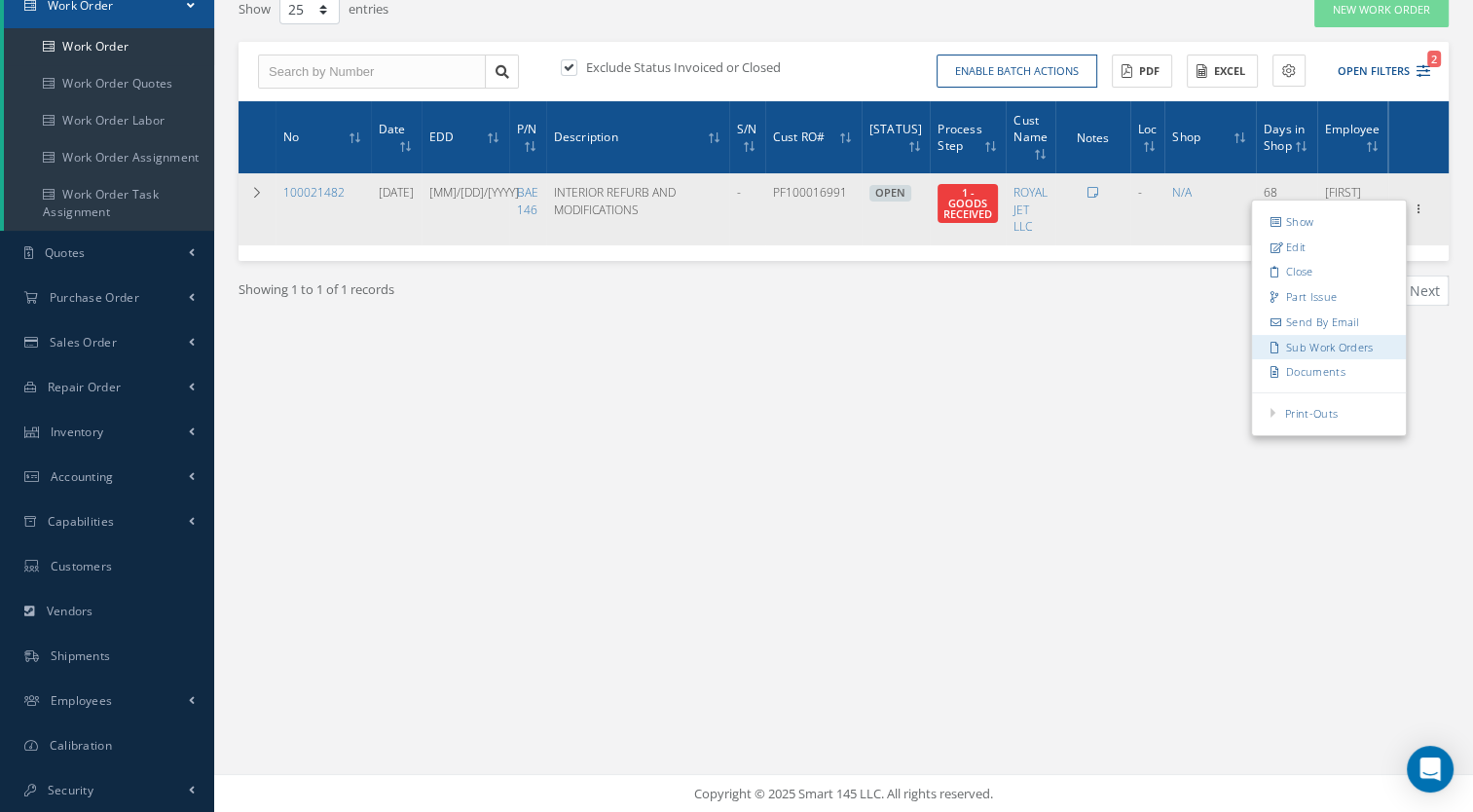 click on "Sub Work Orders" at bounding box center (1329, 348) 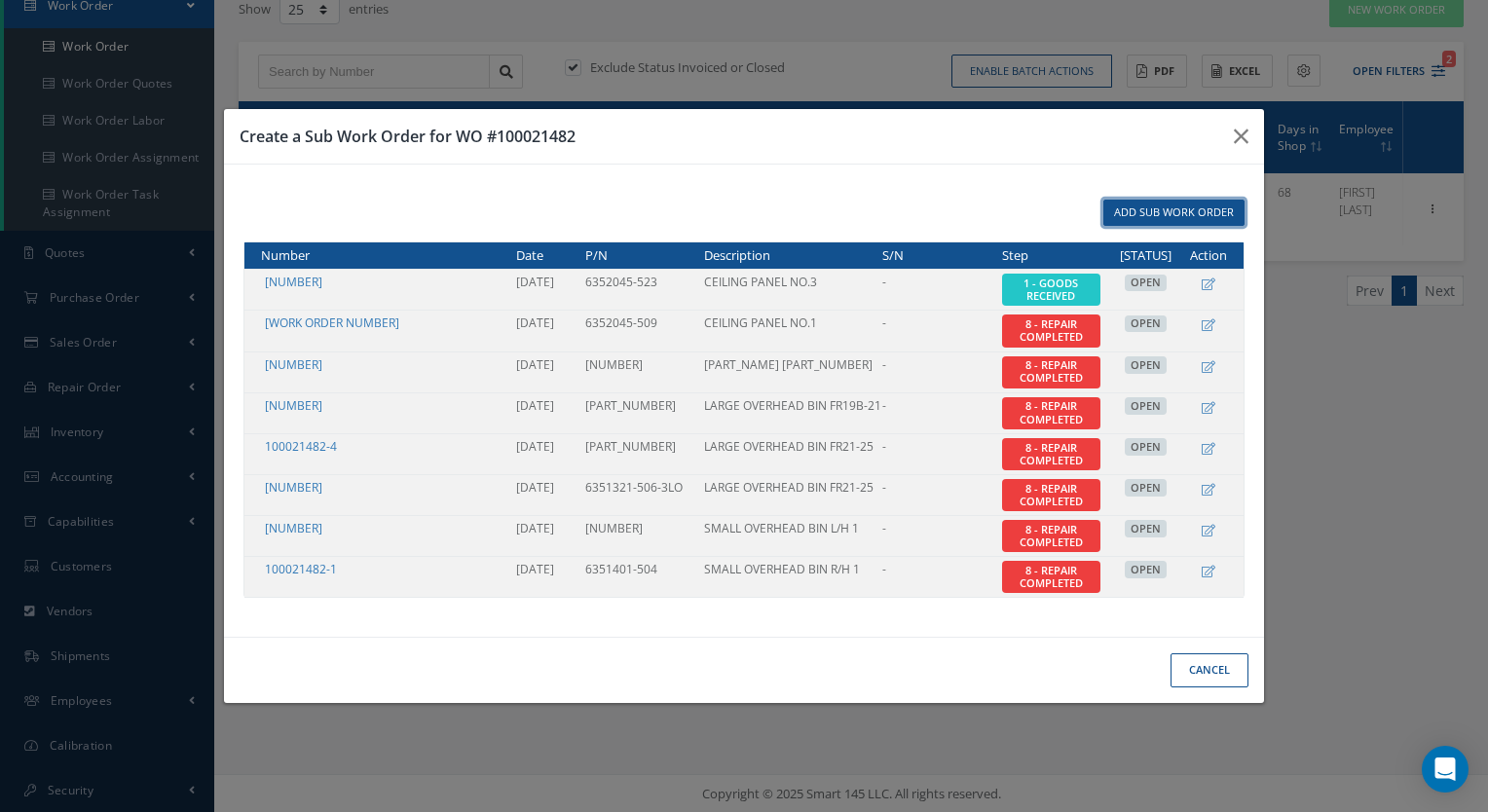 click on "Add Sub Work Order" at bounding box center (1173, 212) 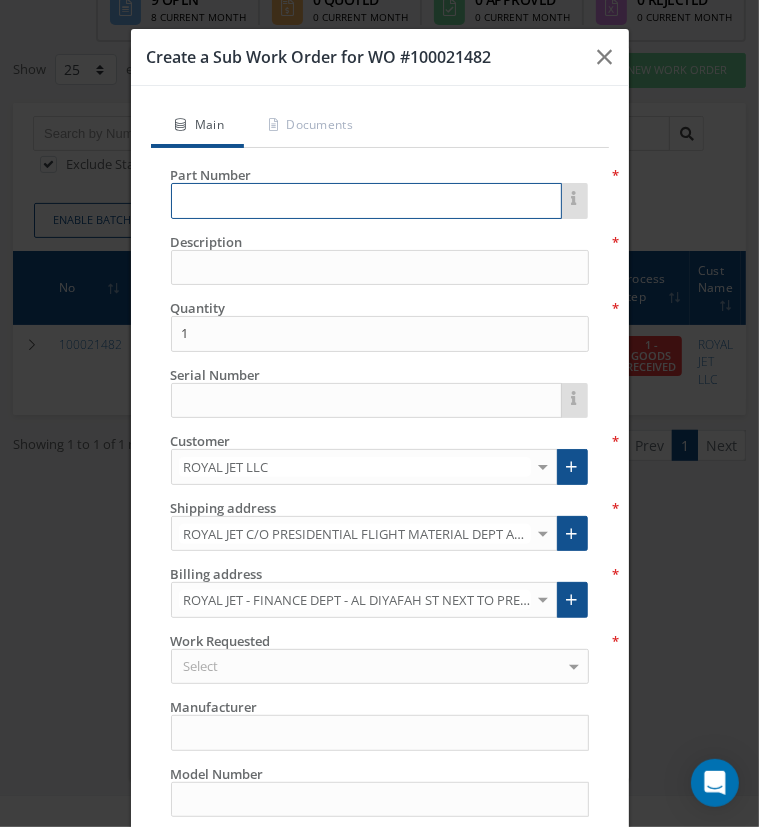 click at bounding box center (366, 201) 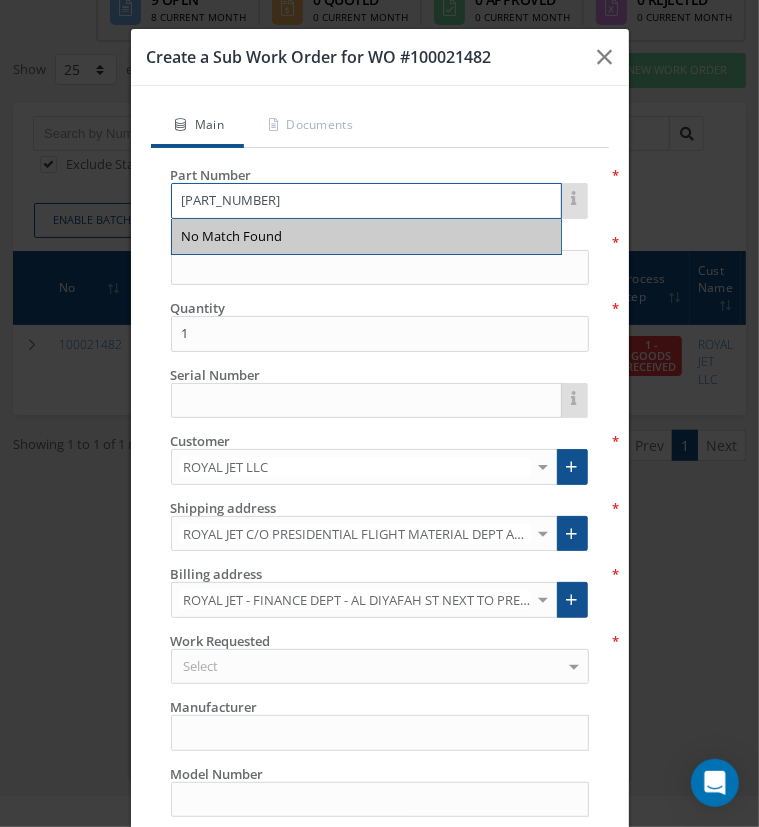type on "[PART_NUMBER]" 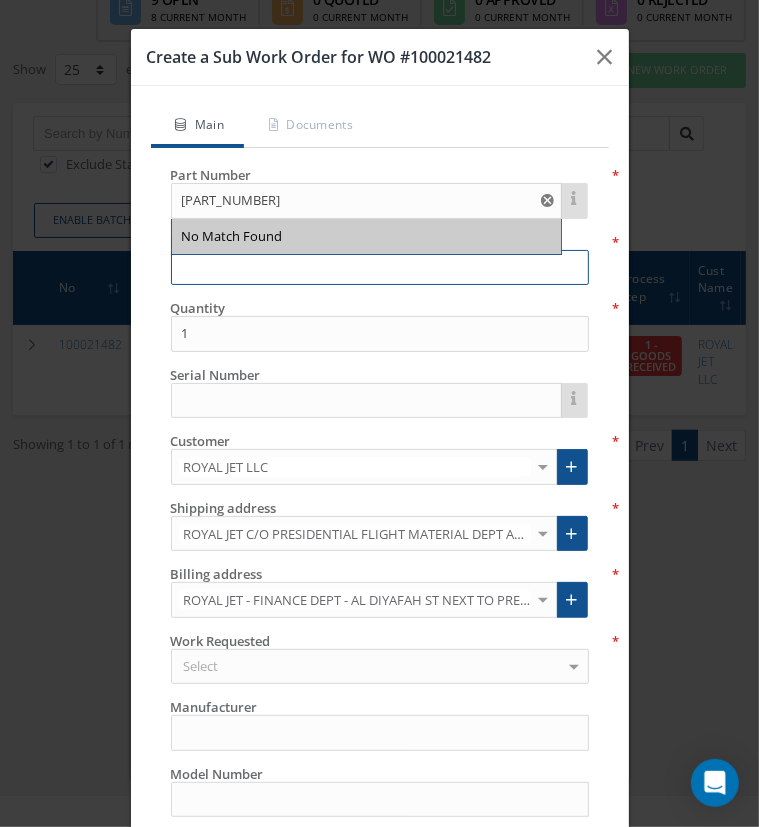 click at bounding box center [380, 268] 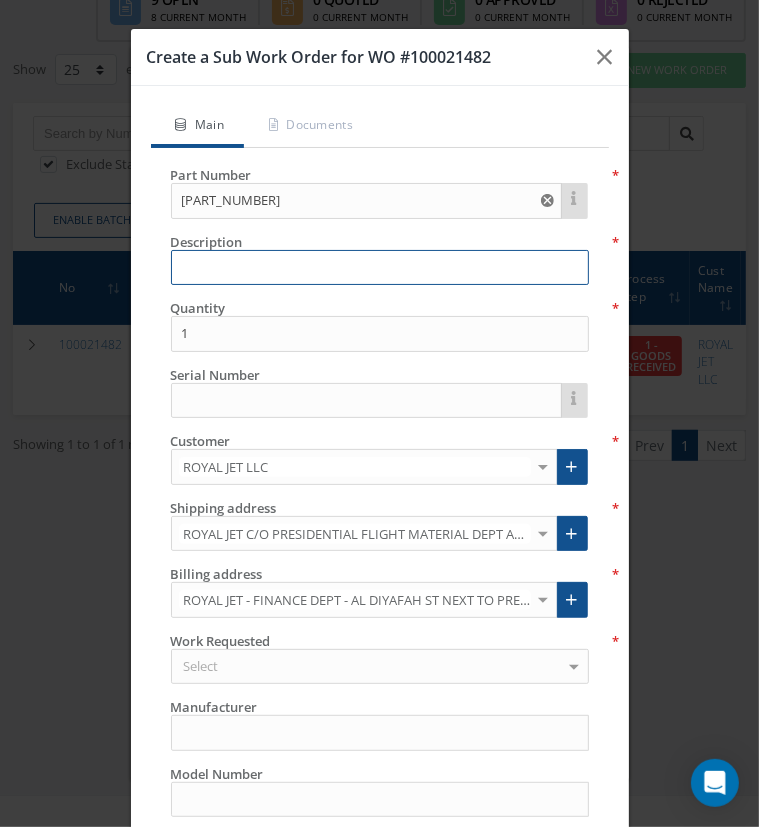 paste on "6 CELING PANEL" 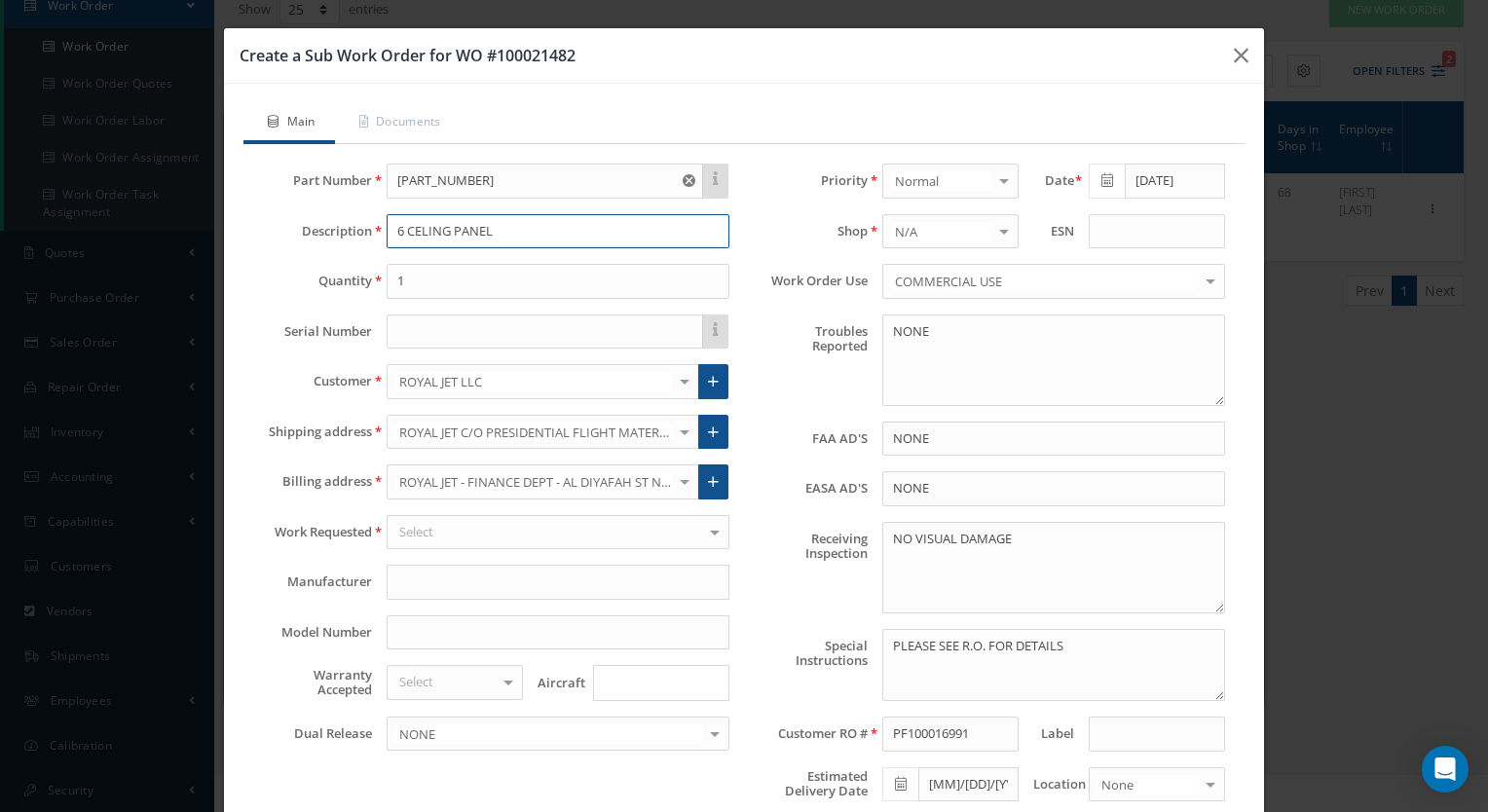 type on "6 CELING PANEL" 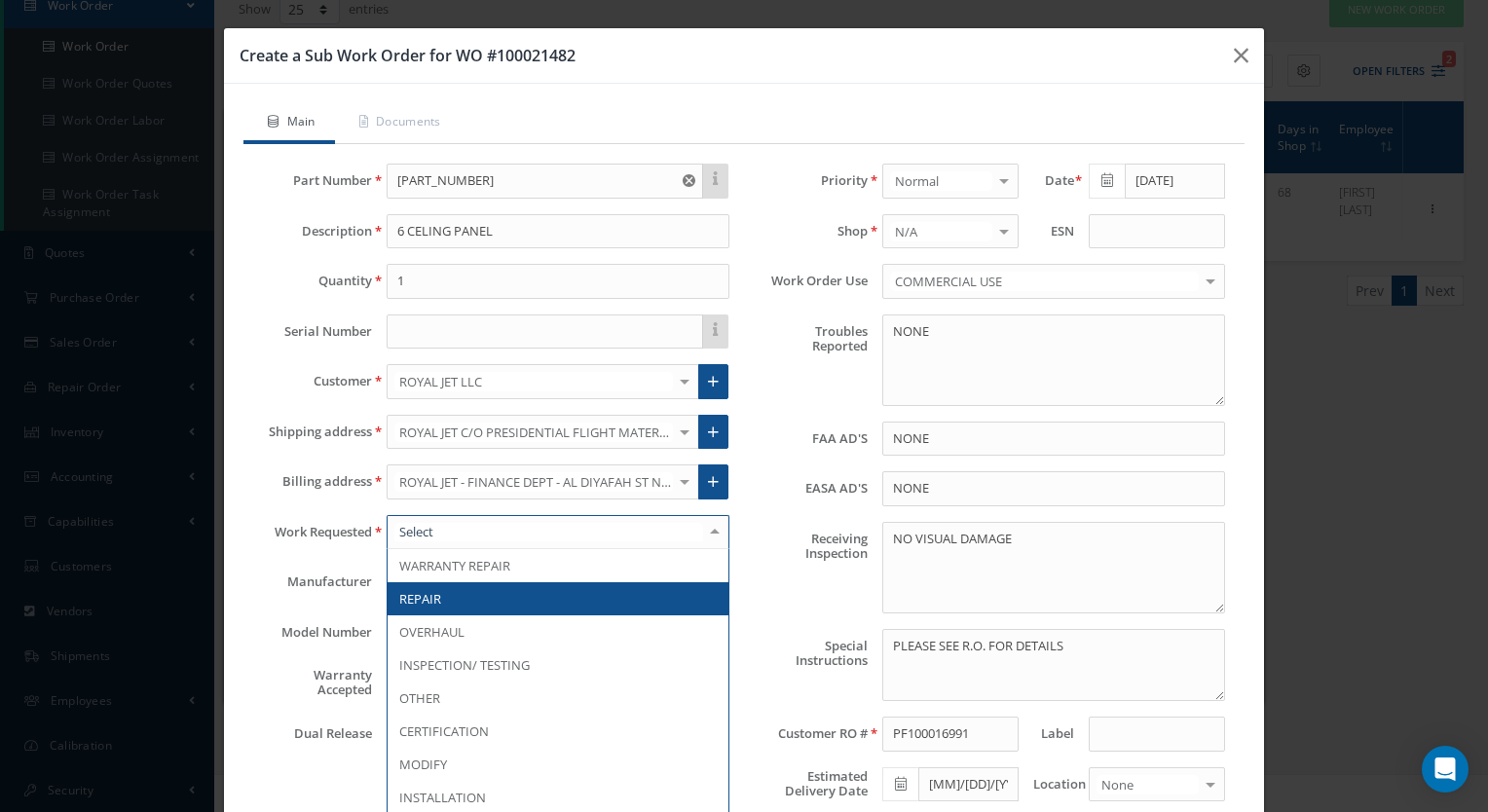 click at bounding box center (558, 533) 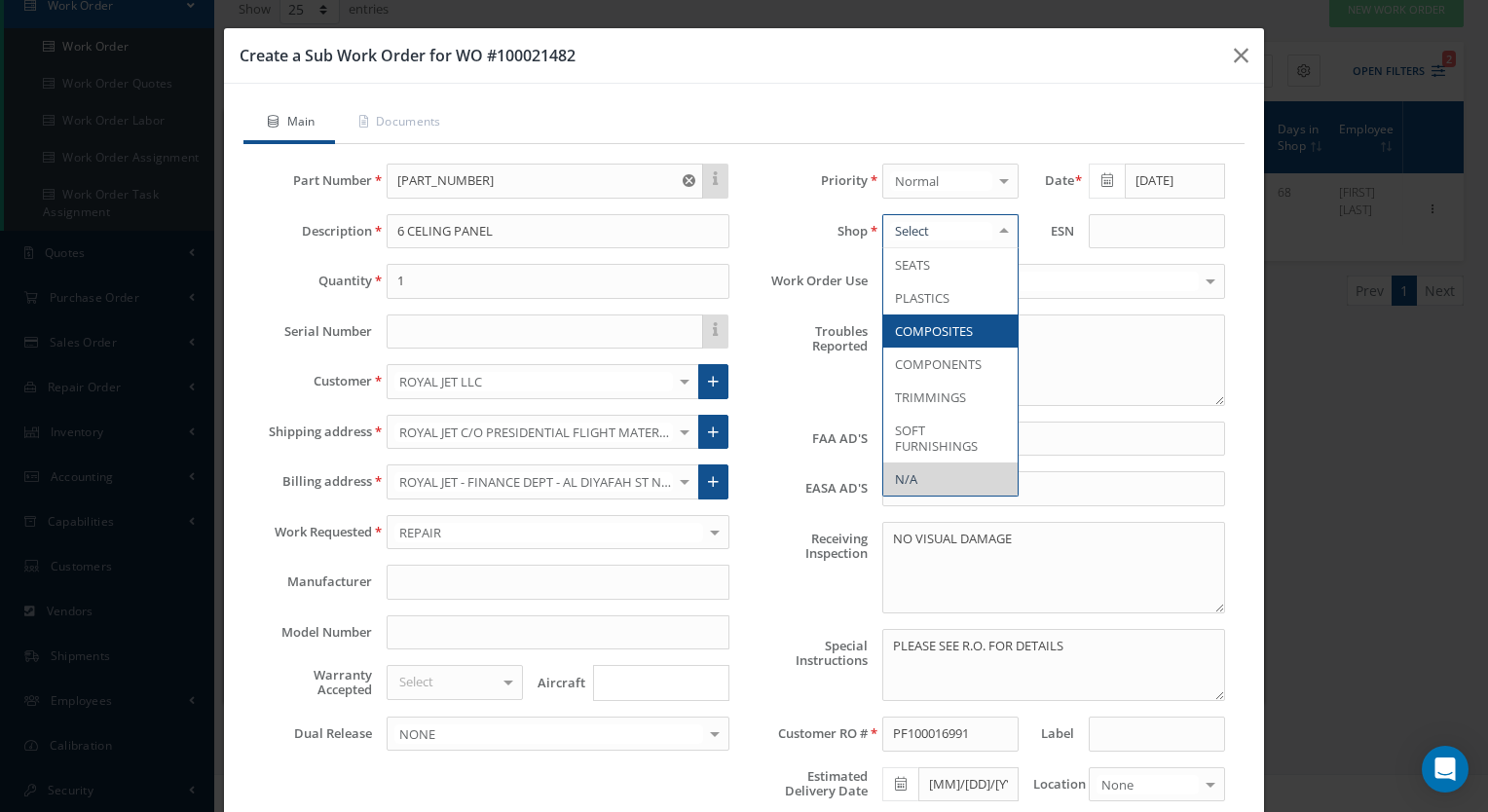 click on "COMPOSITES" at bounding box center (950, 331) 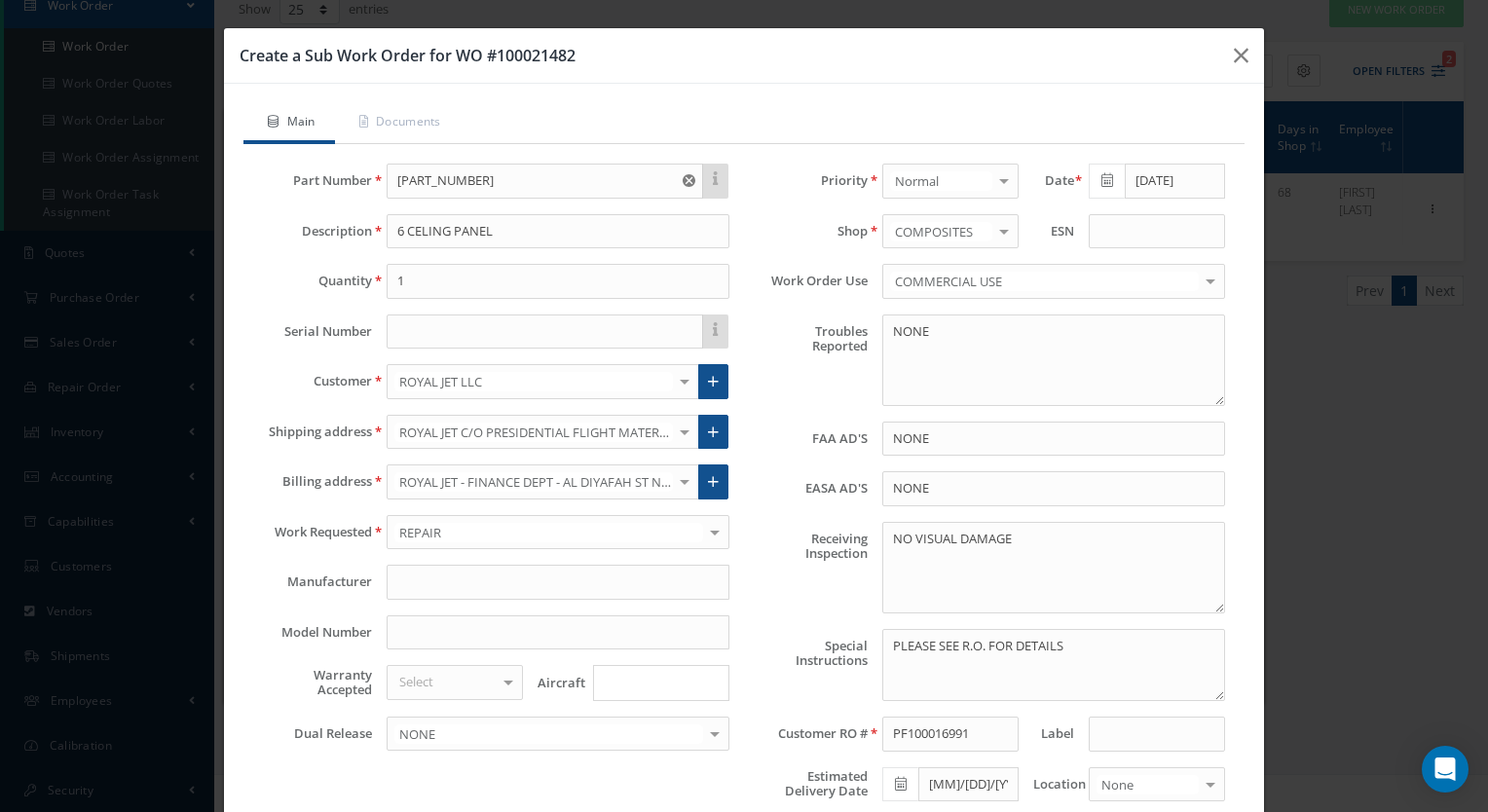 click on "Save" at bounding box center [795, 889] 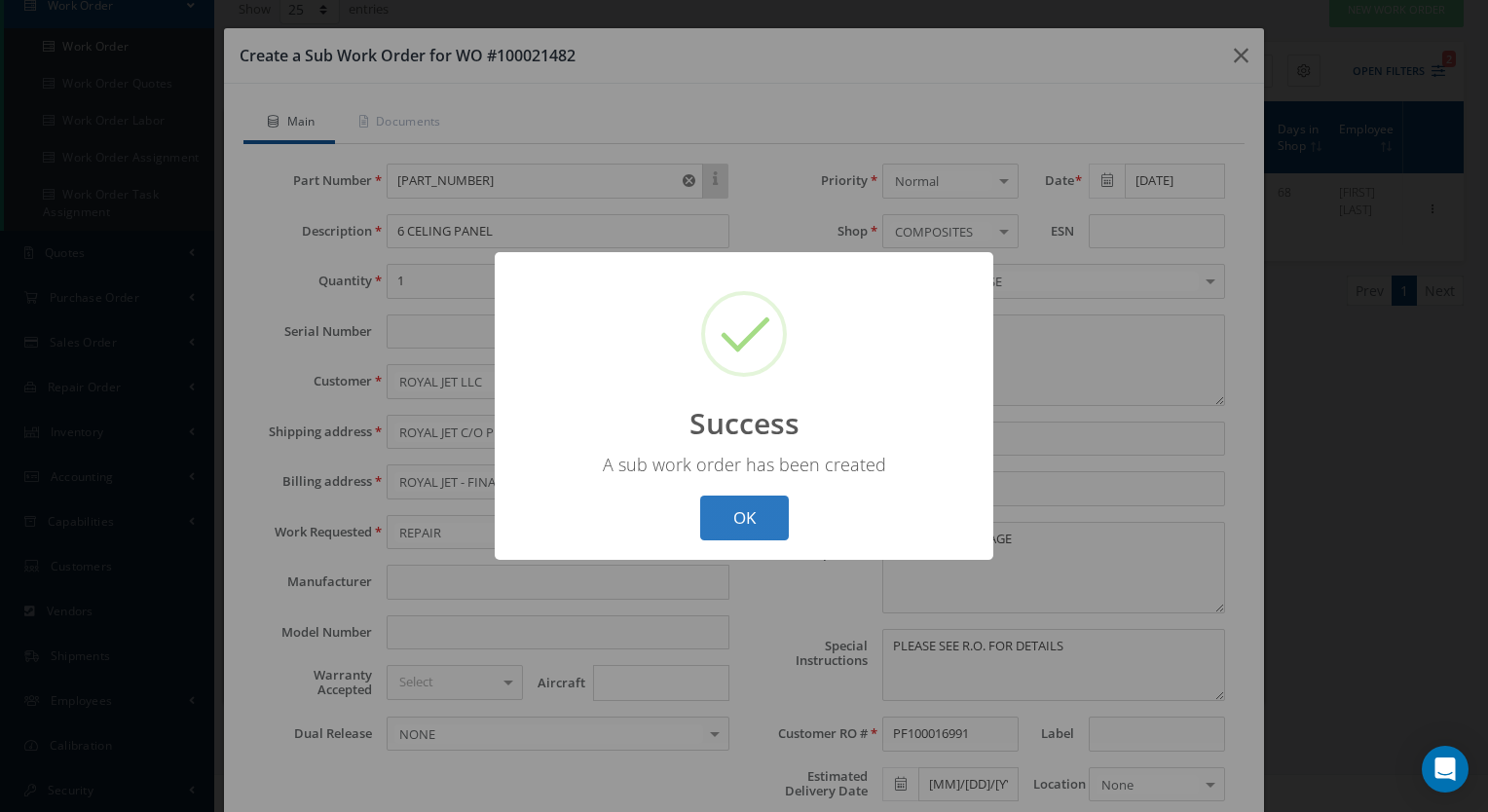 click on "OK" at bounding box center (744, 518) 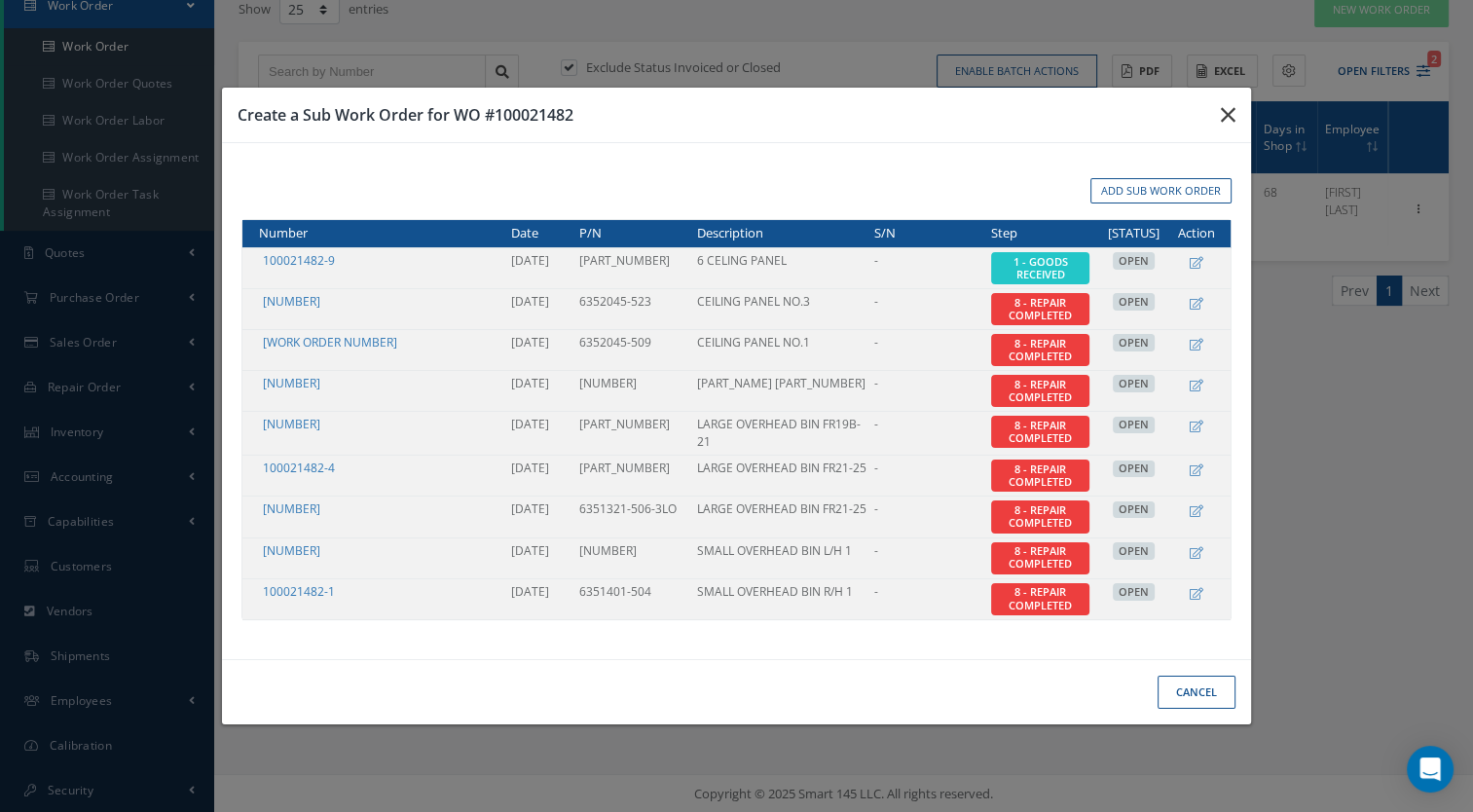 click at bounding box center (1228, 115) 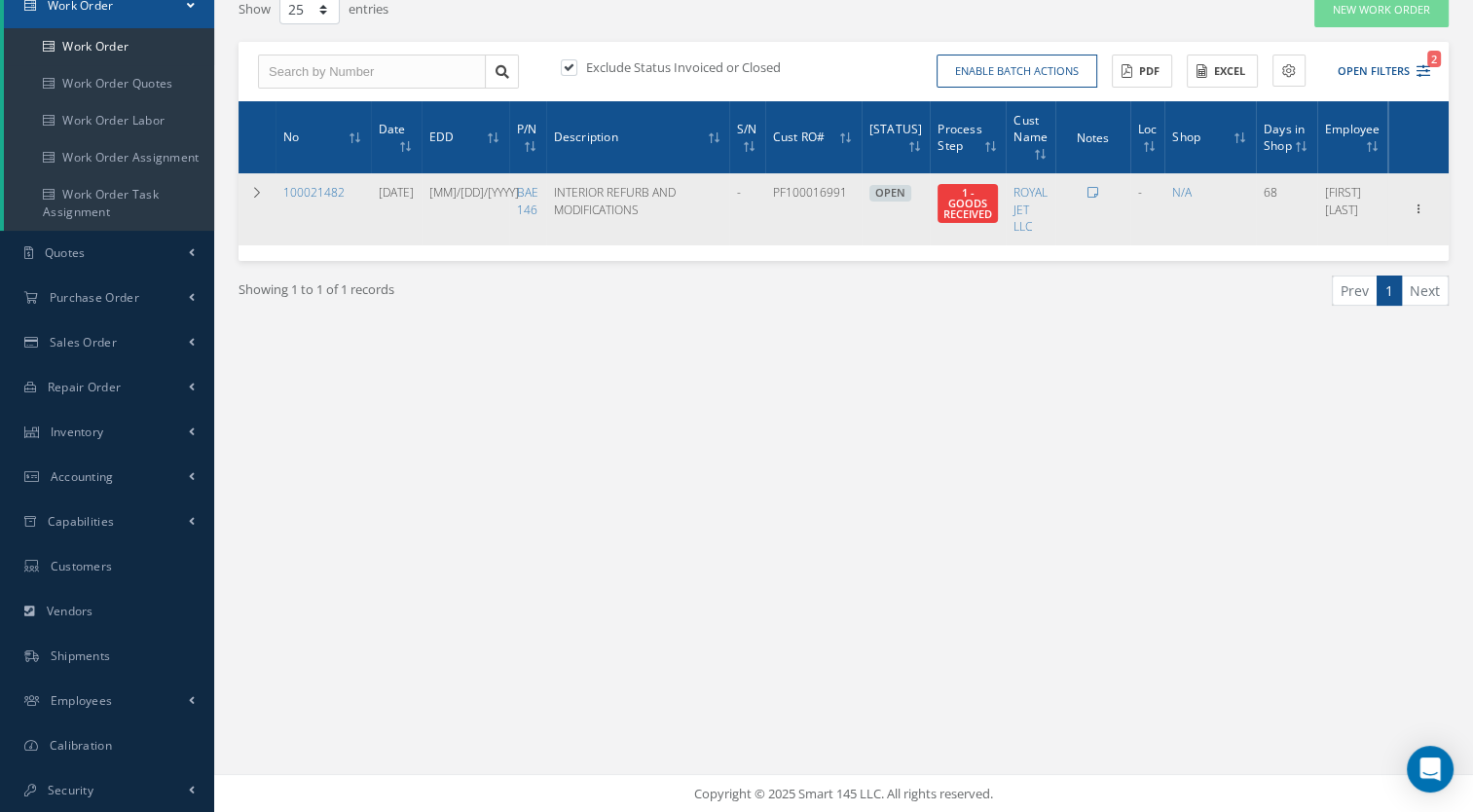 click on "Show
Edit
Close
Part Issue
Send By Email
Sub Work Orders
Documents
Print-Outs
Scrap Certificate
Material Requisition
C of C
Parts Availability
Shipping Ticket
Packing List
Print Quote
Part Issue
Label
Tag" at bounding box center (1418, 209) 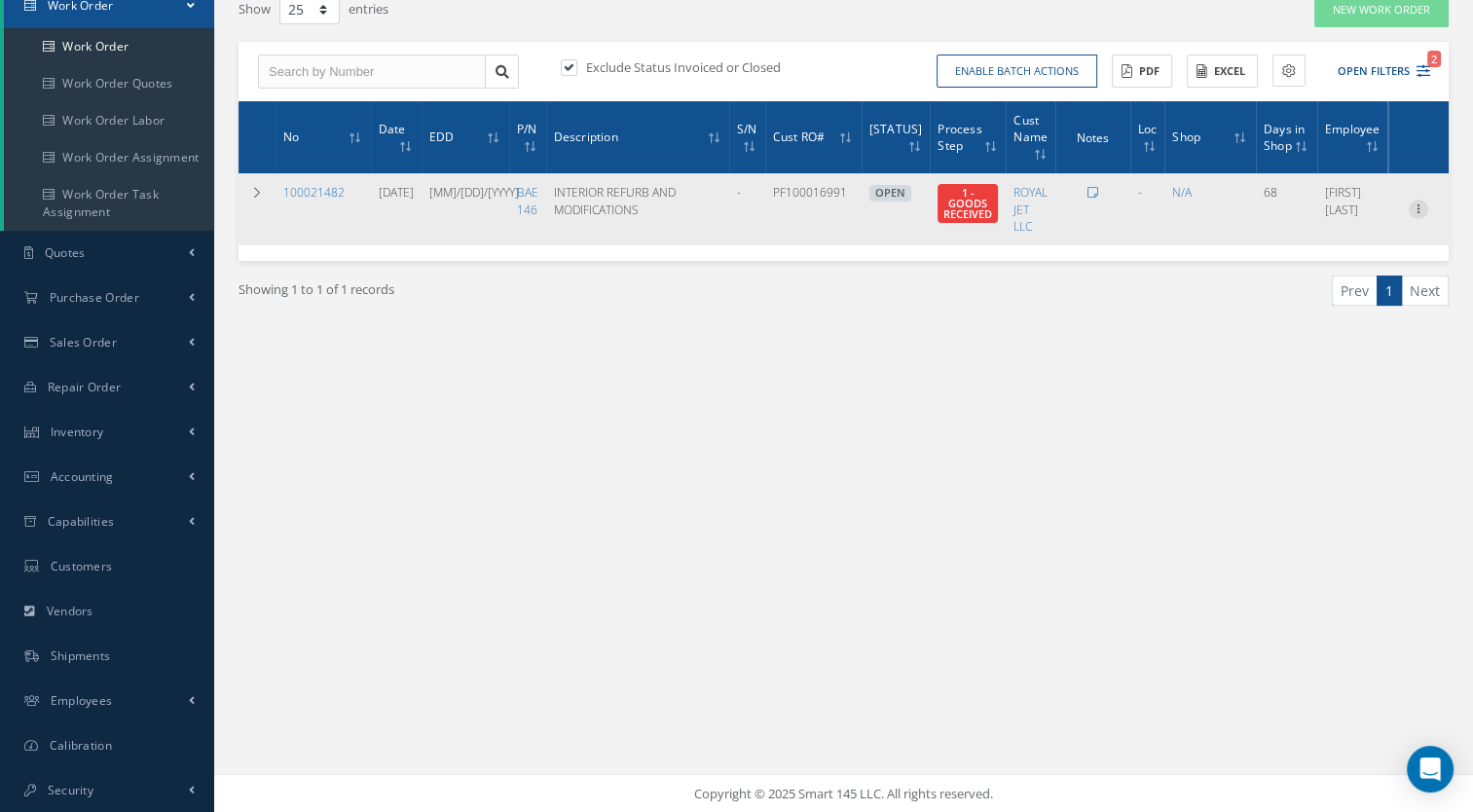 click at bounding box center [1418, 207] 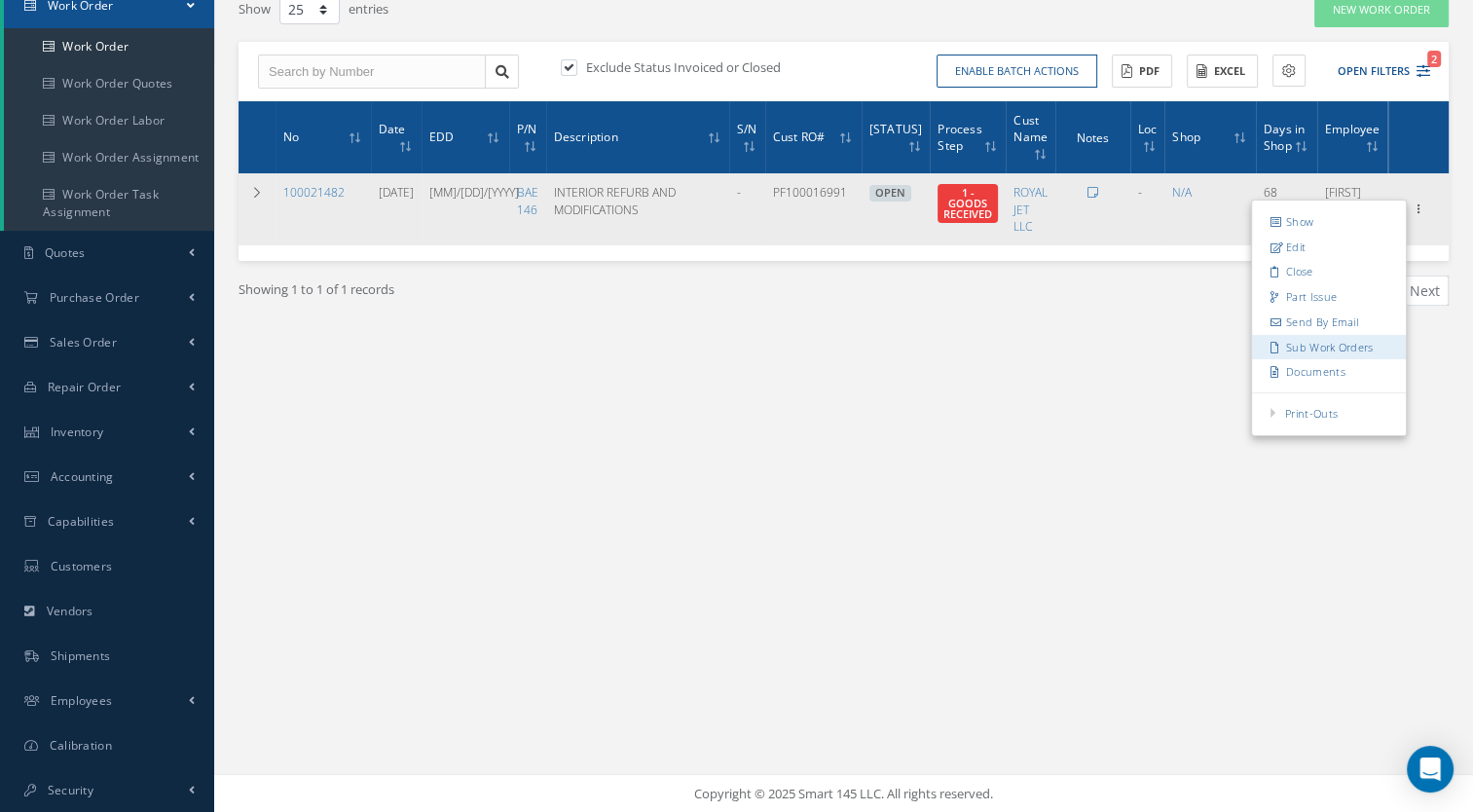 click on "Sub Work Orders" at bounding box center (1329, 348) 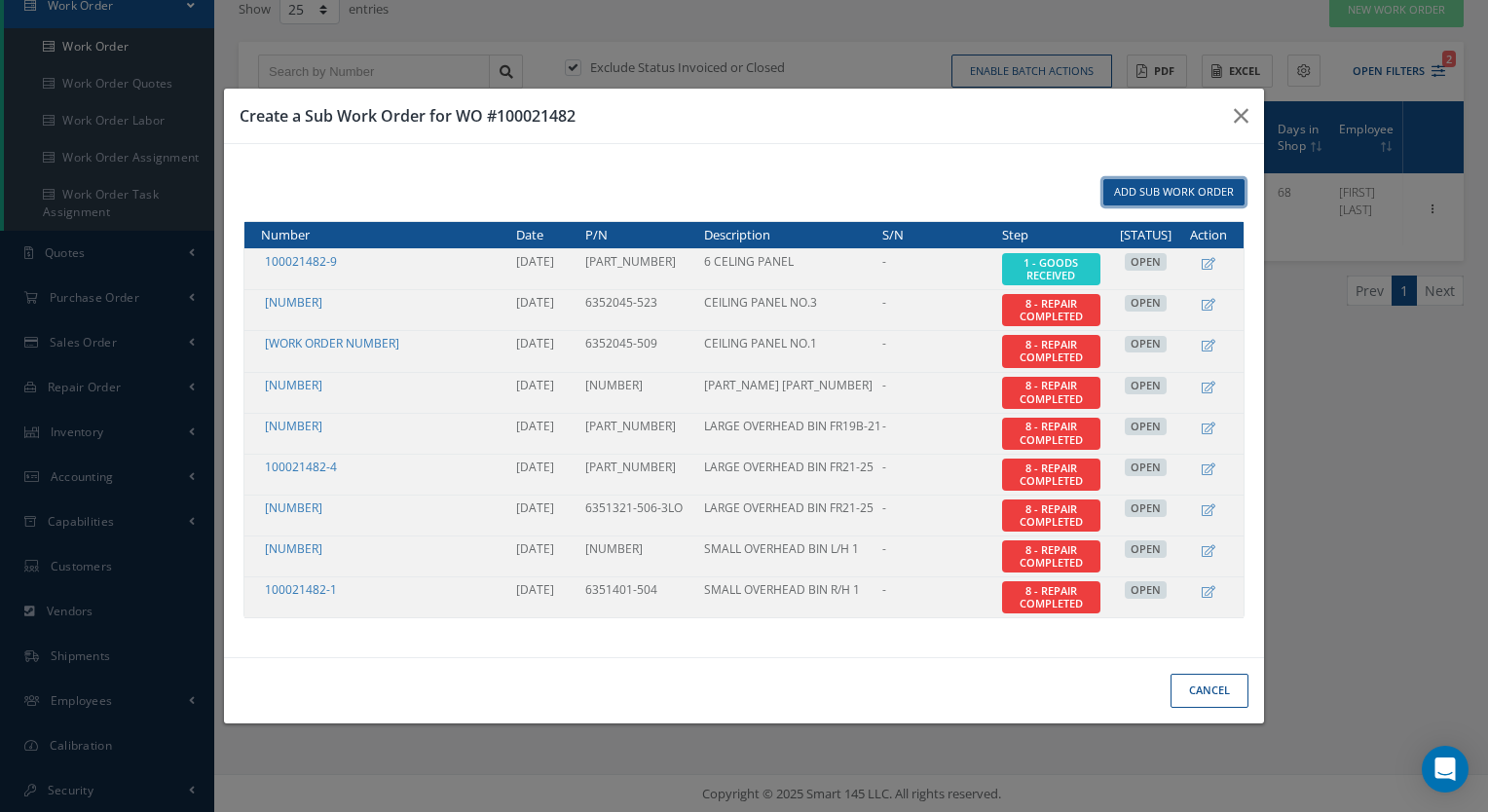 click on "Add Sub Work Order" at bounding box center [1173, 192] 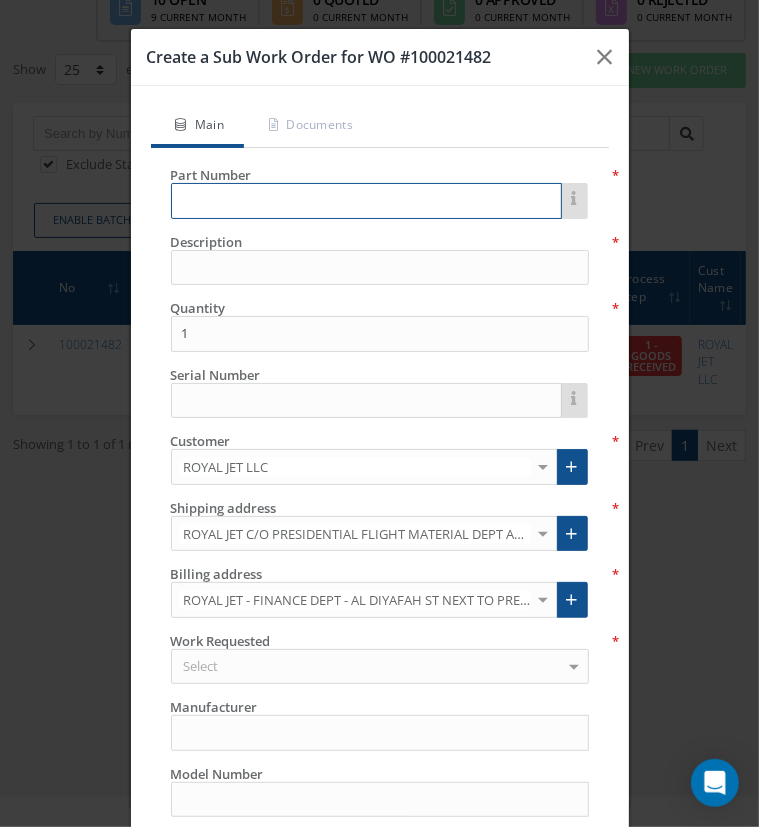 click at bounding box center (366, 201) 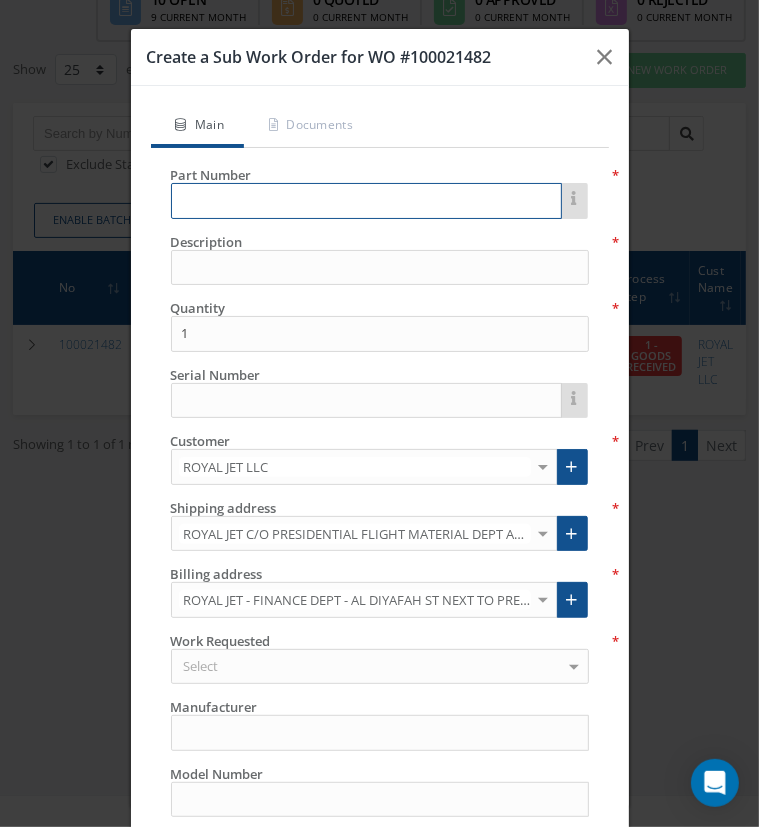 paste on "6352045-511" 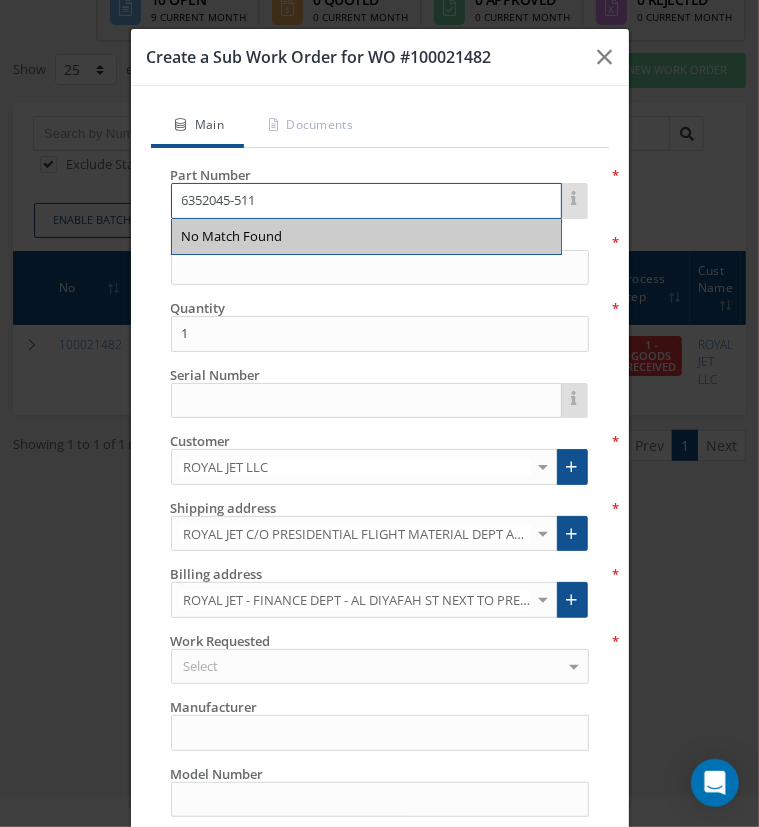type on "6352045-511" 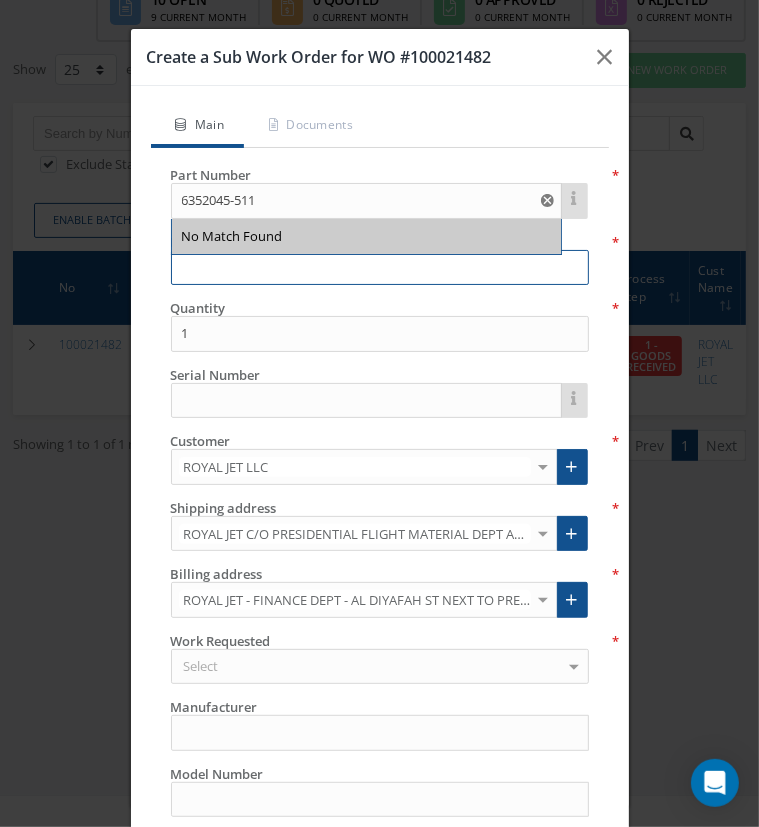 click at bounding box center [380, 268] 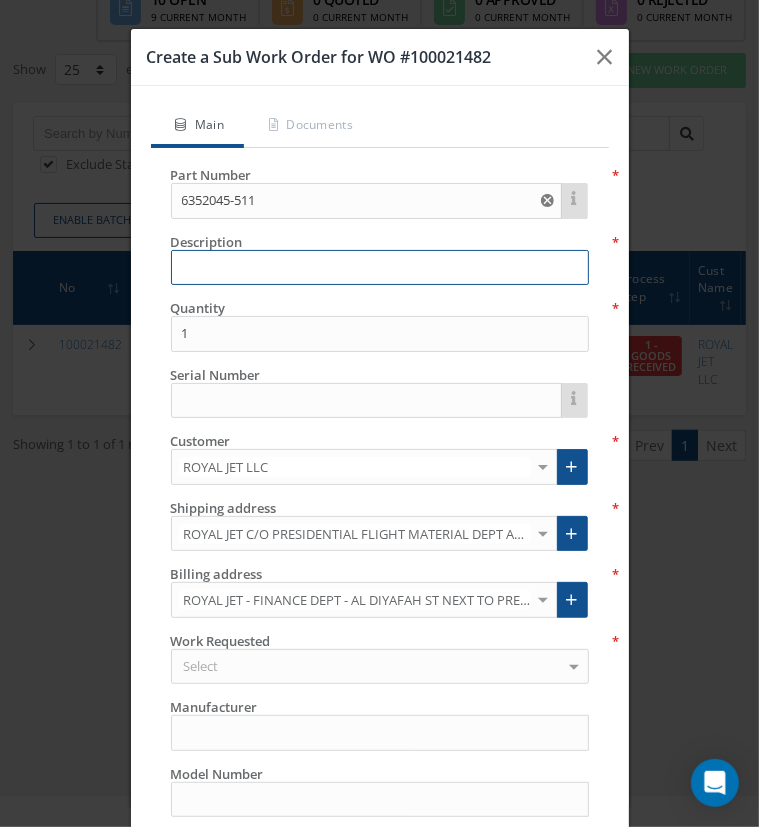 paste on "15 CELING PANEL" 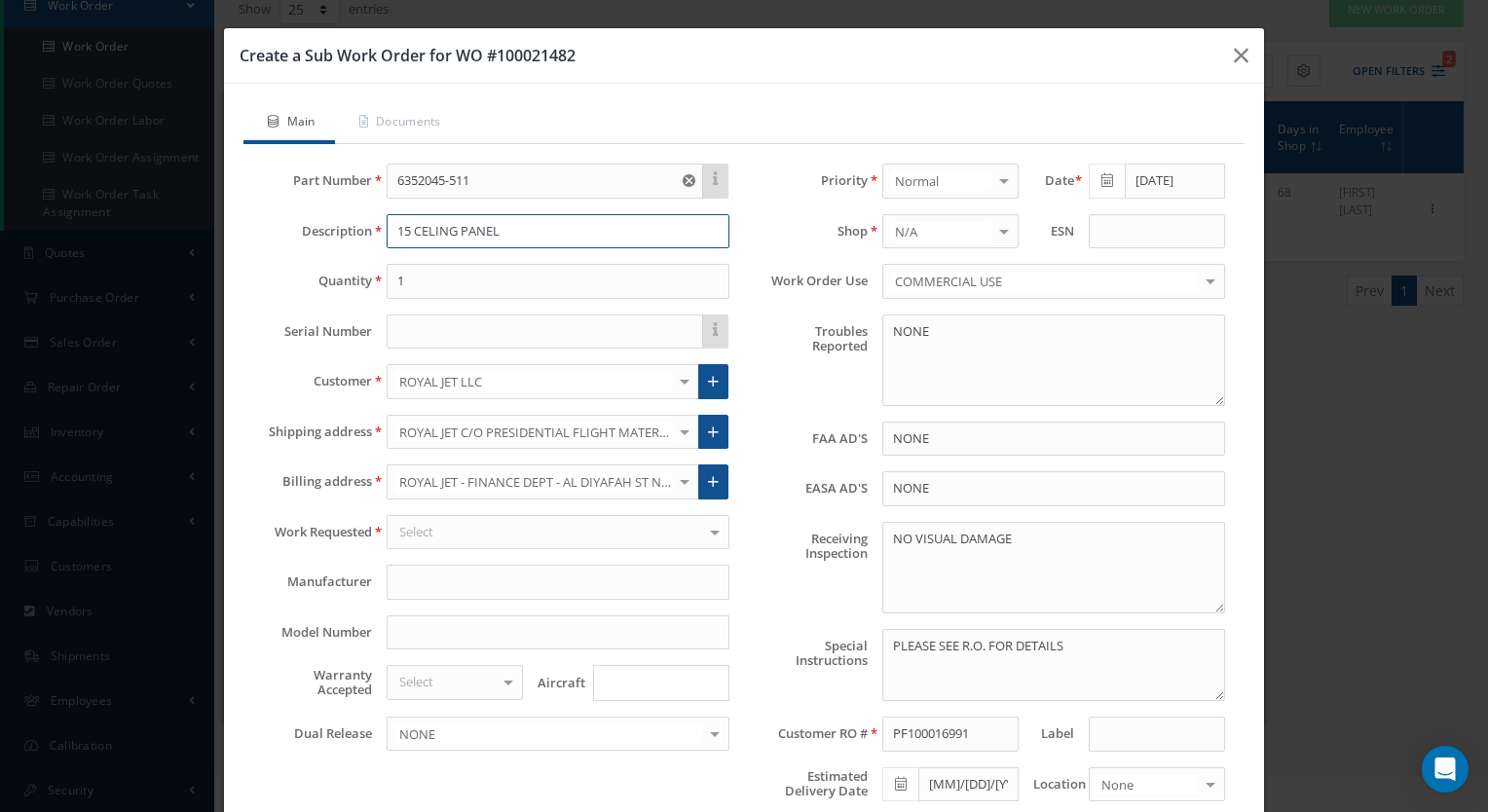 type on "15 CELING PANEL" 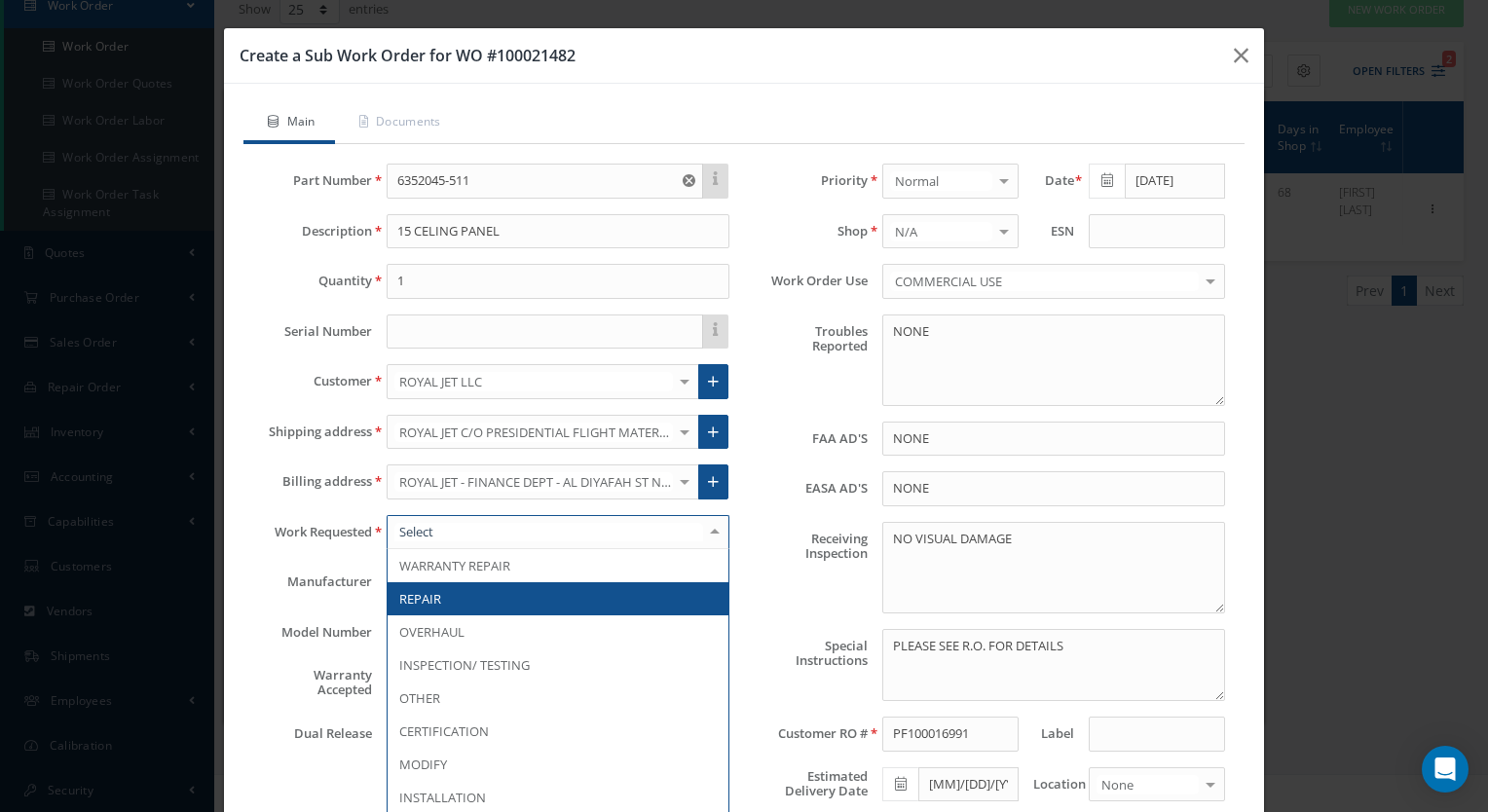 click at bounding box center (558, 533) 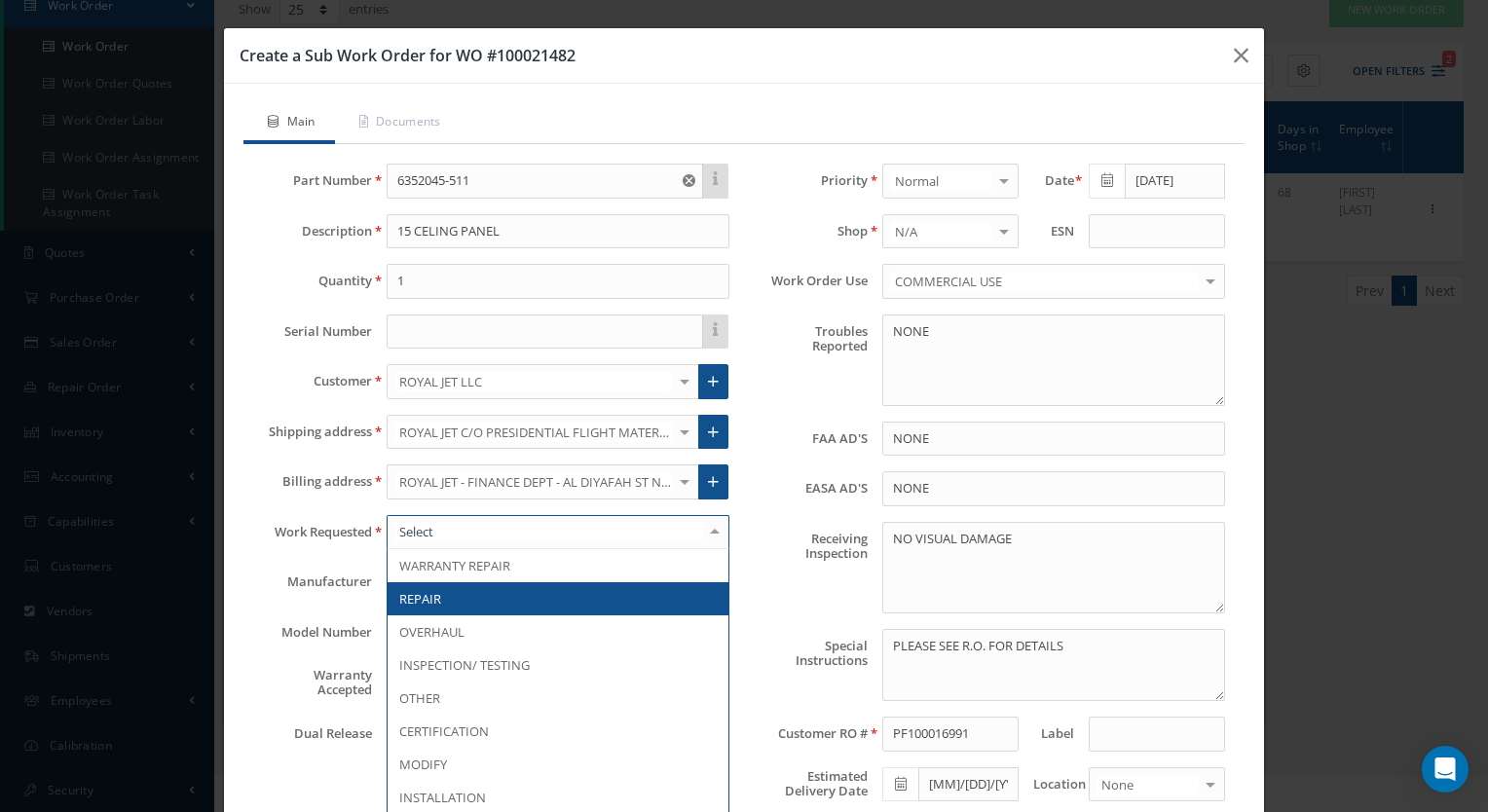 click on "REPAIR" at bounding box center (558, 599) 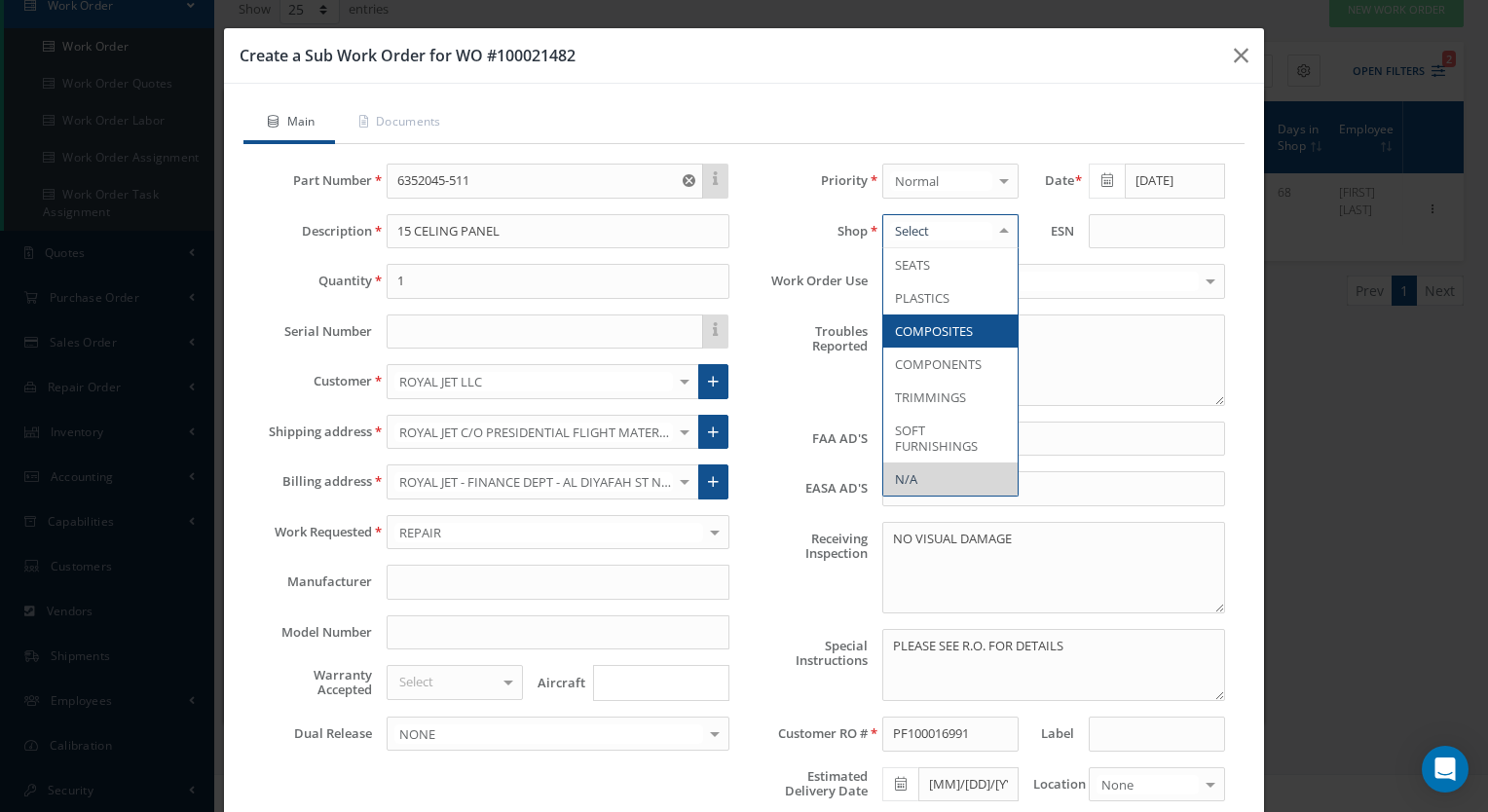 click on "COMPOSITES" at bounding box center (934, 331) 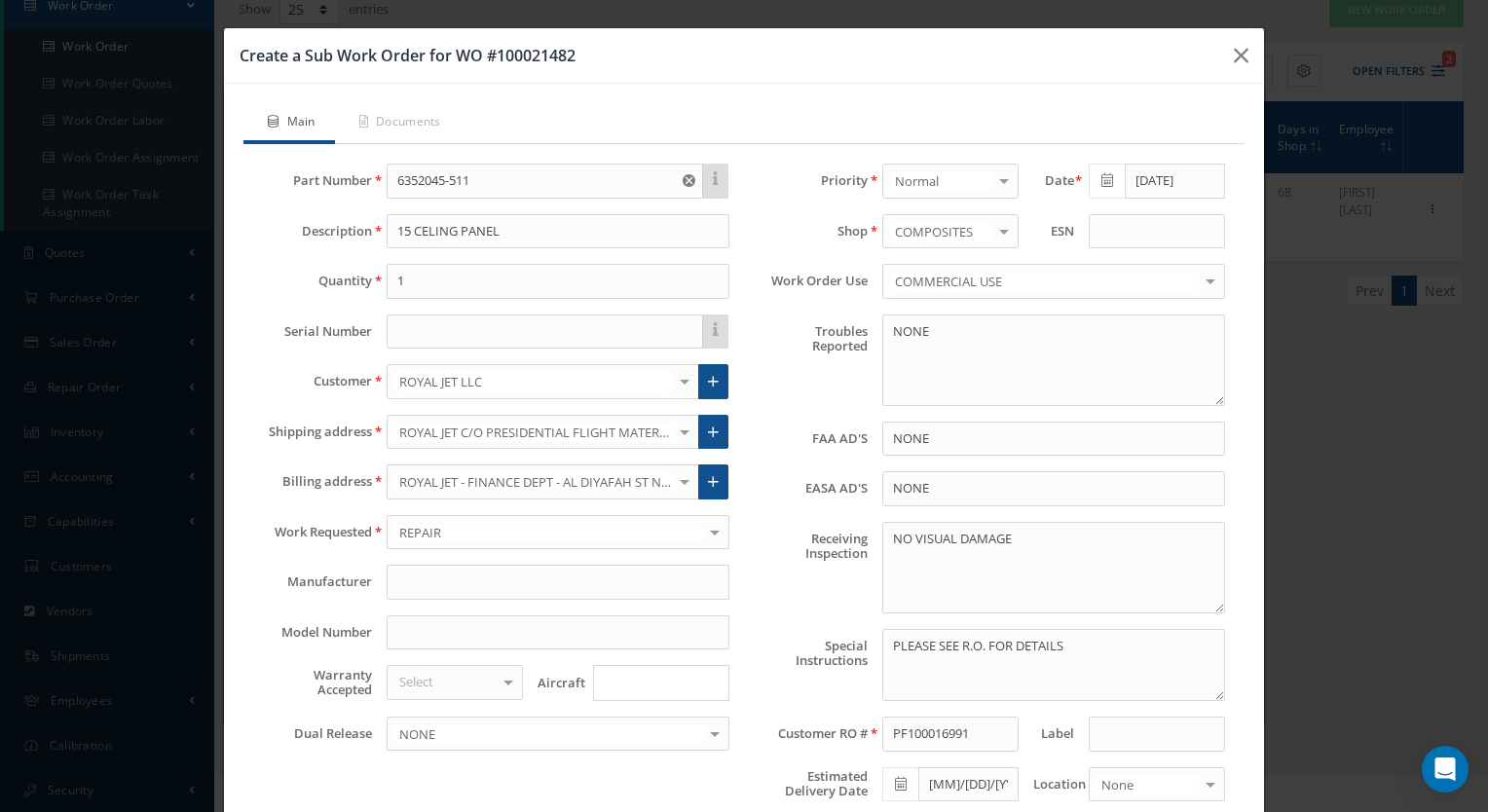 click on "Save" at bounding box center (795, 889) 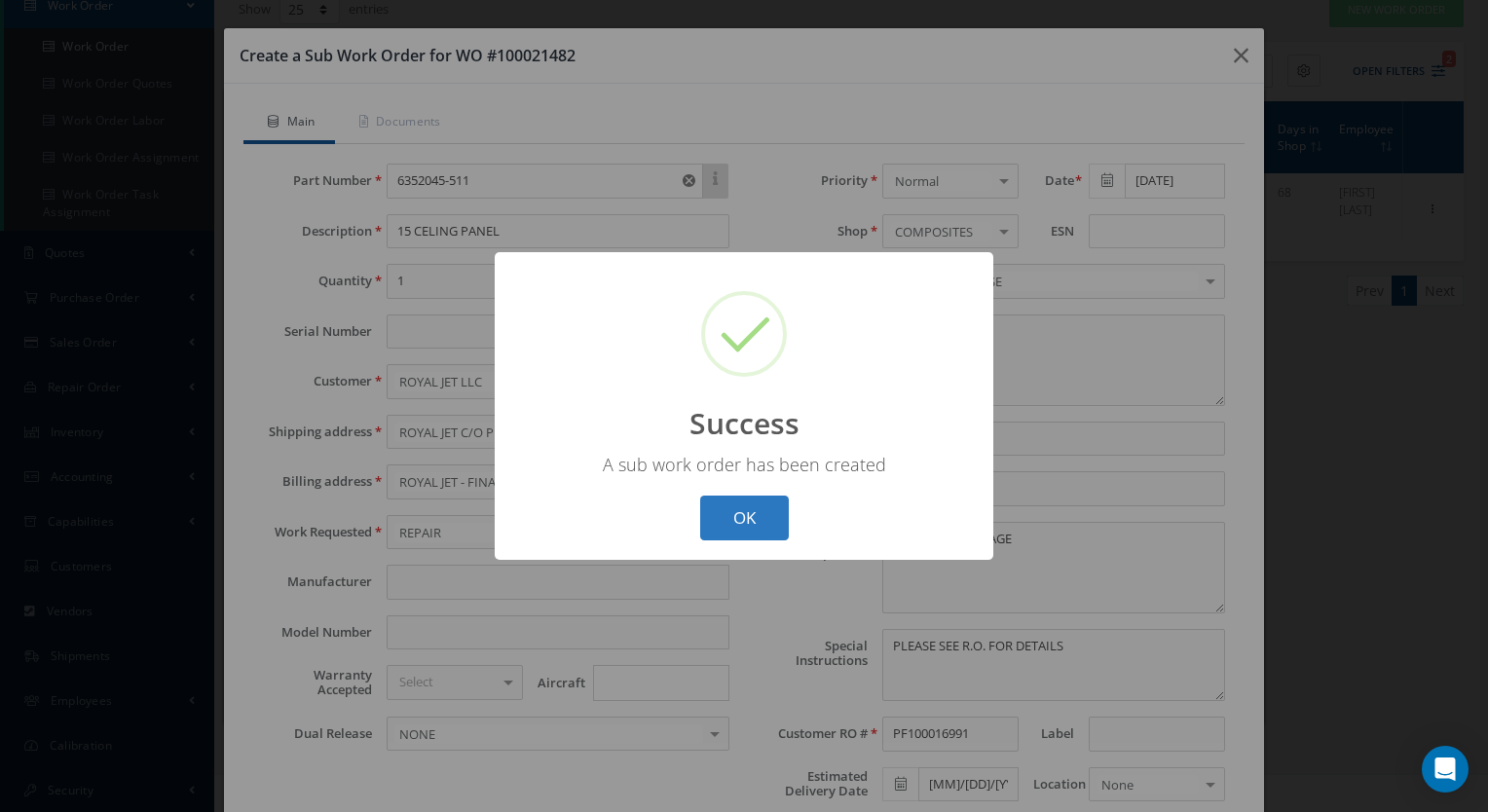 click on "OK" at bounding box center [744, 518] 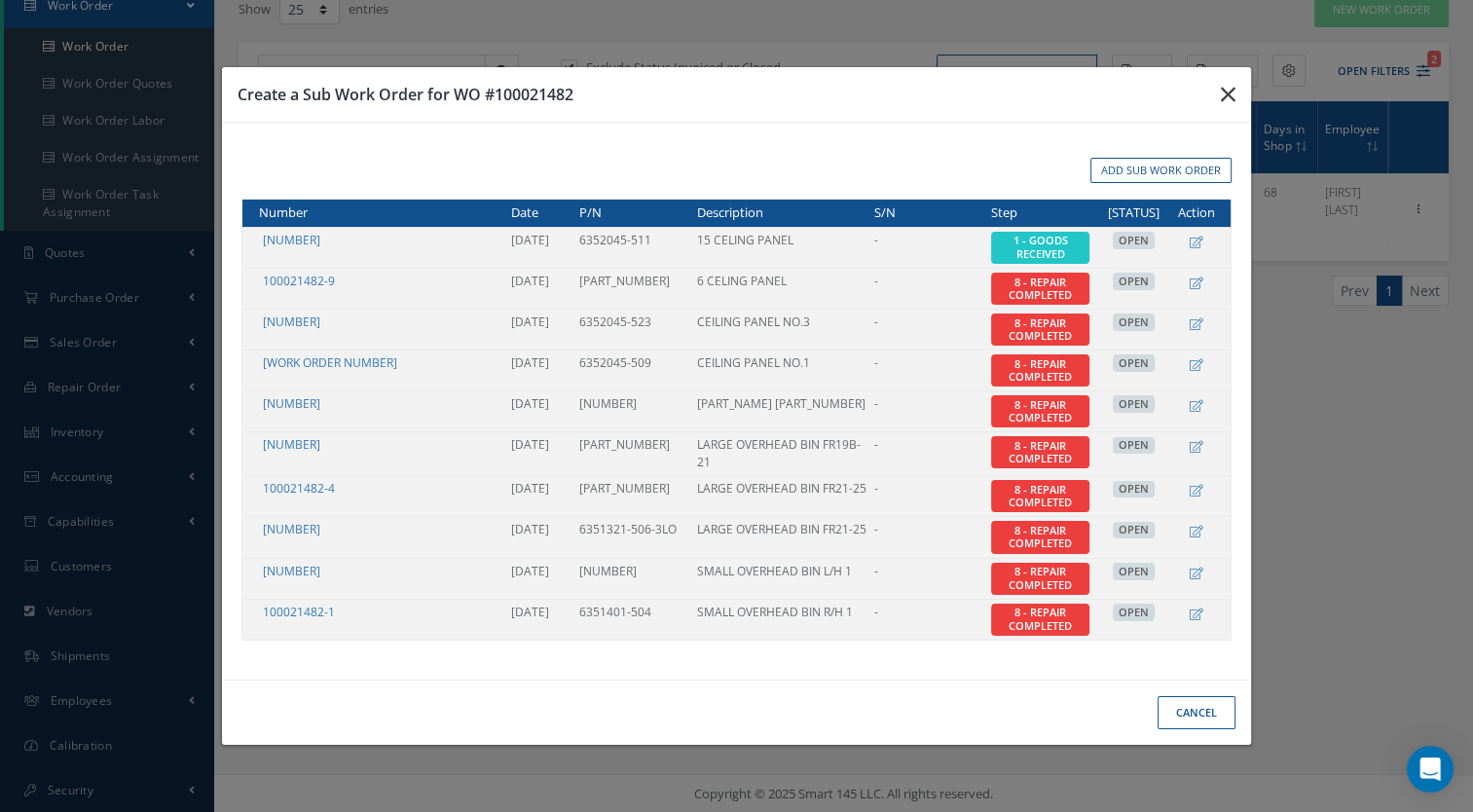 click at bounding box center [1228, 94] 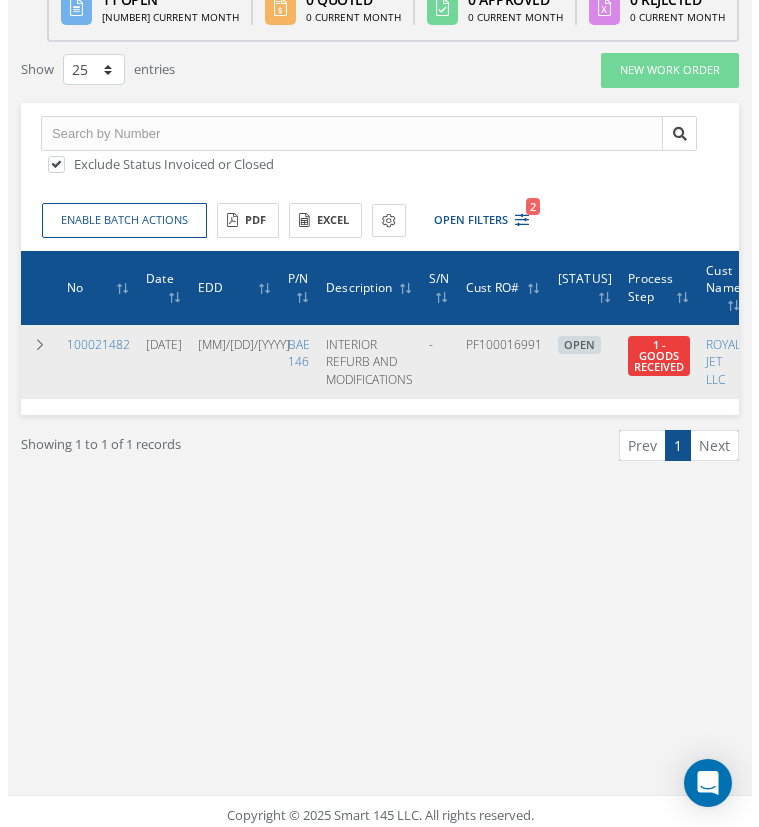 scroll, scrollTop: 0, scrollLeft: 310, axis: horizontal 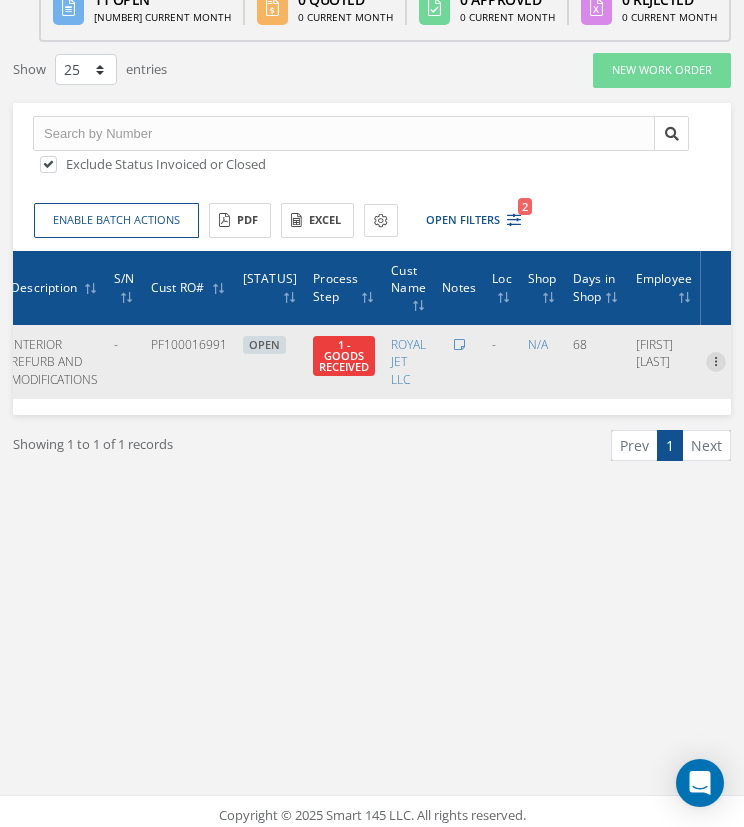 click at bounding box center [716, 360] 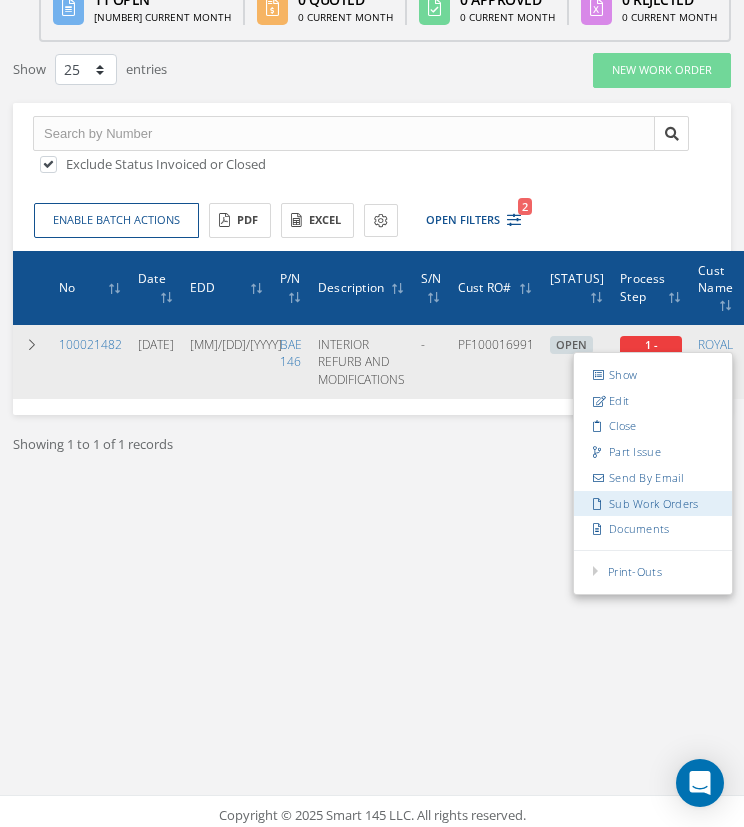 click on "Sub Work Orders" at bounding box center (653, 503) 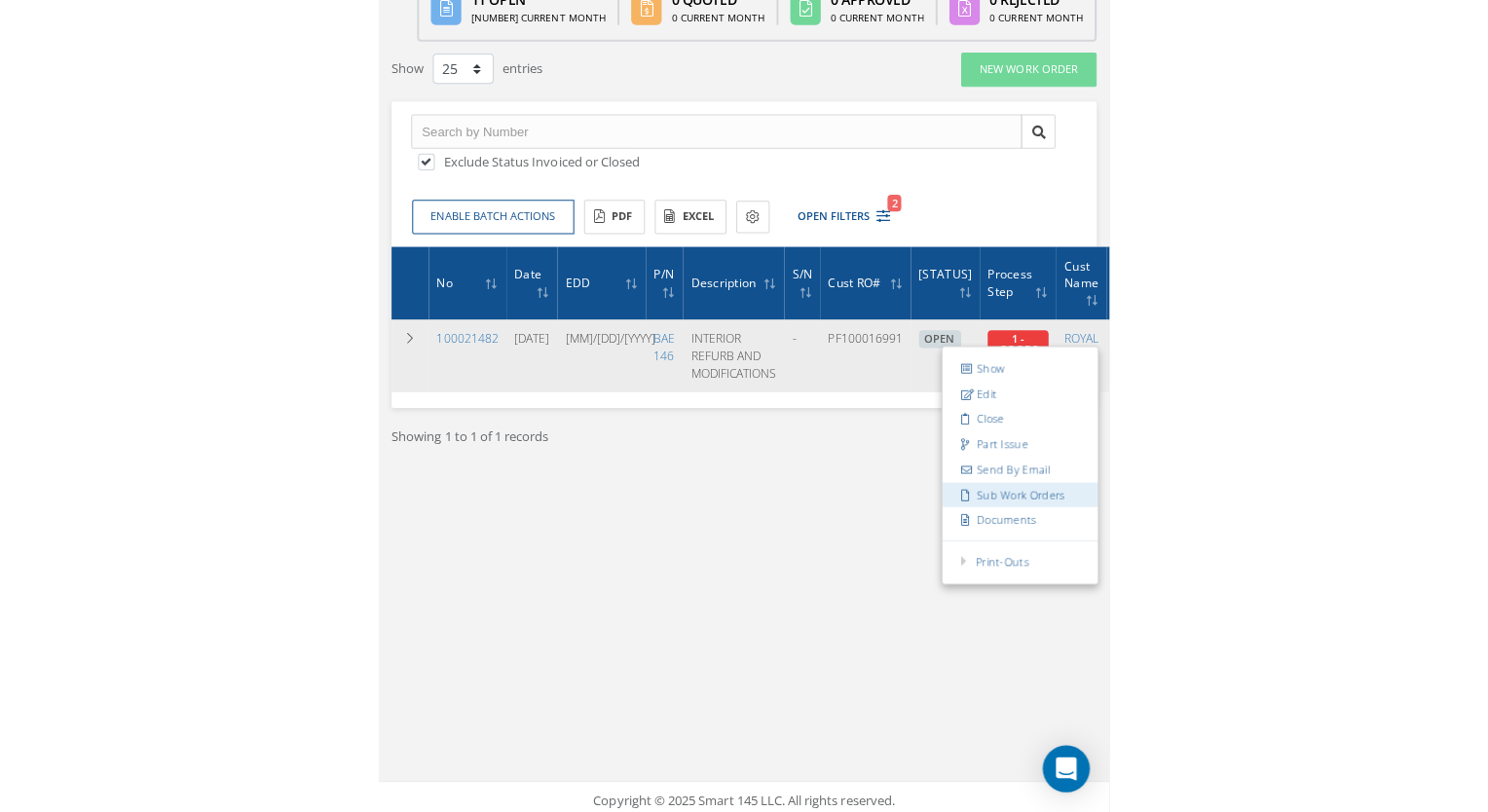 scroll, scrollTop: 0, scrollLeft: 287, axis: horizontal 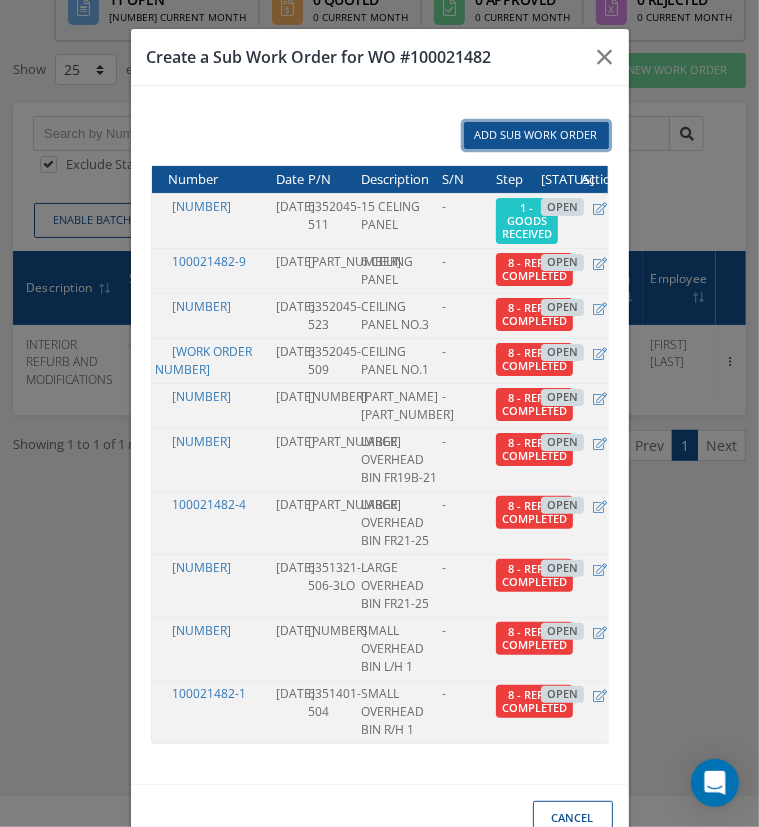 click on "Add Sub Work Order" at bounding box center (536, 135) 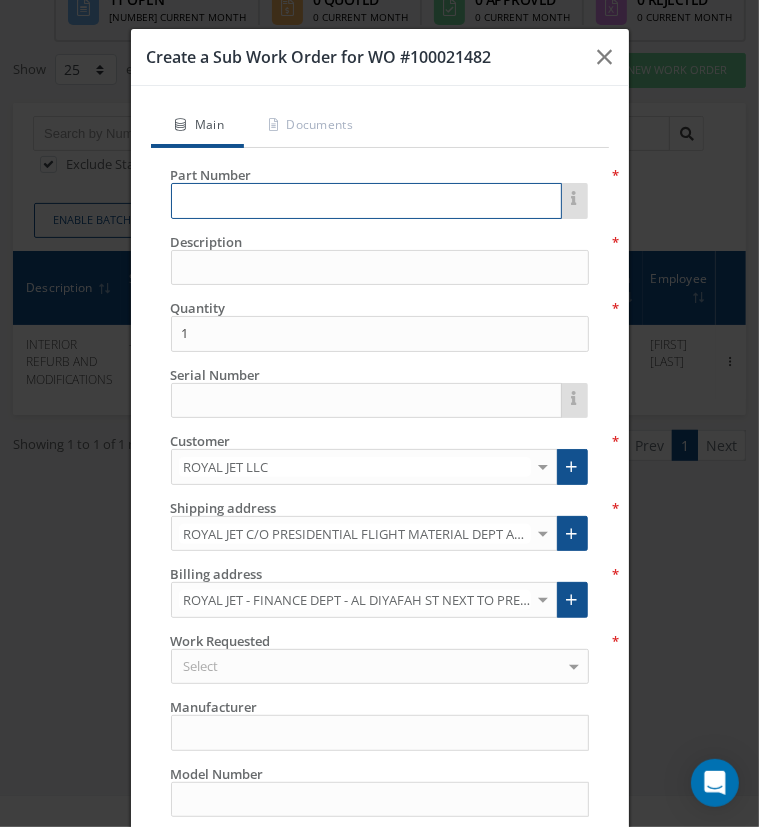click at bounding box center [366, 201] 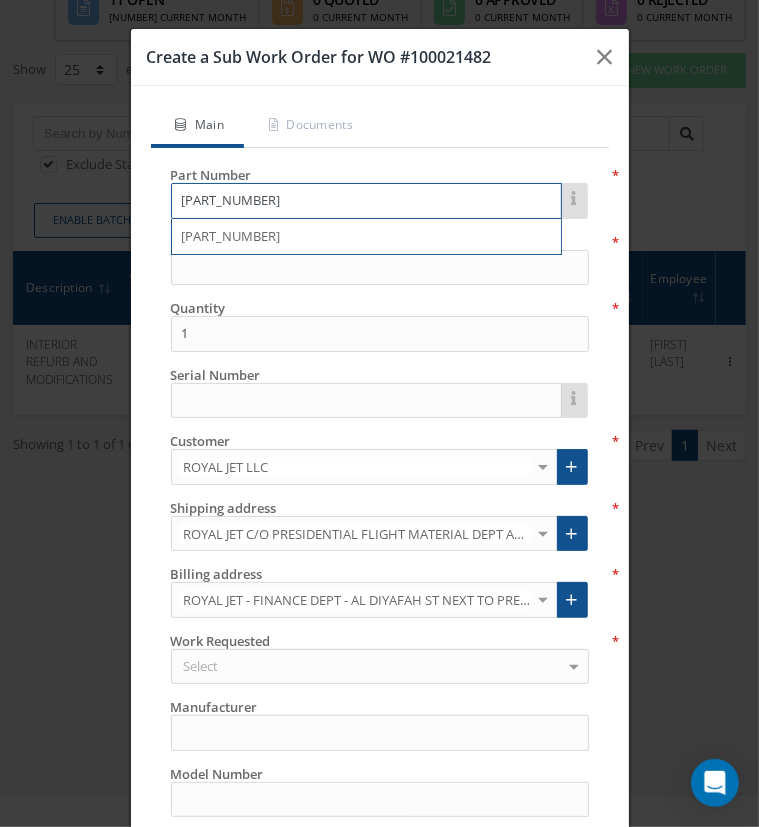 type on "[PART_NUMBER]" 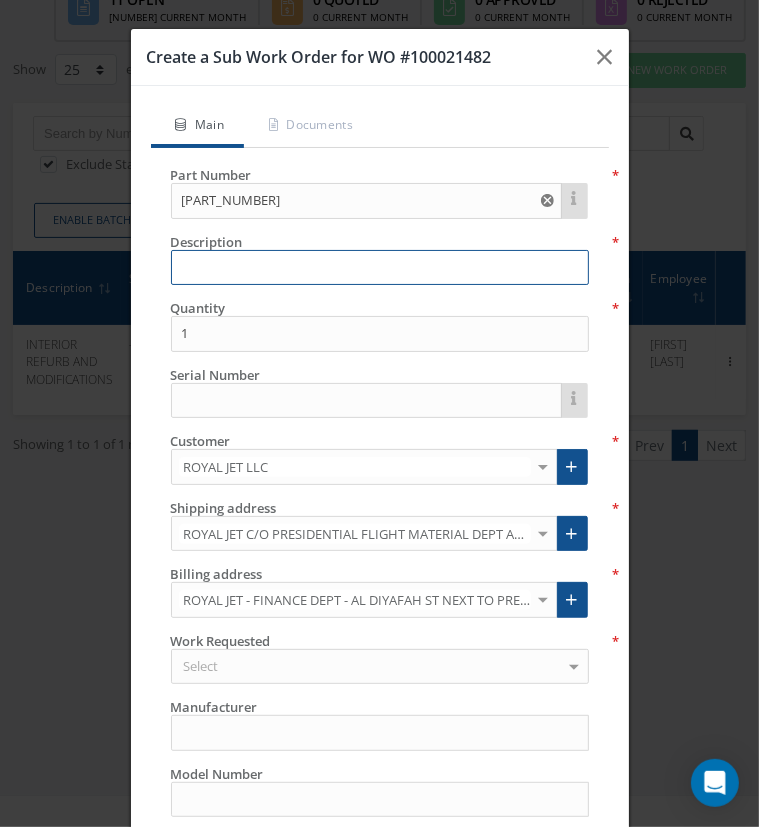 click at bounding box center [380, 268] 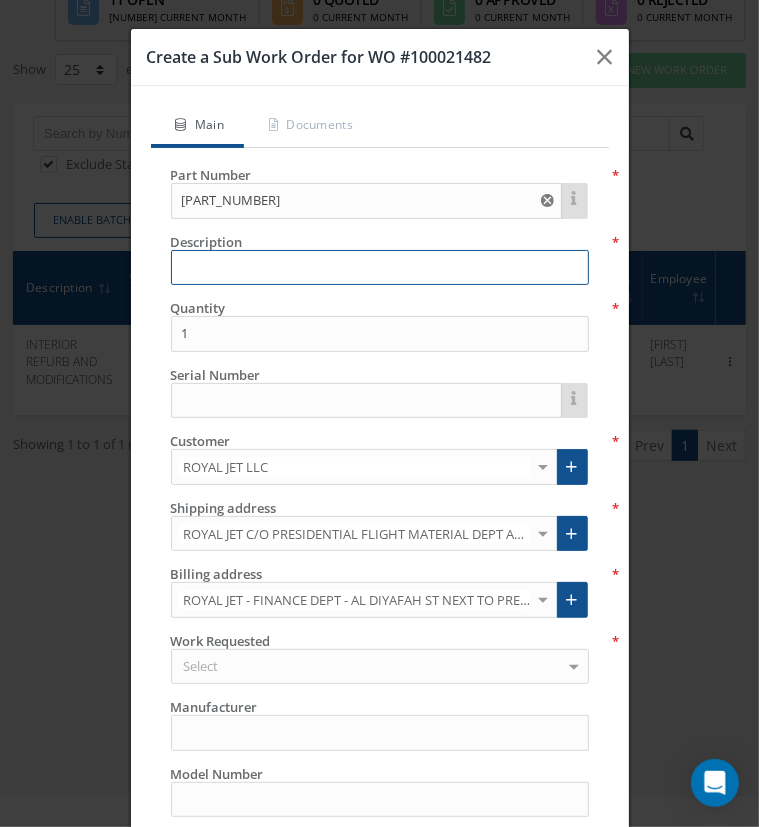 paste on "9 CELING PANEL" 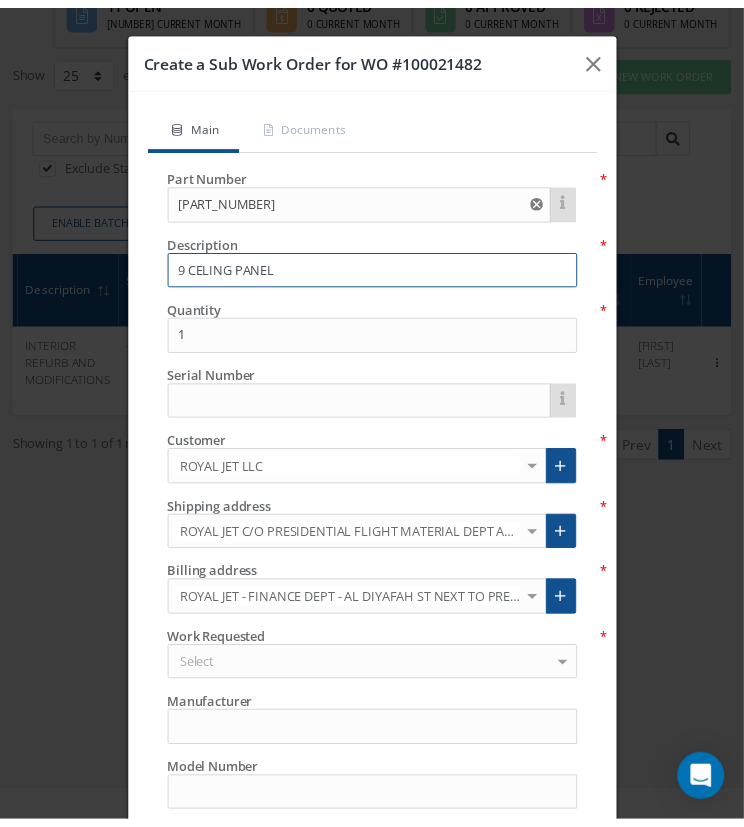 scroll, scrollTop: 0, scrollLeft: 0, axis: both 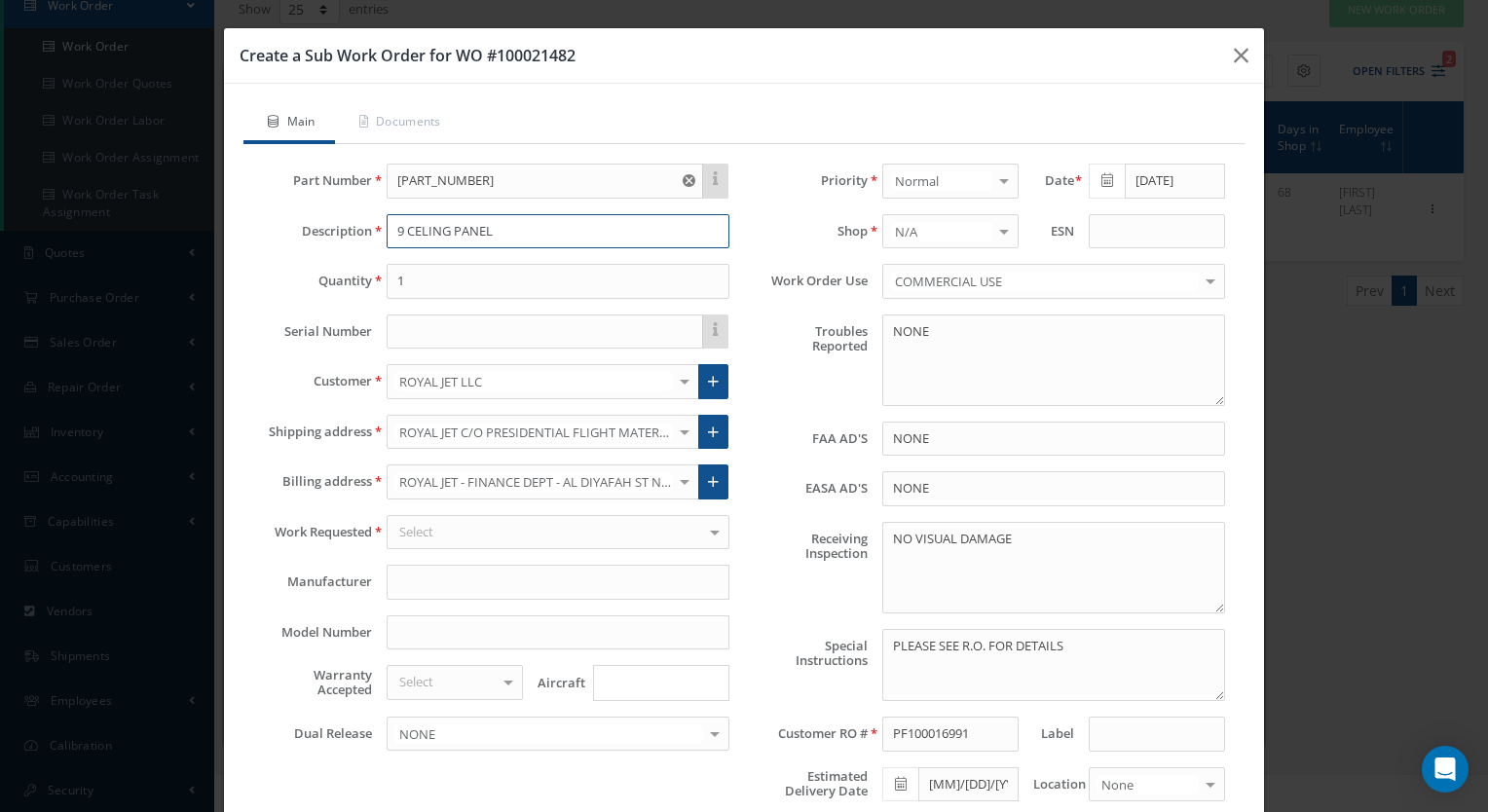 type on "9 CELING PANEL" 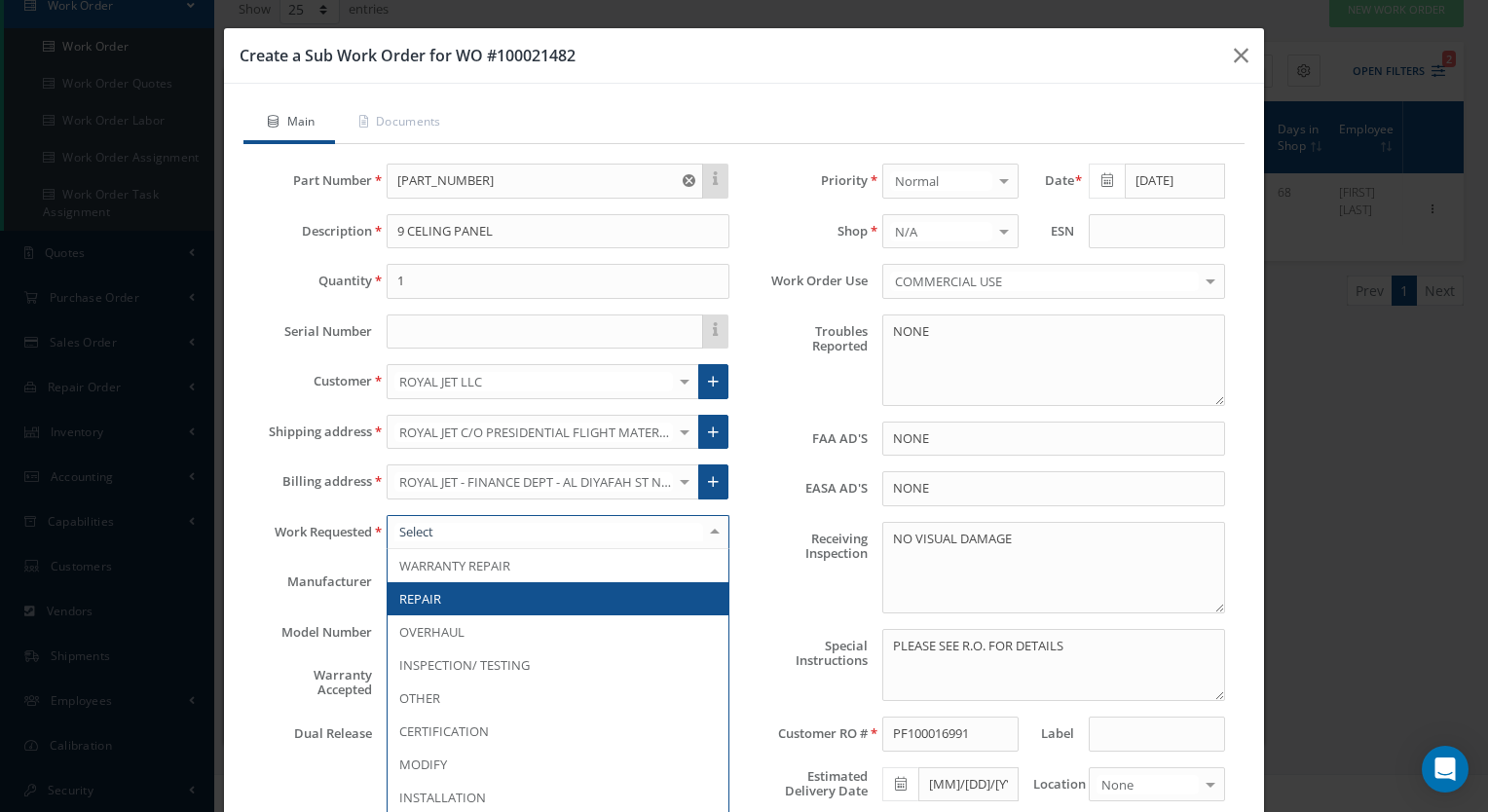 click on "REPAIR" at bounding box center (420, 599) 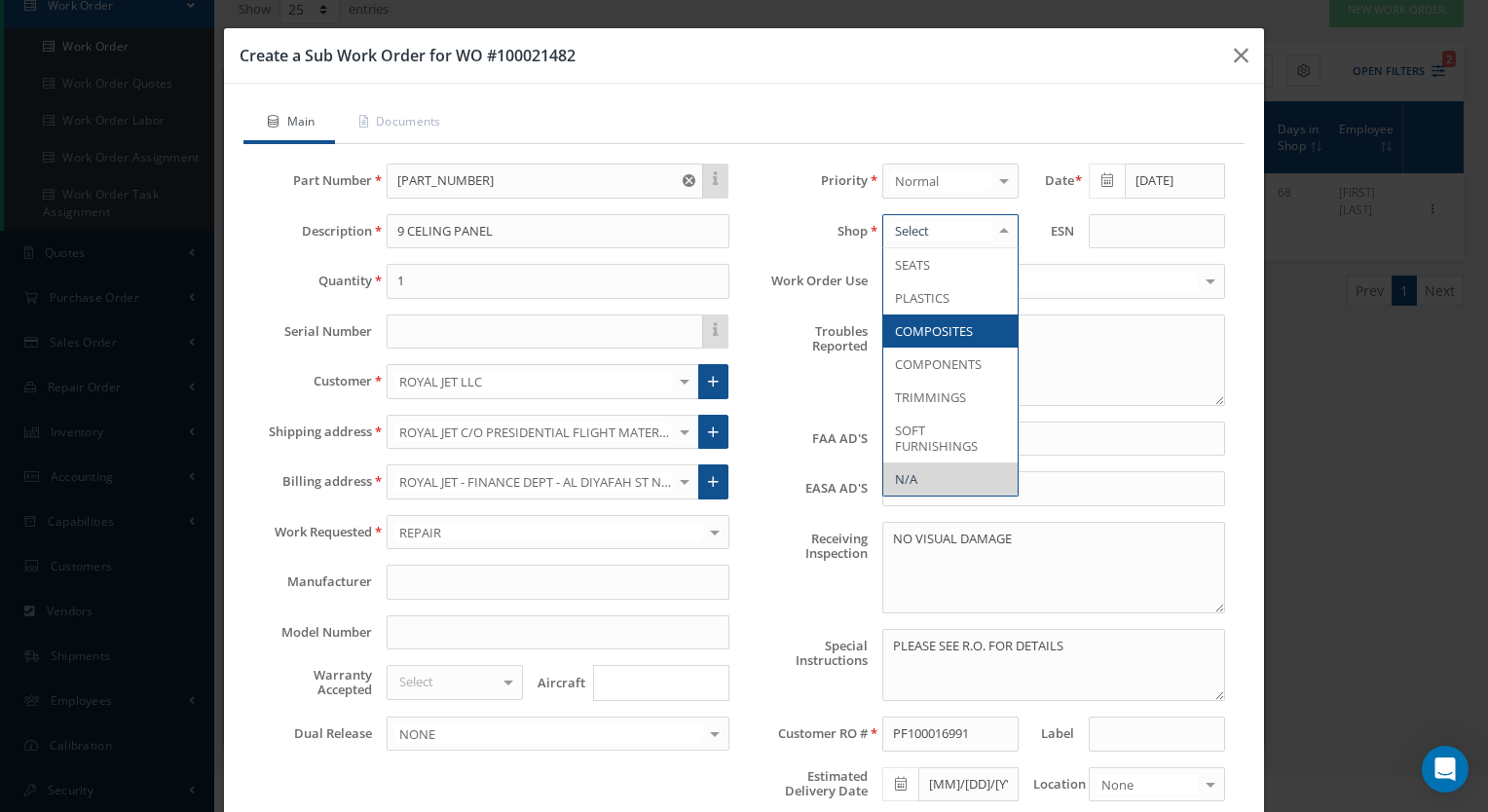 click on "COMPOSITES" at bounding box center (950, 331) 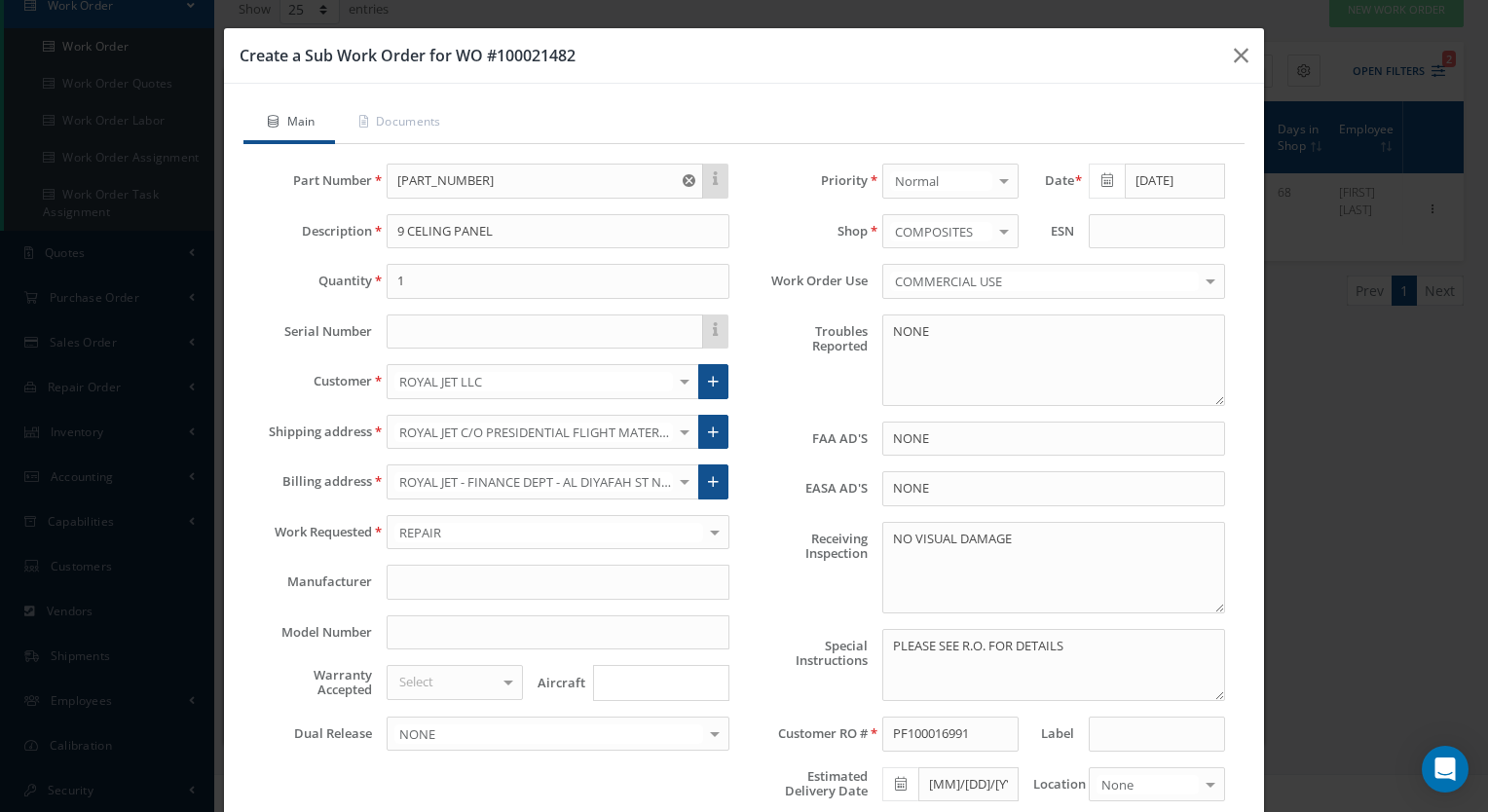 click on "Save" at bounding box center [795, 889] 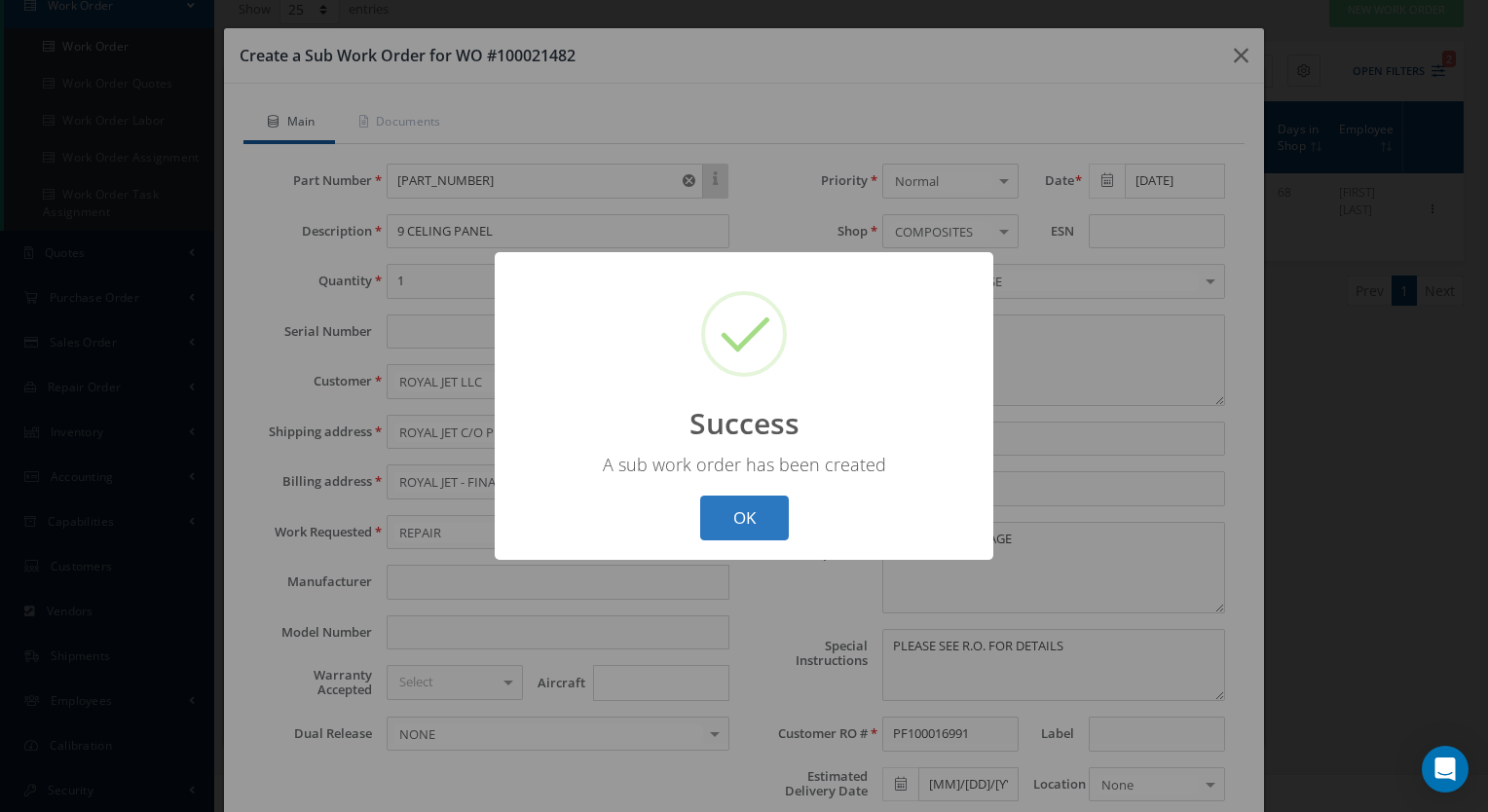 click on "OK" at bounding box center [744, 518] 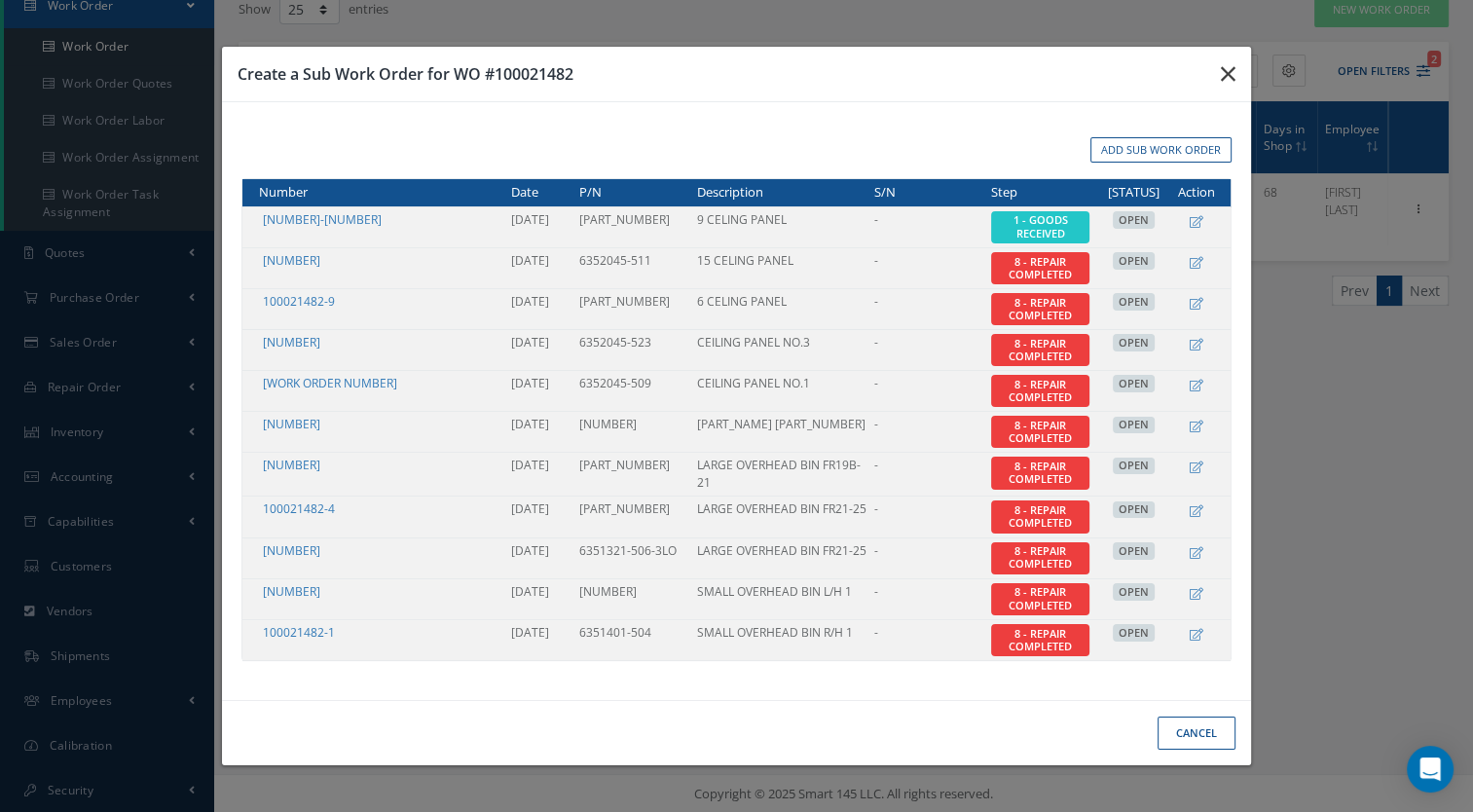 click at bounding box center (1228, 74) 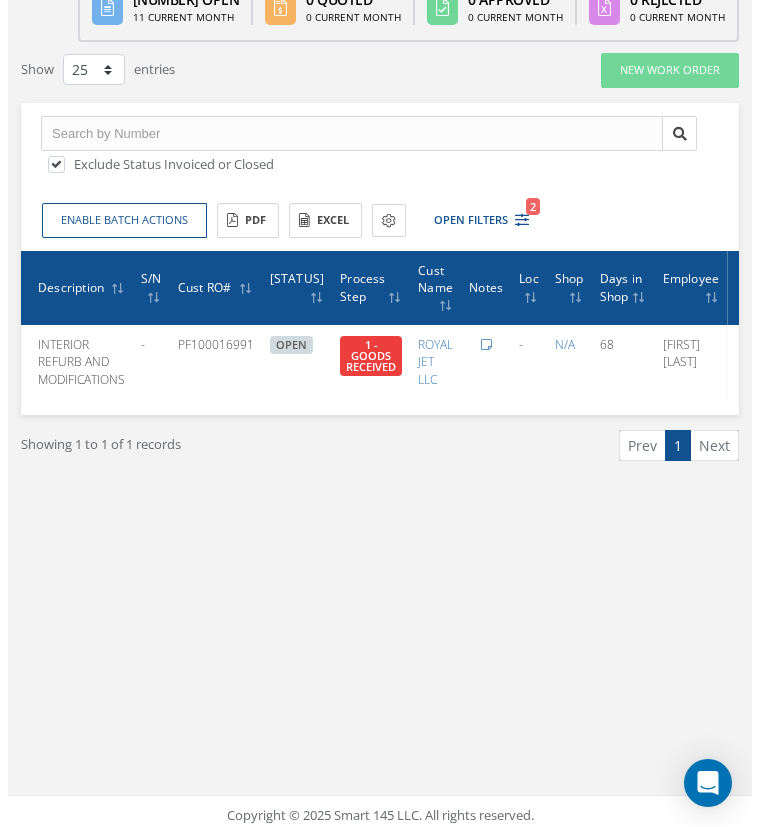 scroll, scrollTop: 0, scrollLeft: 310, axis: horizontal 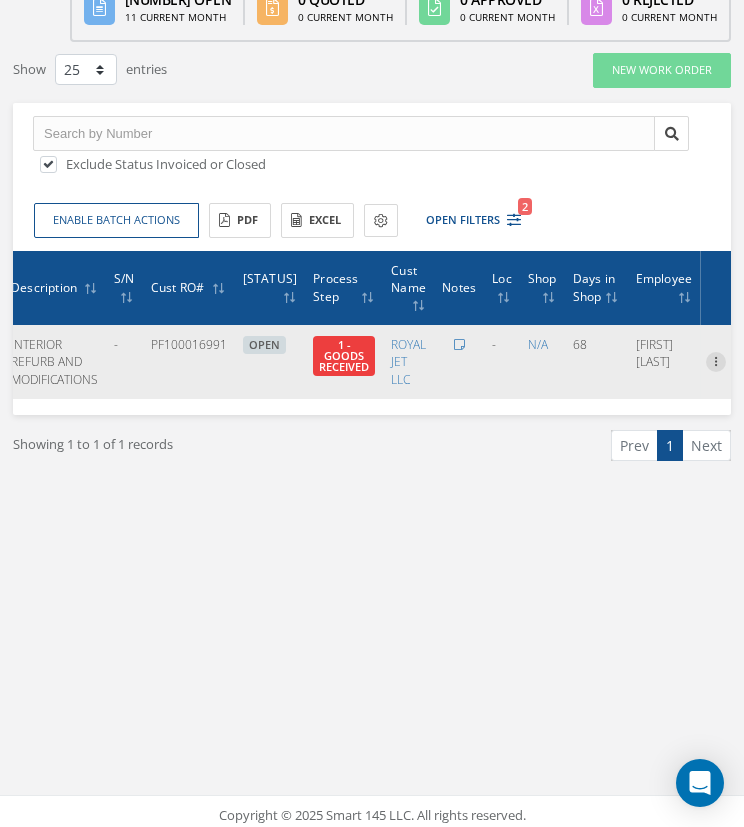 click at bounding box center [716, 360] 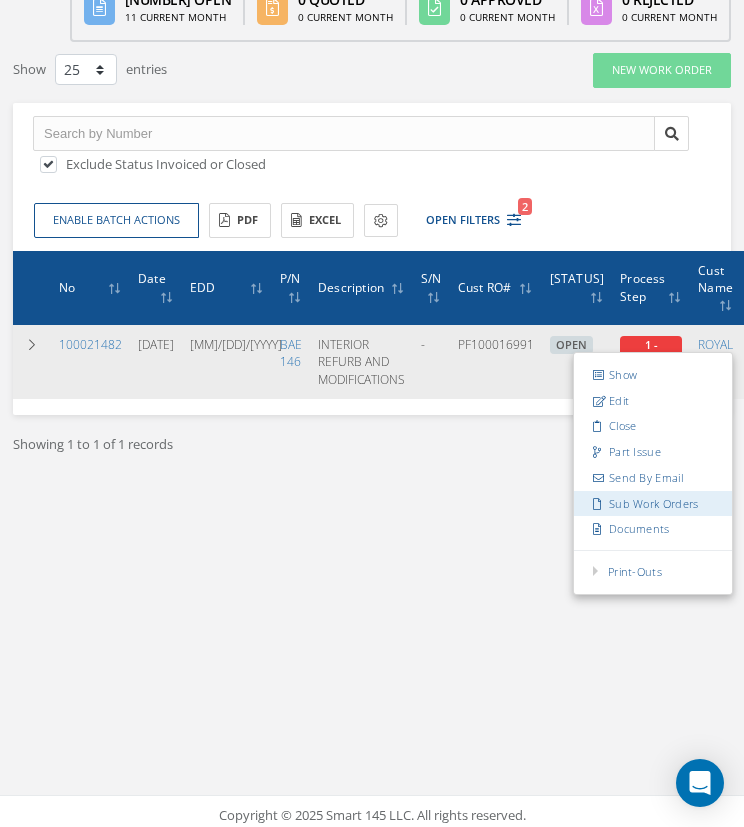 click on "Sub Work Orders" at bounding box center [653, 503] 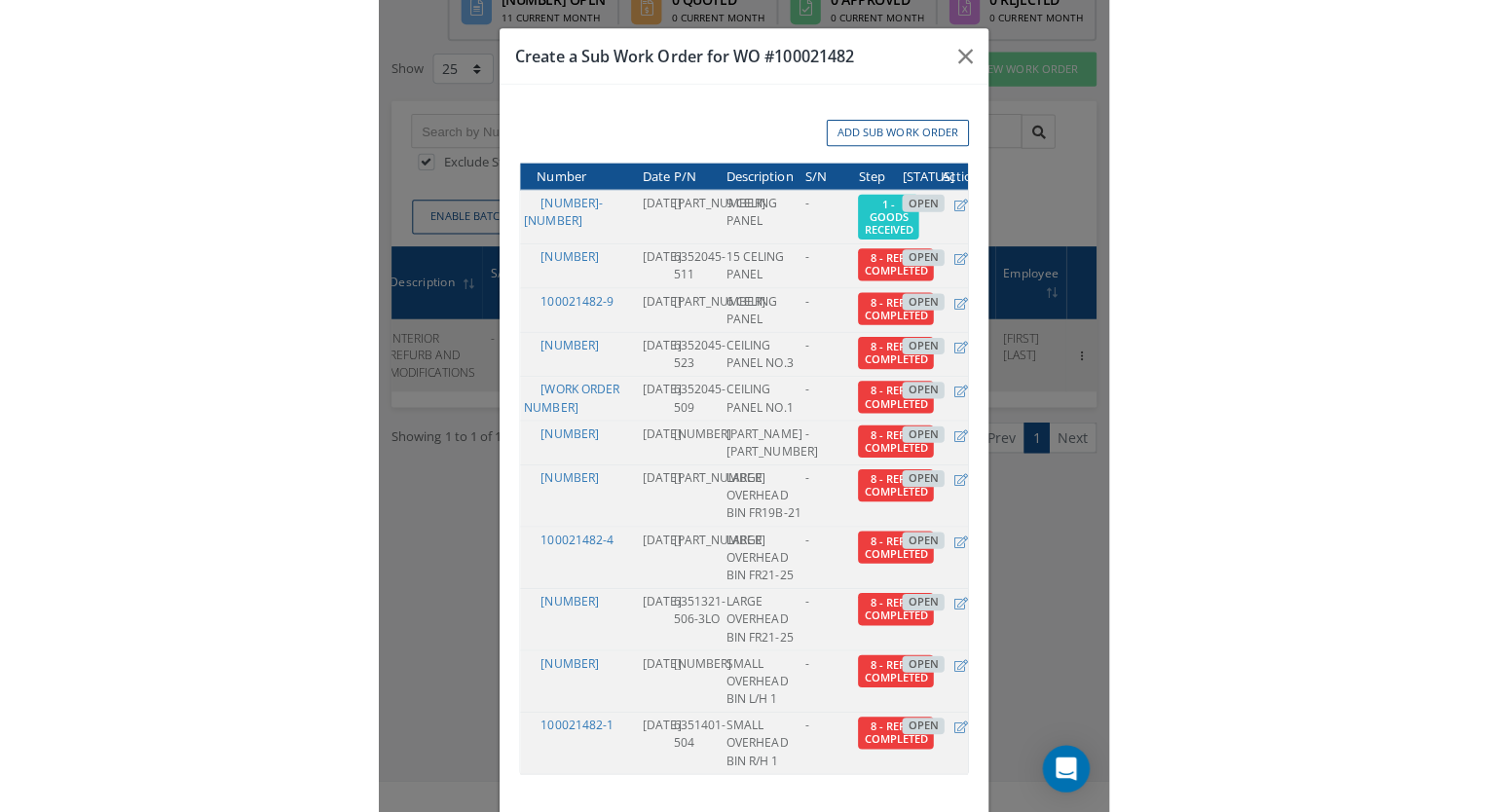scroll, scrollTop: 0, scrollLeft: 287, axis: horizontal 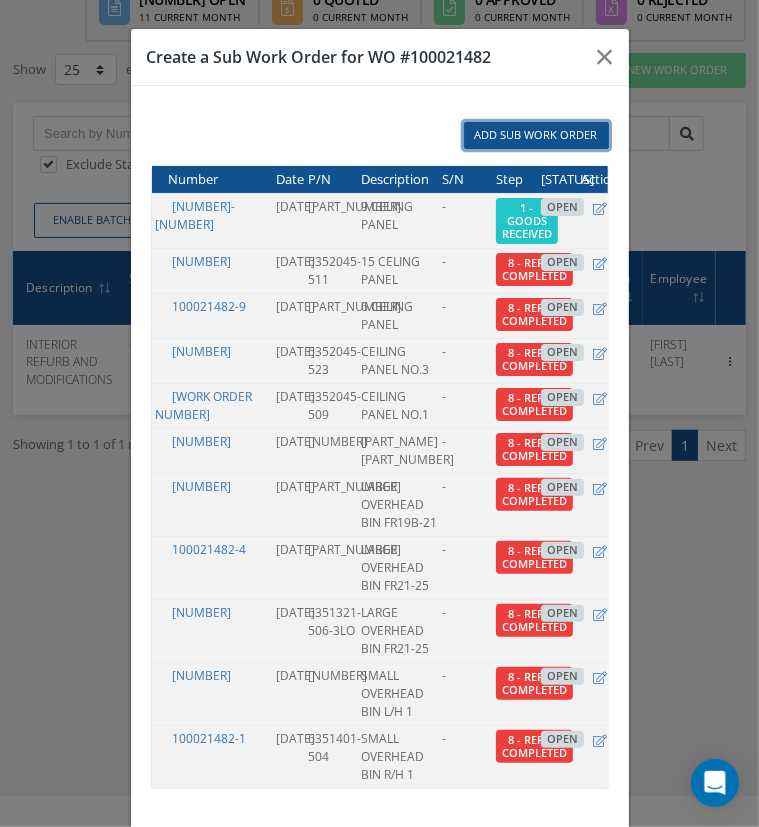 click on "Add Sub Work Order" at bounding box center (536, 135) 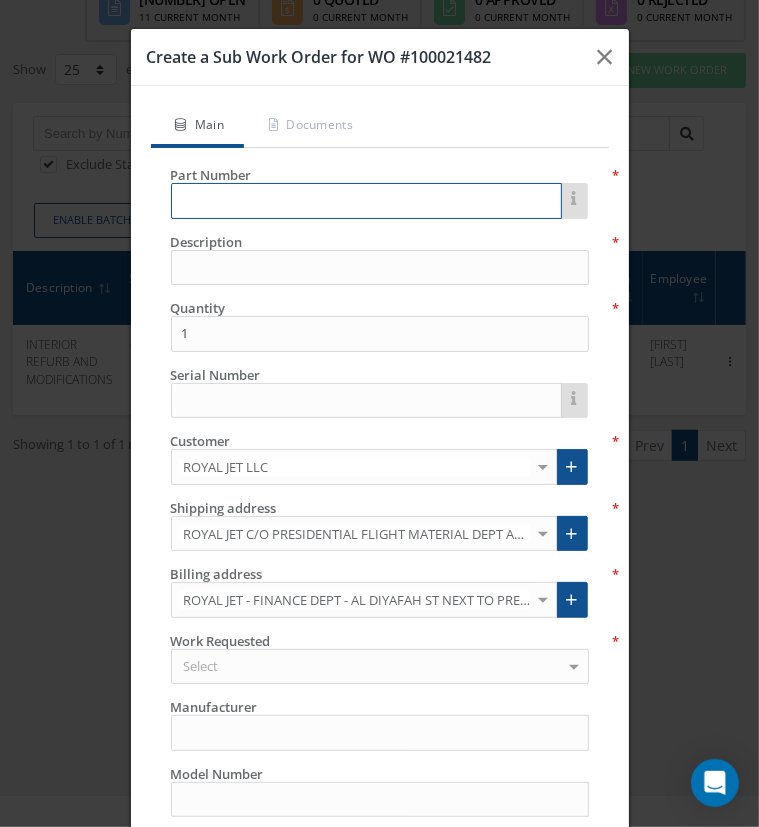click at bounding box center (366, 201) 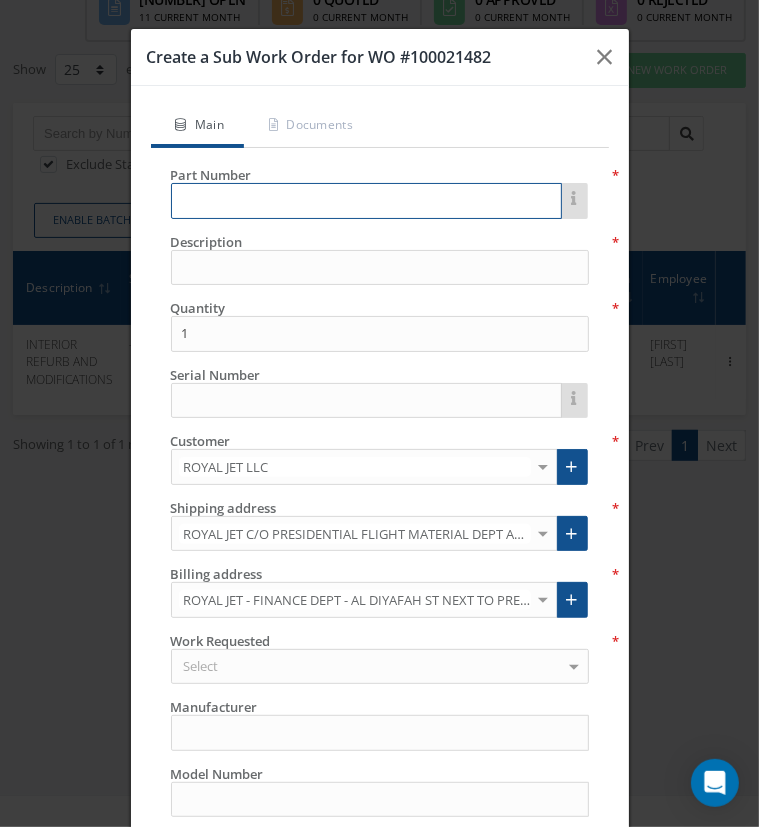 paste on "6352045-521" 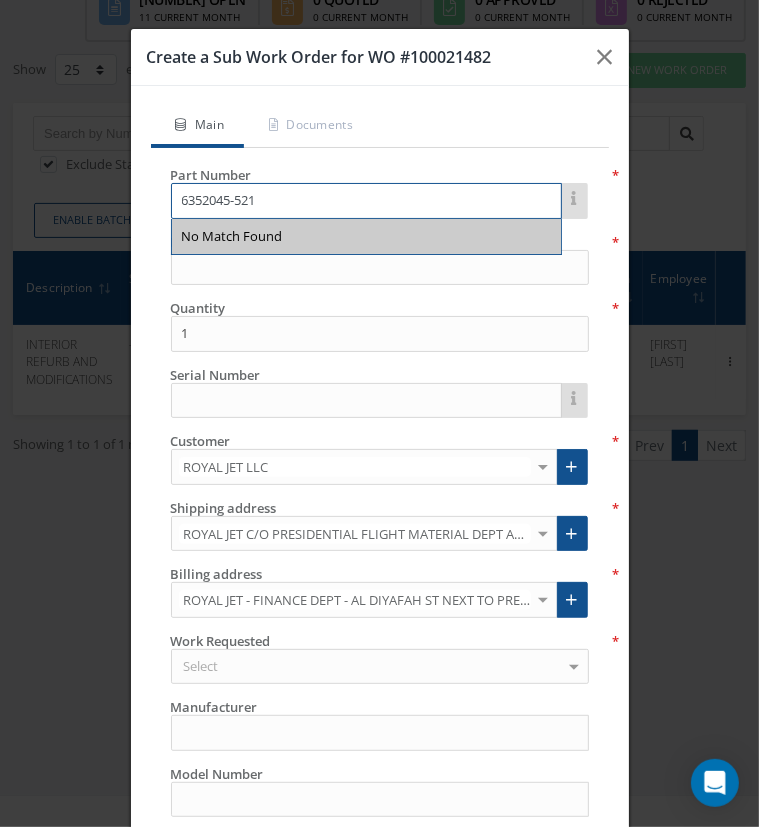 type on "6352045-521" 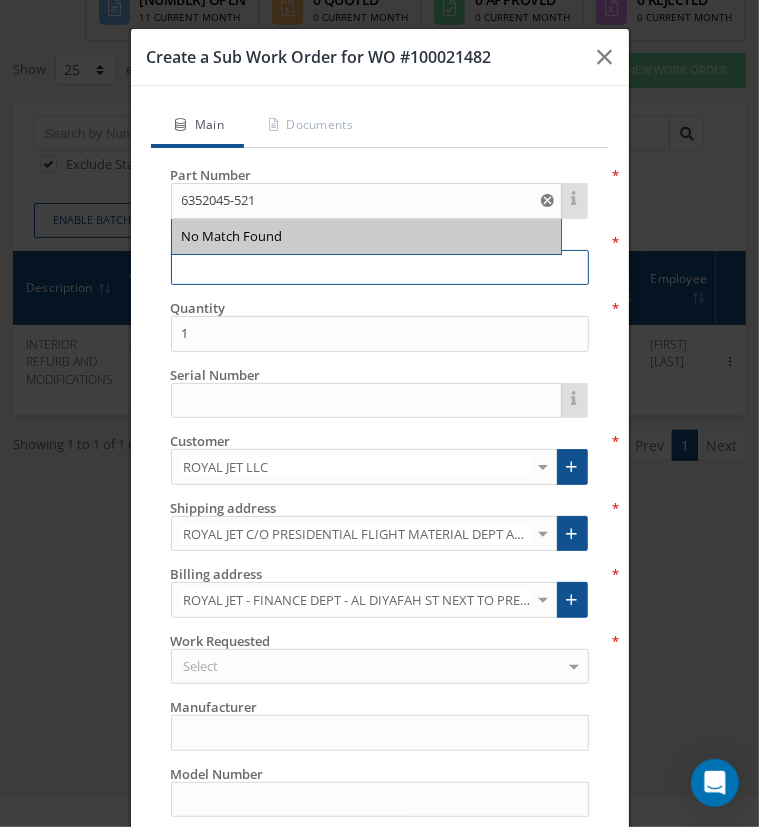 click at bounding box center [380, 268] 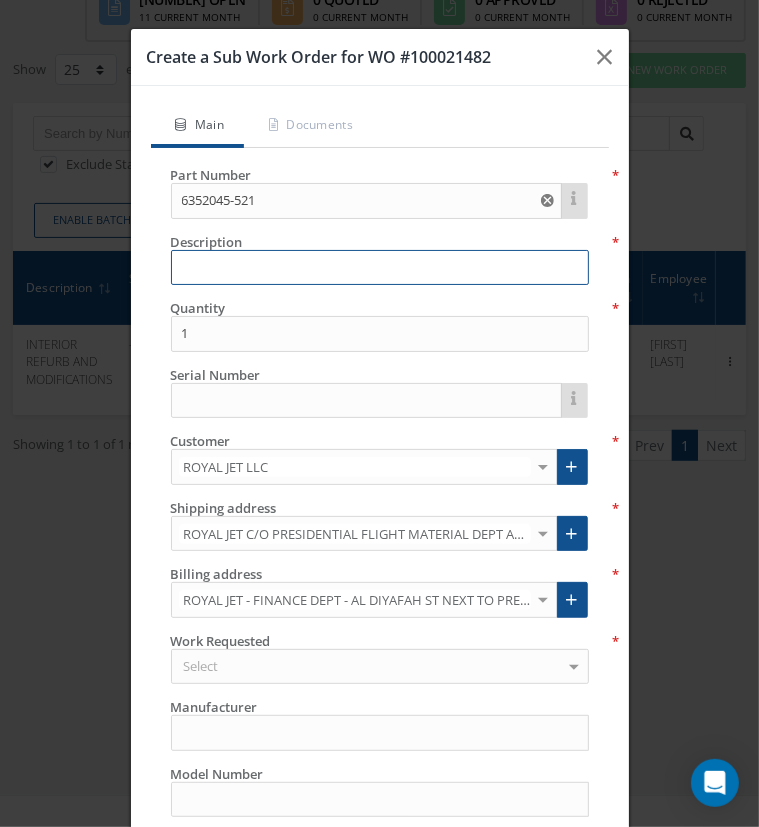 paste on "[NUMBER] CELING PANEL" 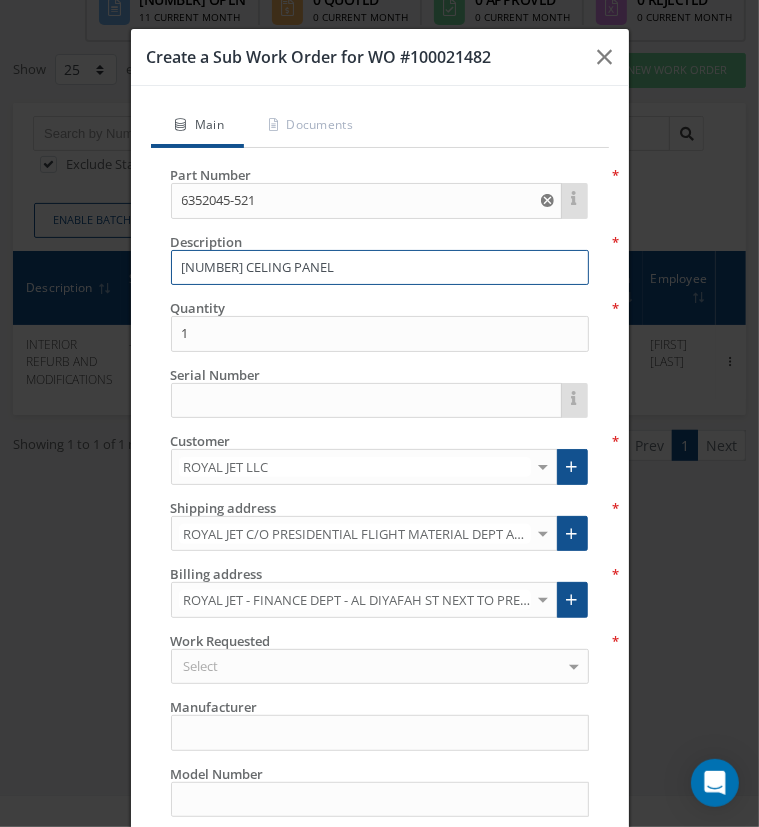 type on "[NUMBER] CELING PANEL" 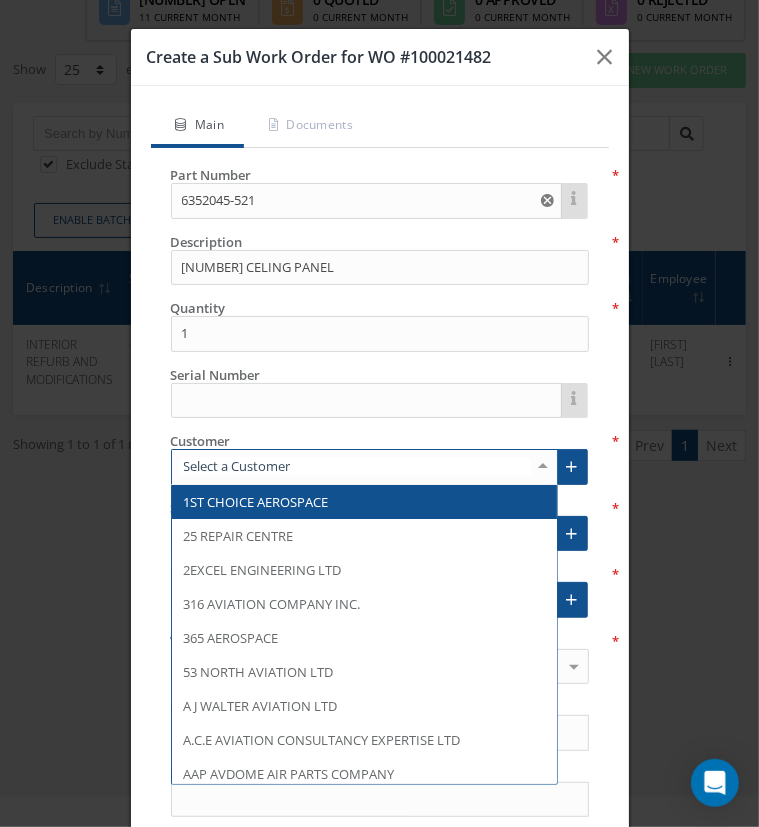 click at bounding box center [364, 467] 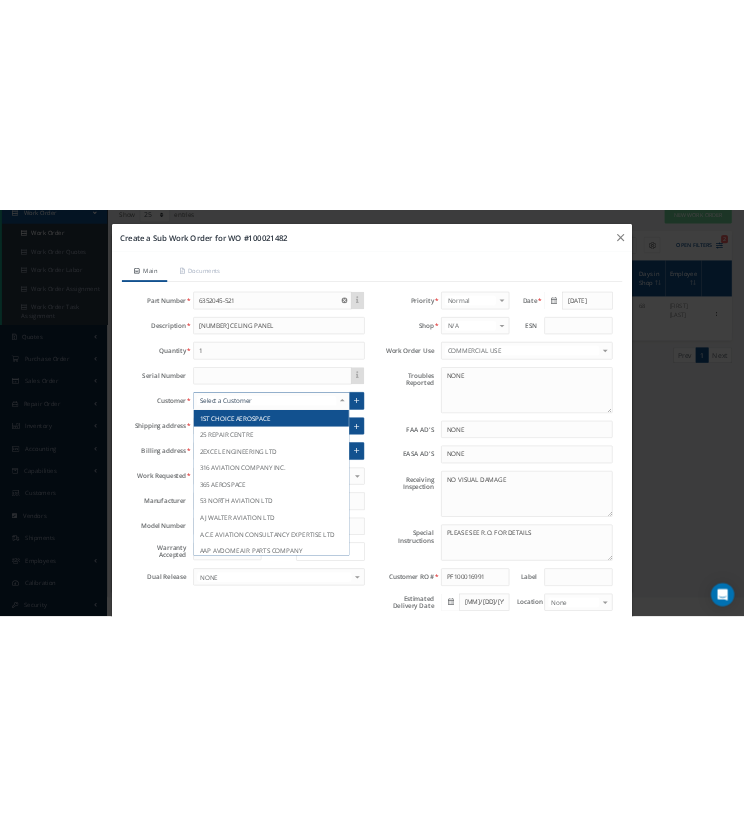 scroll, scrollTop: 0, scrollLeft: 0, axis: both 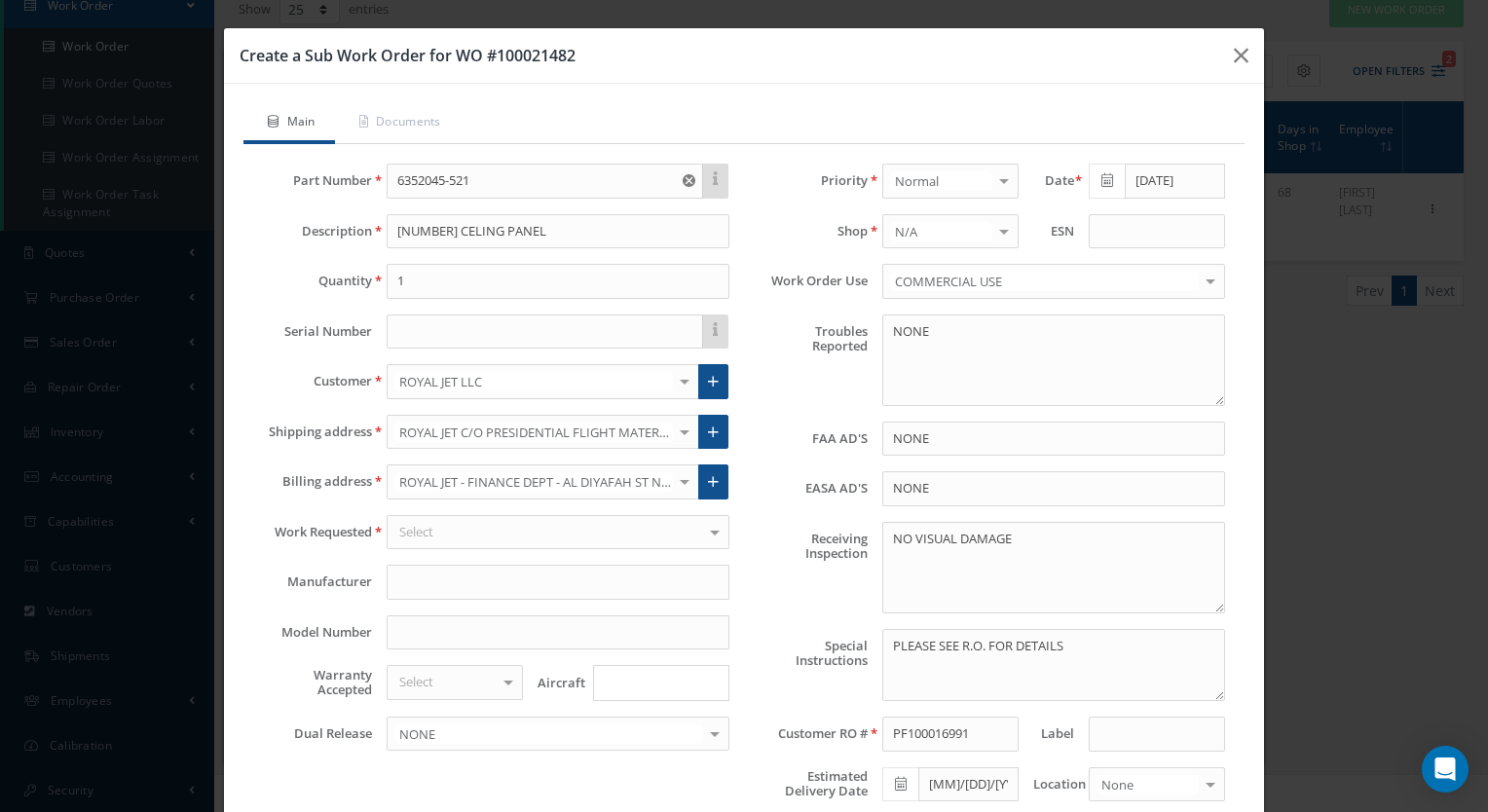 click on "Troubles Reported" at bounding box center (805, 360) 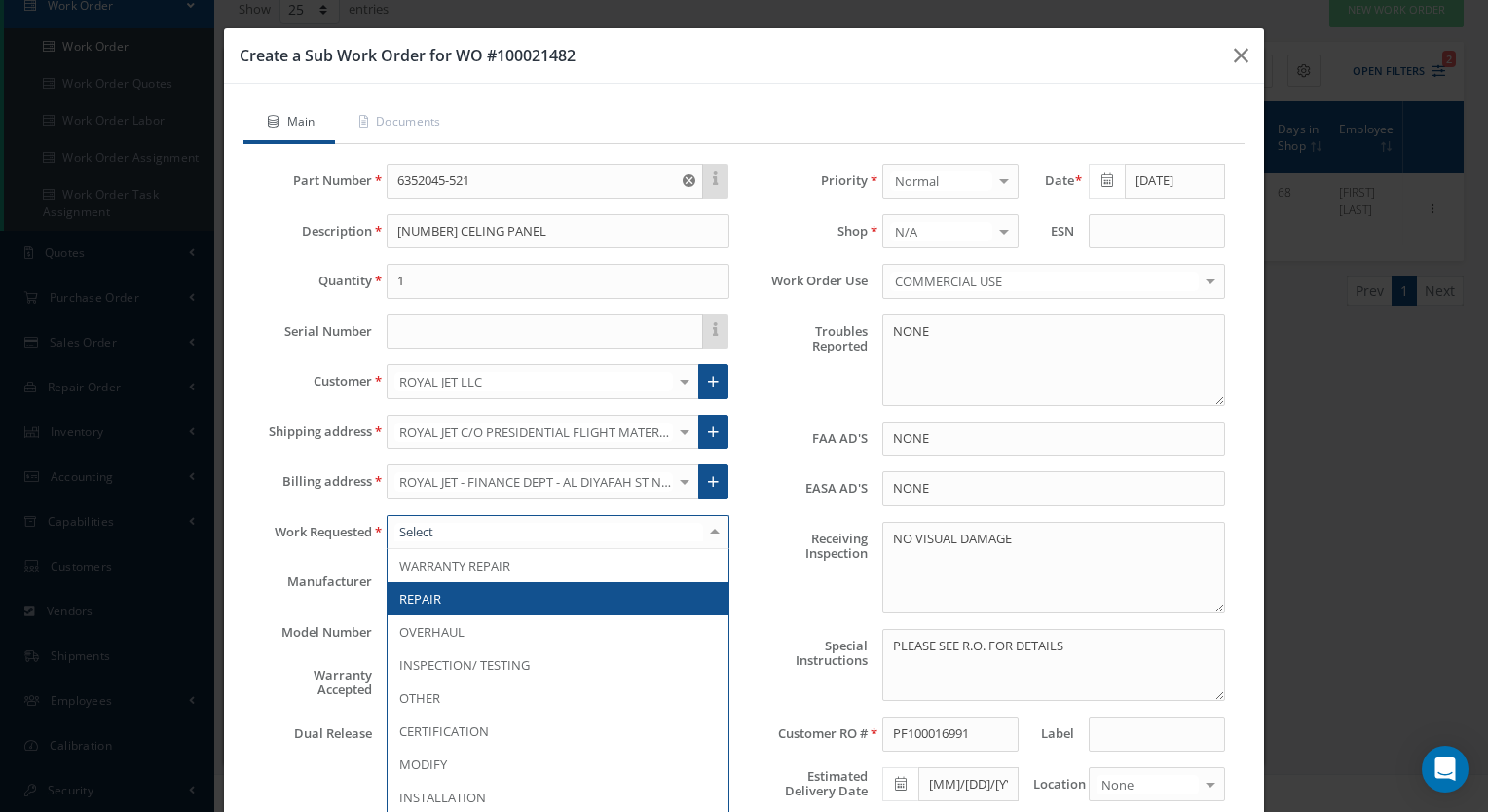 click at bounding box center (558, 533) 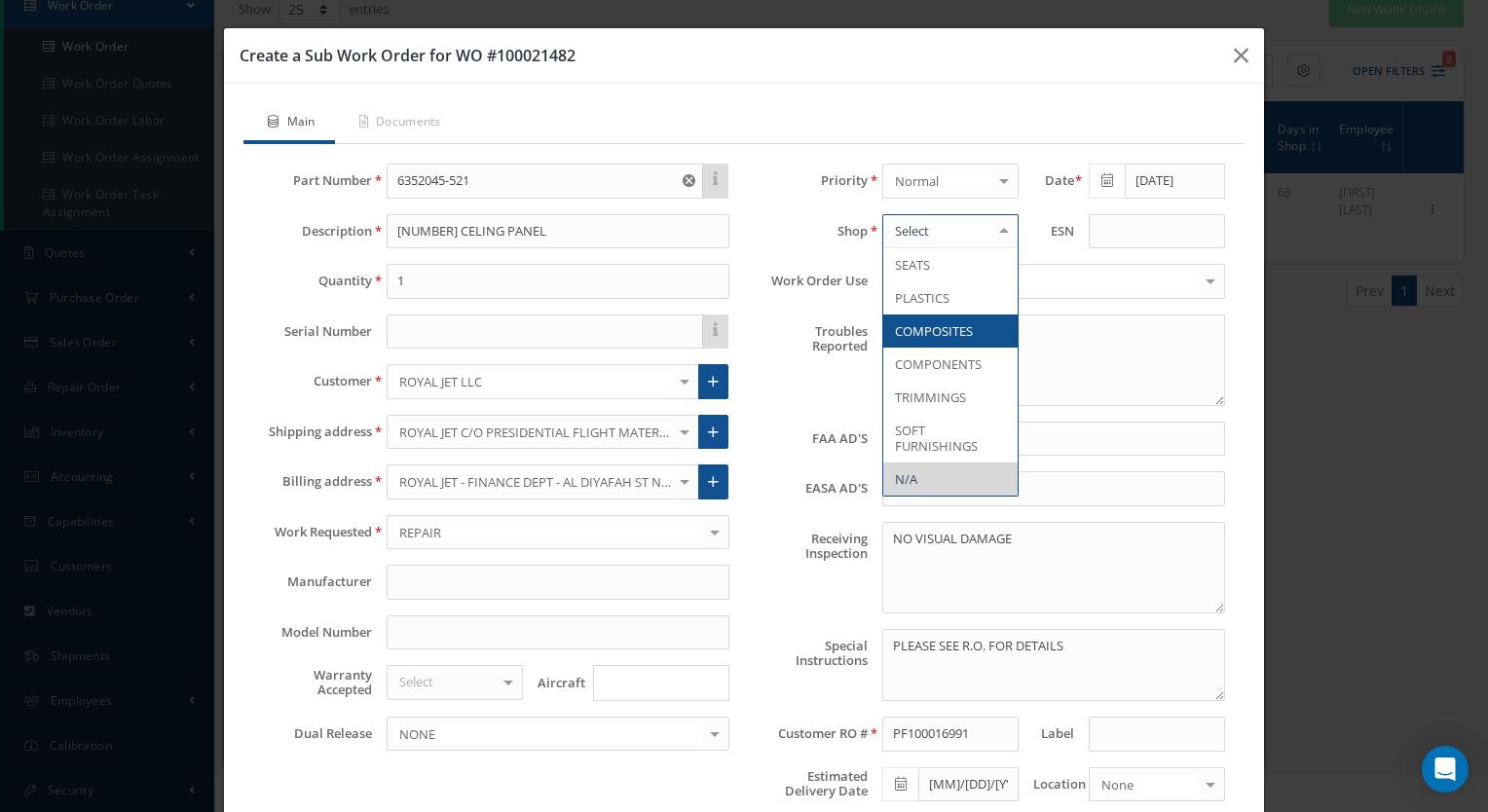 click at bounding box center [1004, 231] 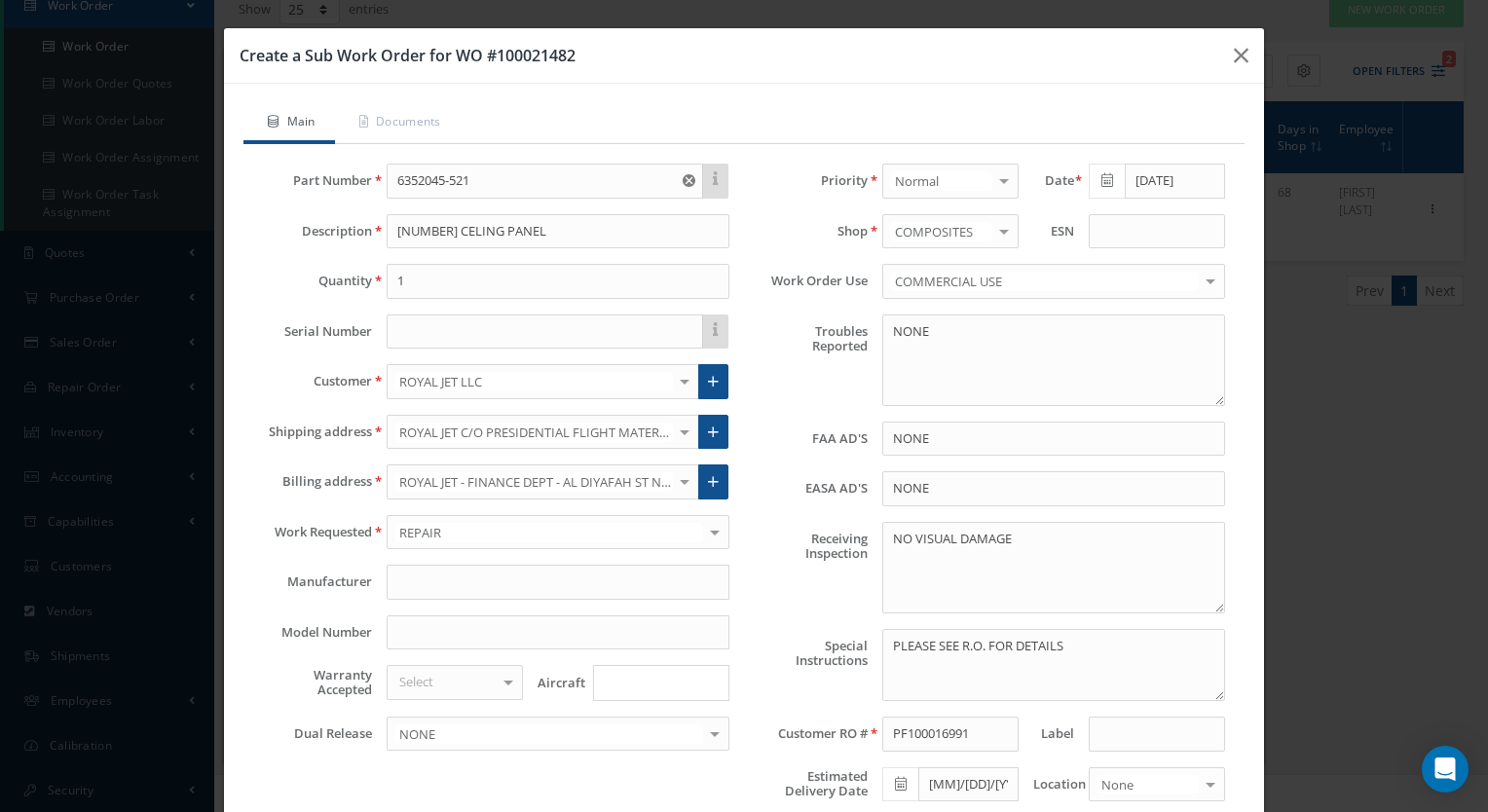 click on "Save" at bounding box center [795, 889] 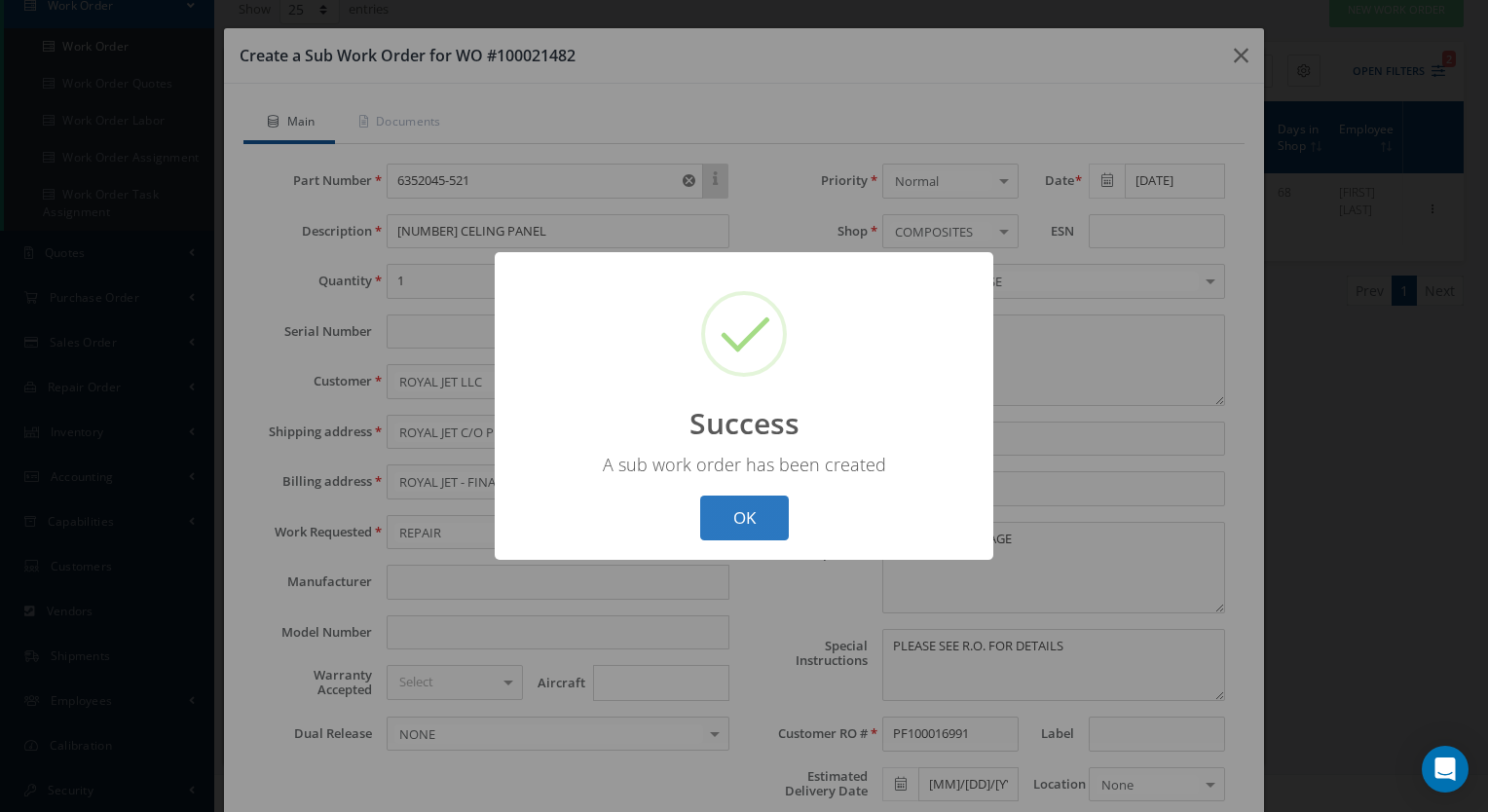 click on "OK" at bounding box center (744, 518) 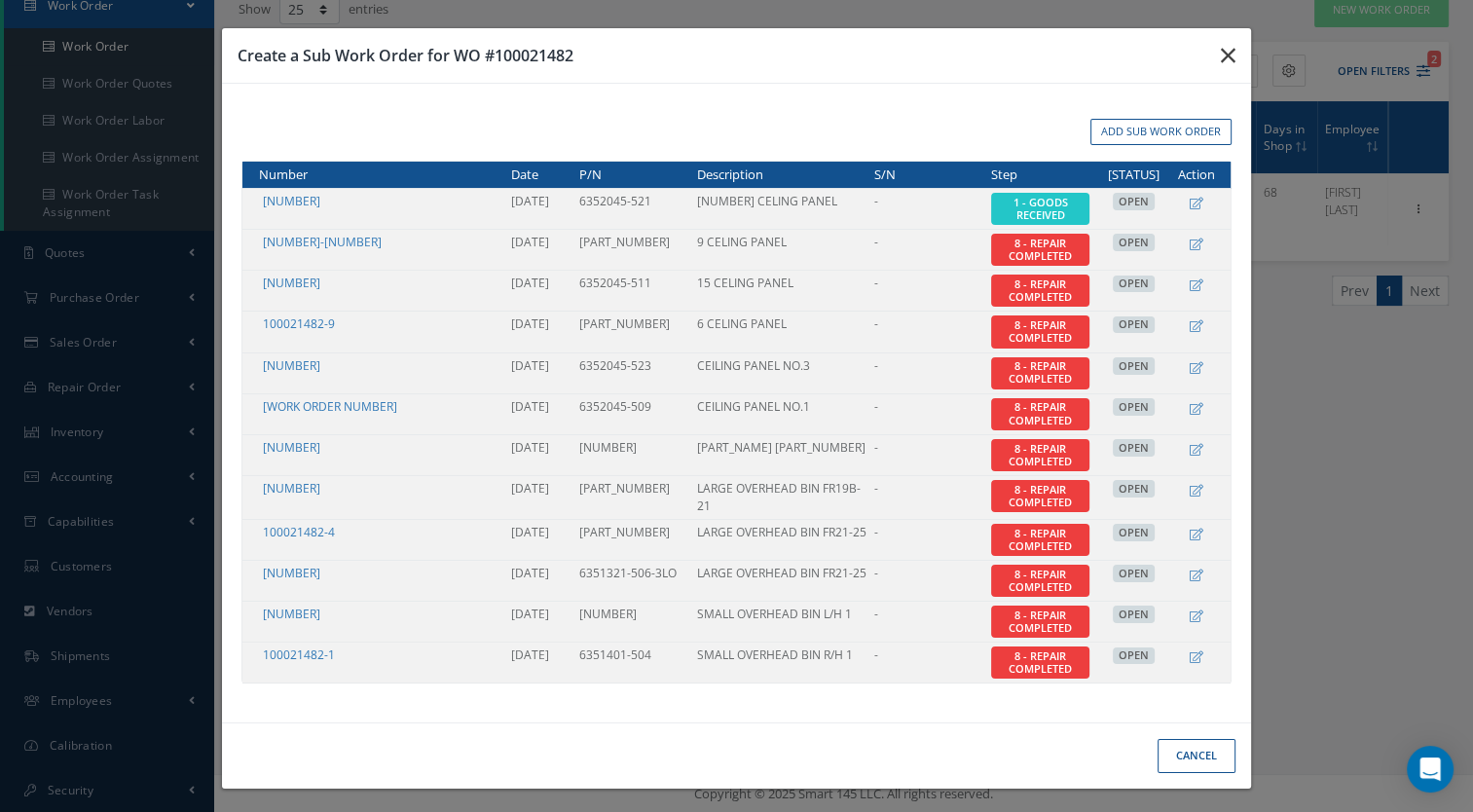 click at bounding box center (1228, 55) 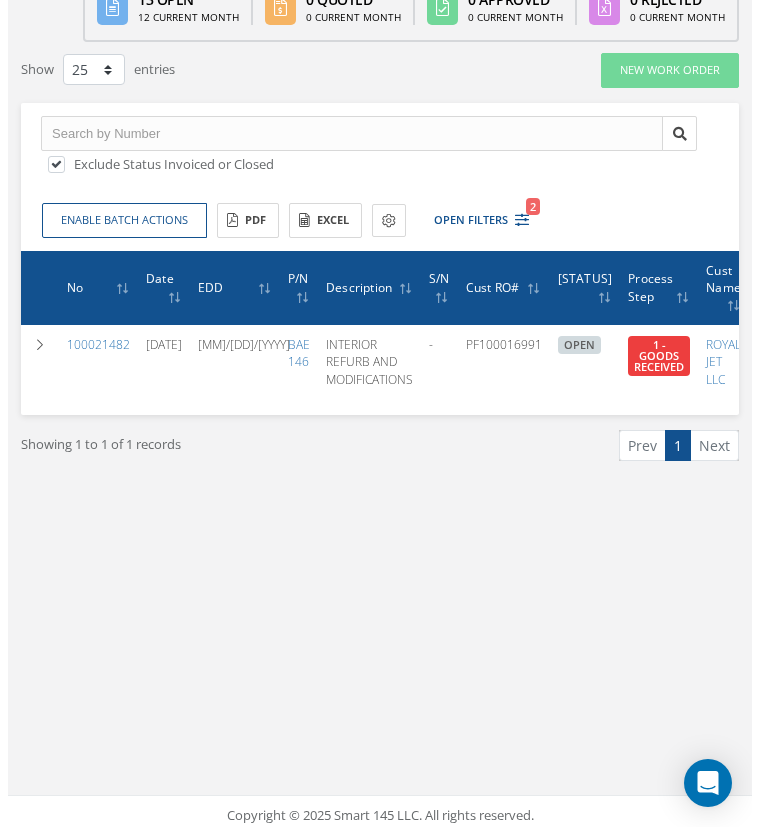 scroll, scrollTop: 0, scrollLeft: 310, axis: horizontal 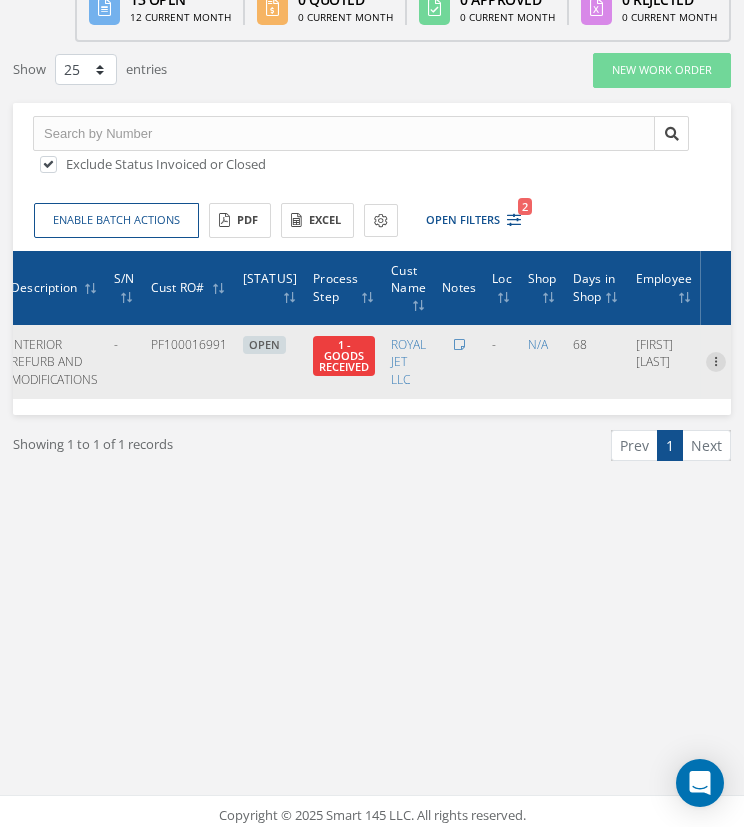 click at bounding box center (716, 360) 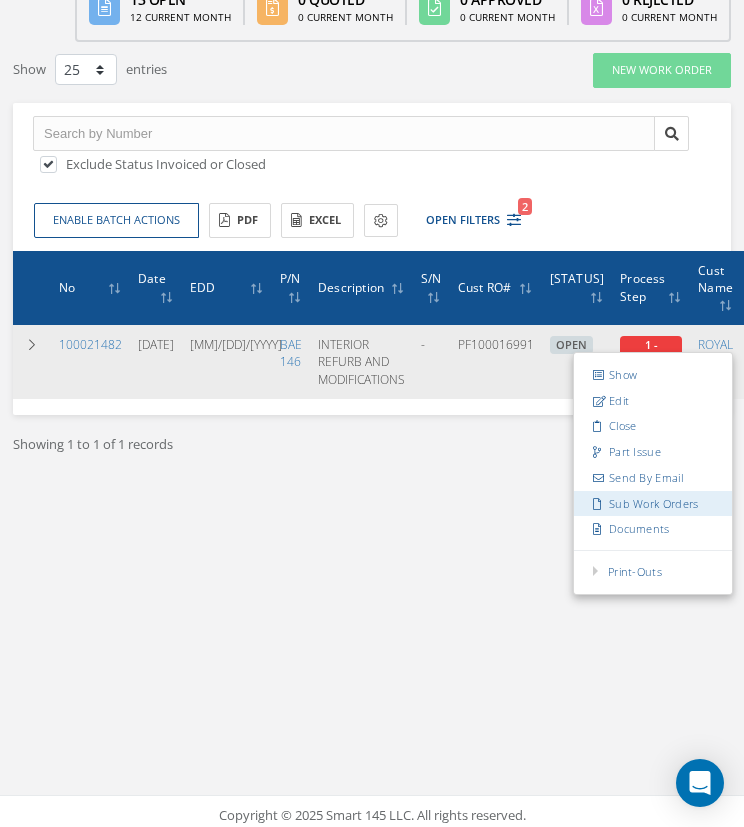click on "Sub Work Orders" at bounding box center [653, 503] 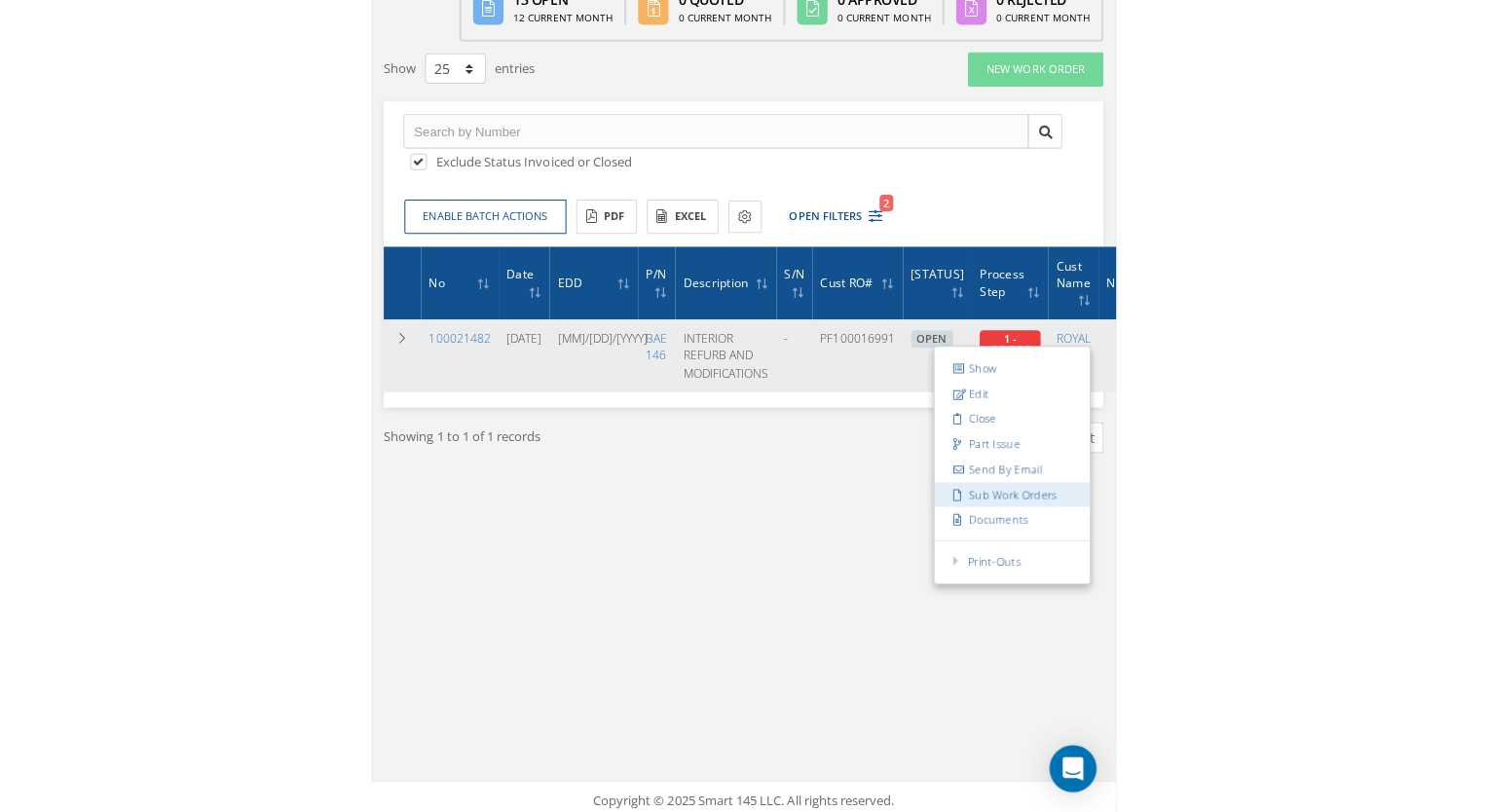 scroll, scrollTop: 0, scrollLeft: 287, axis: horizontal 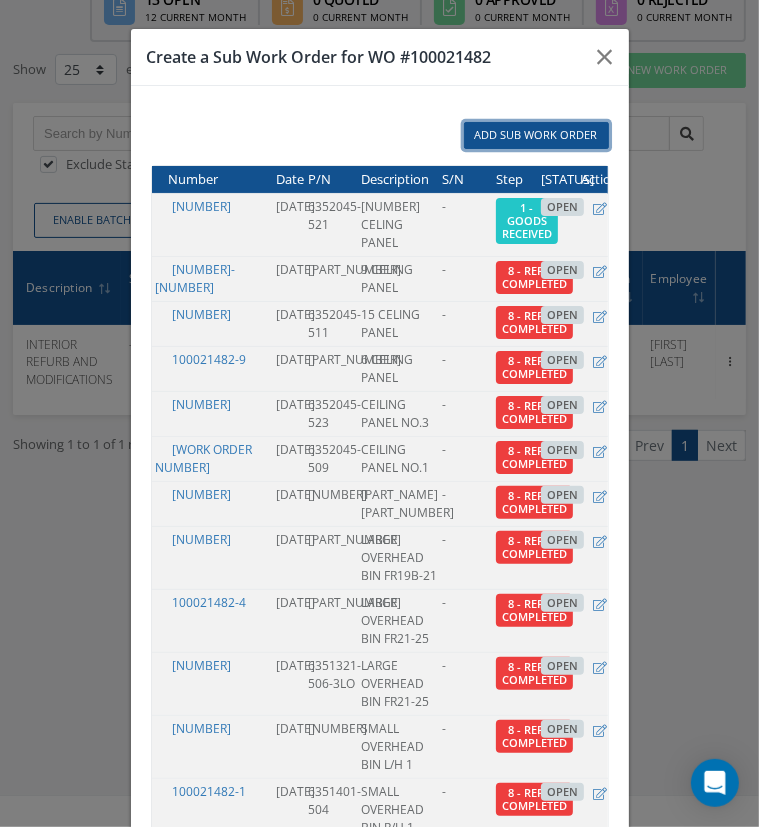 click on "Add Sub Work Order" at bounding box center [536, 135] 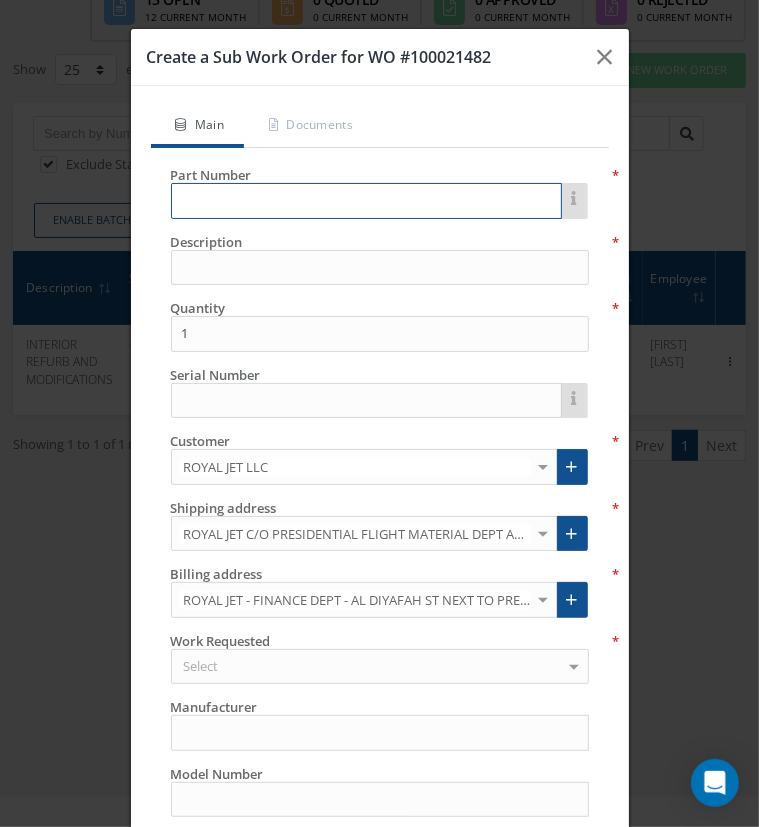 click at bounding box center (366, 201) 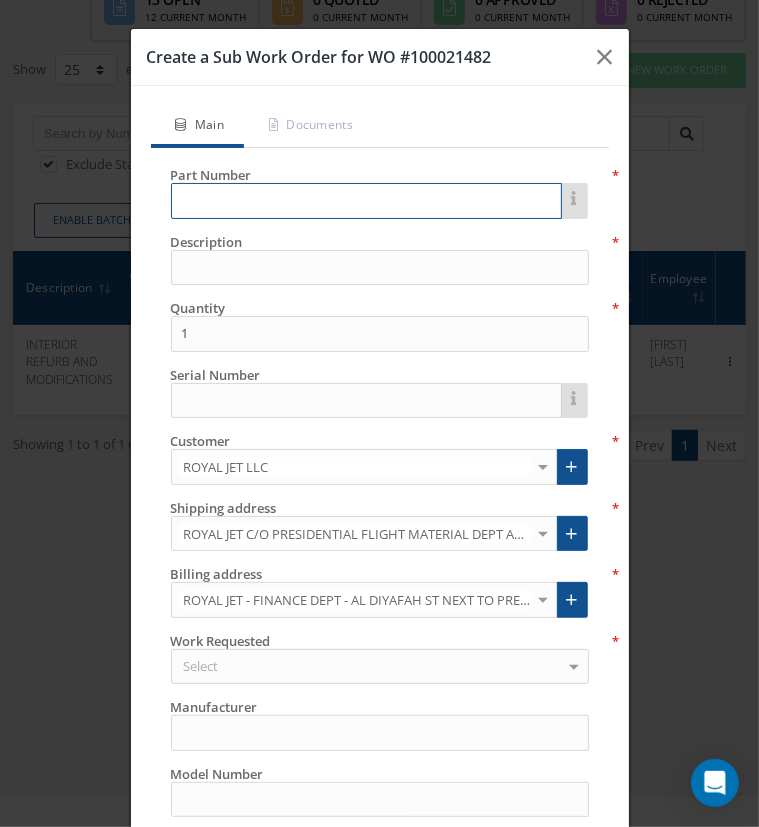 paste on "6352045-509" 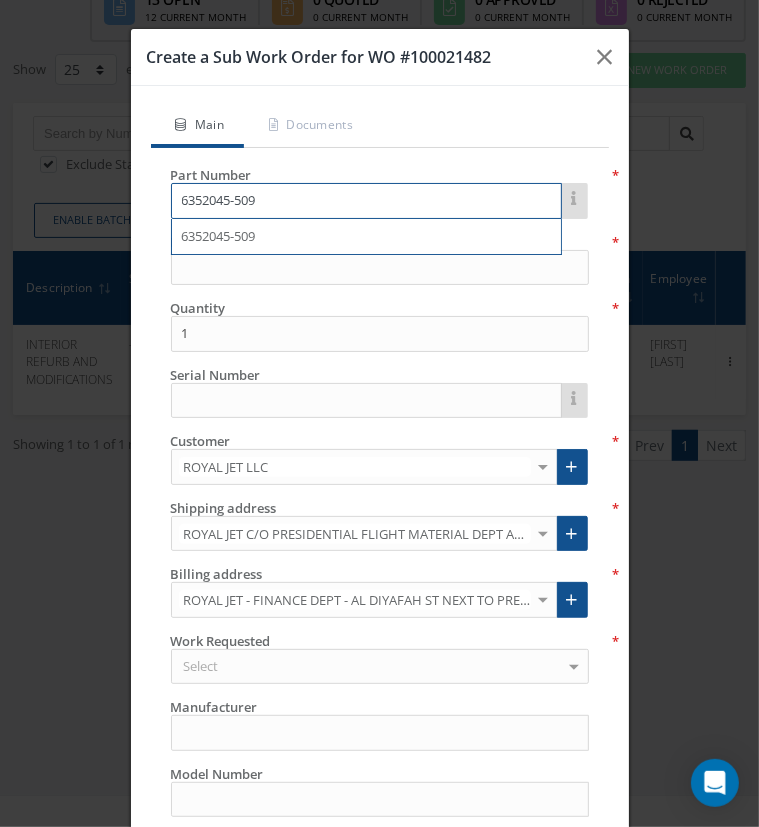 type on "6352045-509" 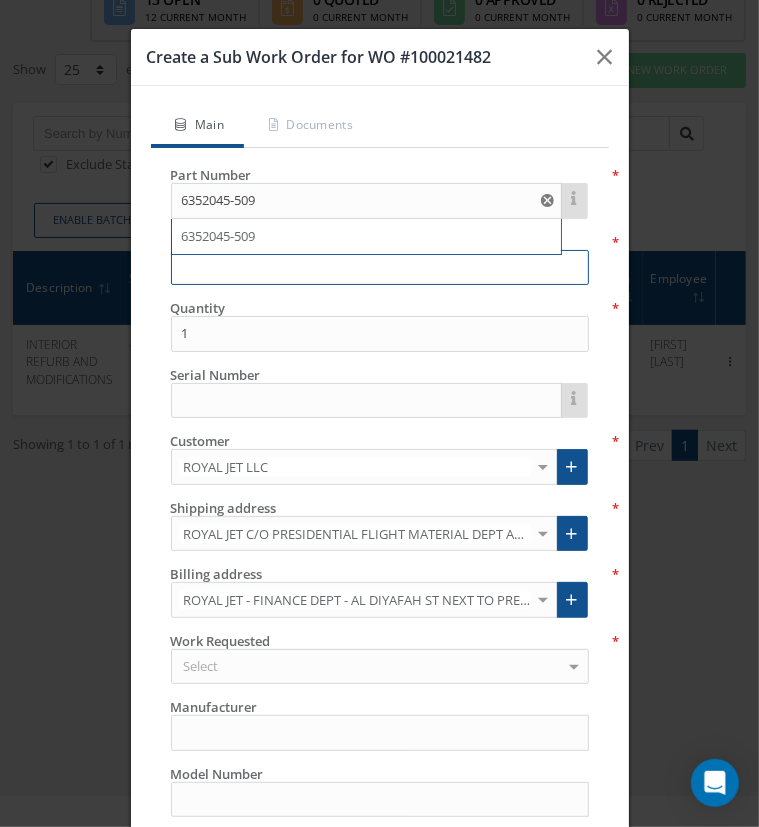 click at bounding box center (380, 268) 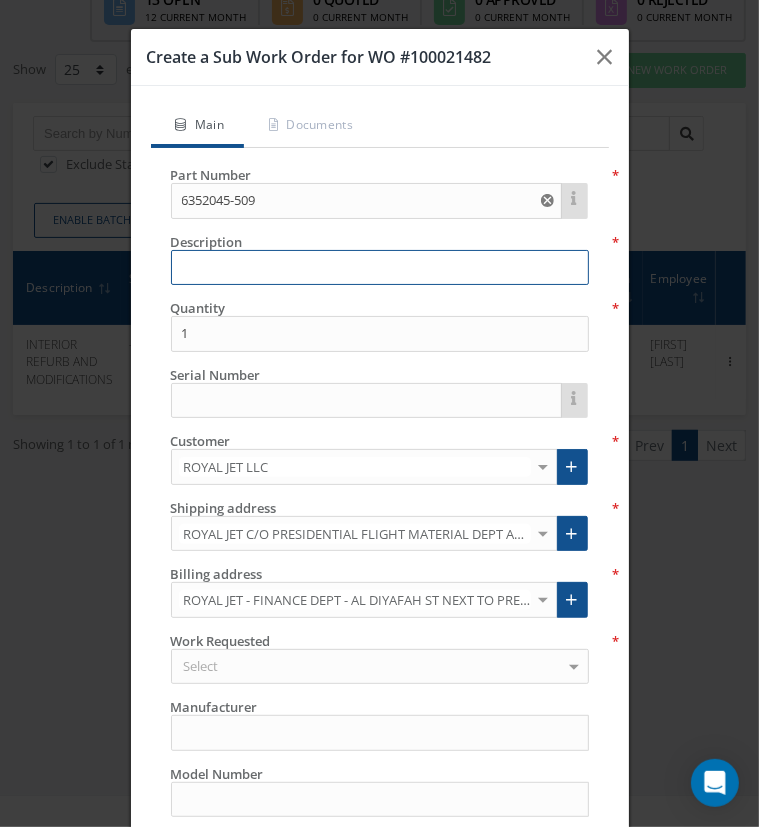 paste on "11 CELING PANEL" 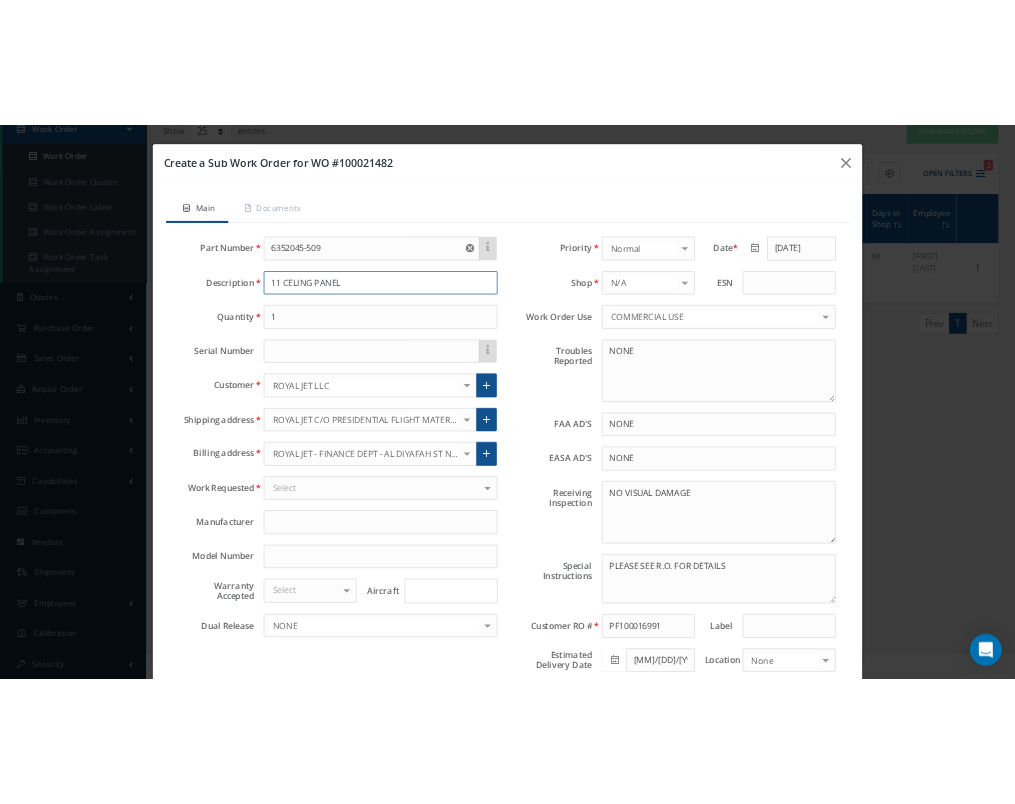 scroll, scrollTop: 0, scrollLeft: 0, axis: both 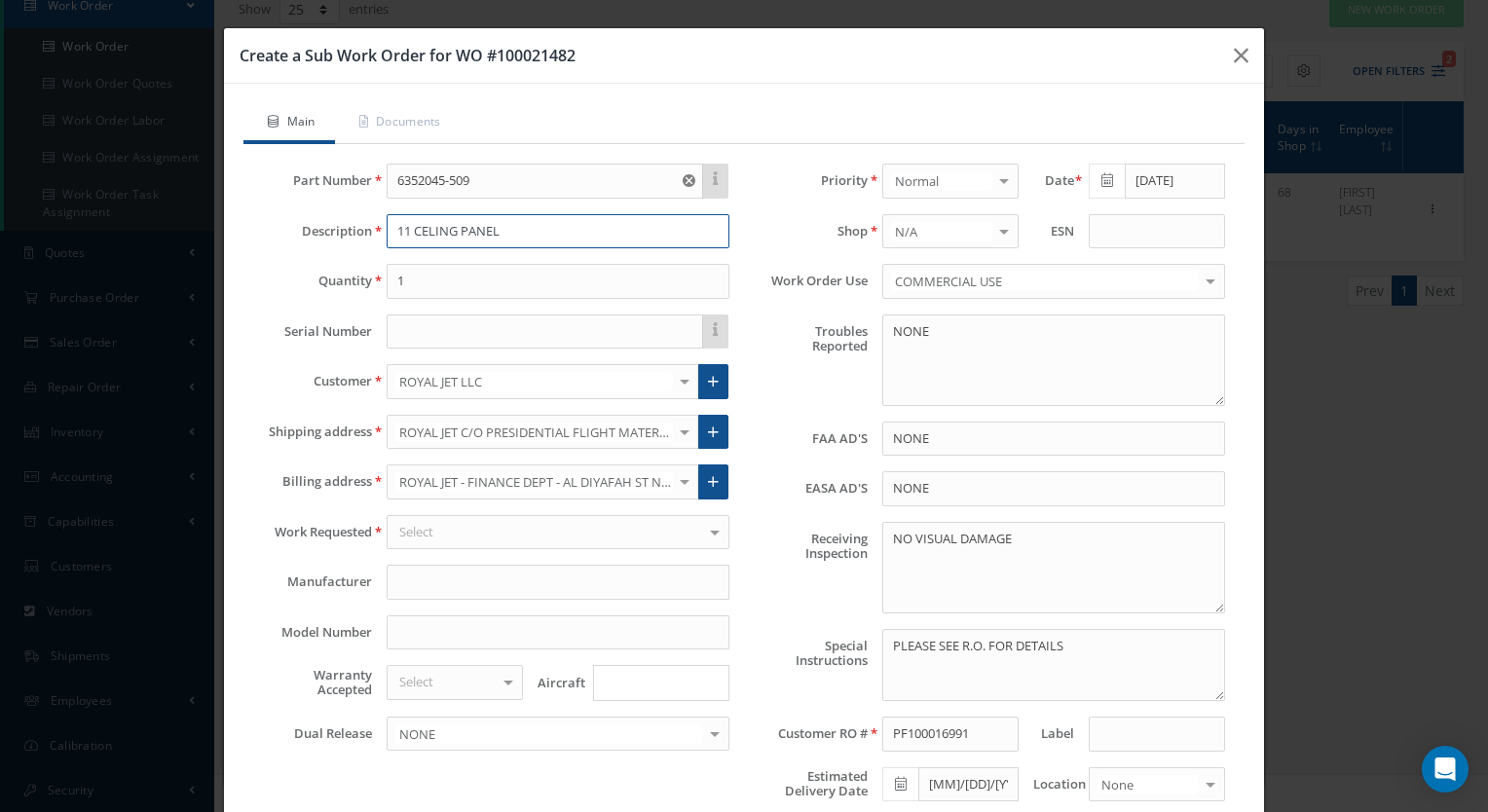 type on "11 CELING PANEL" 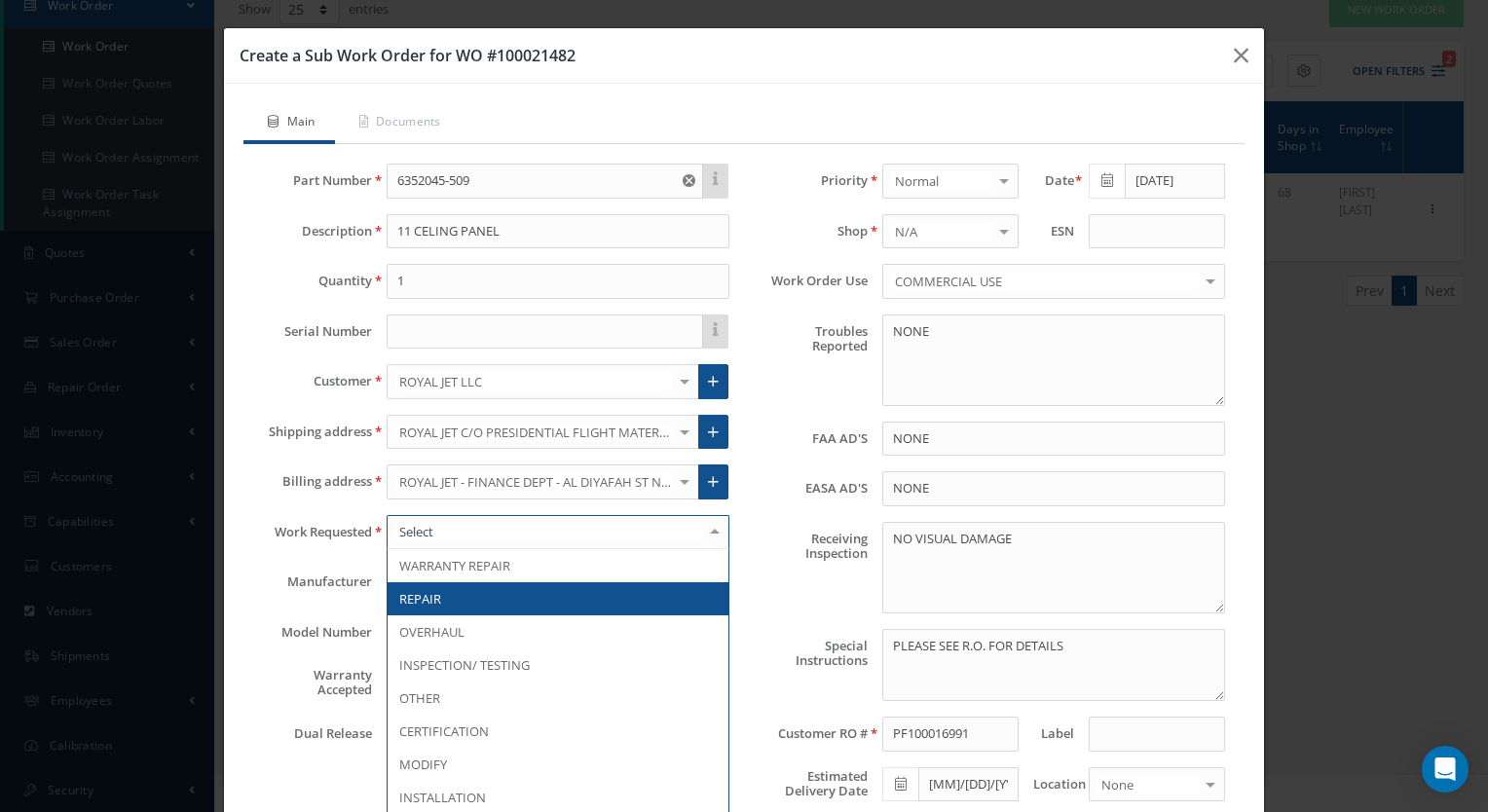 click at bounding box center (715, 532) 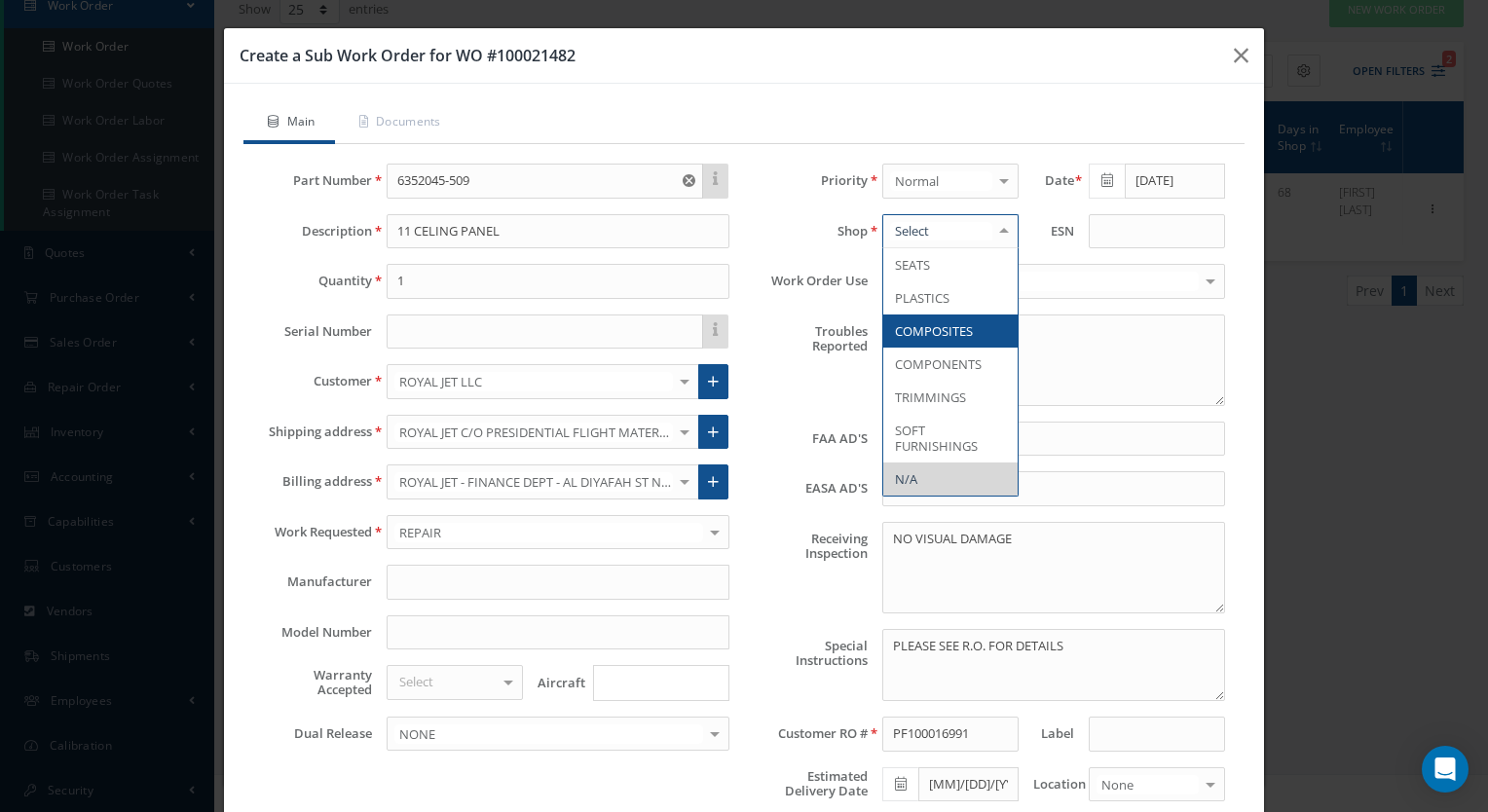 click on "COMPOSITES" at bounding box center (950, 331) 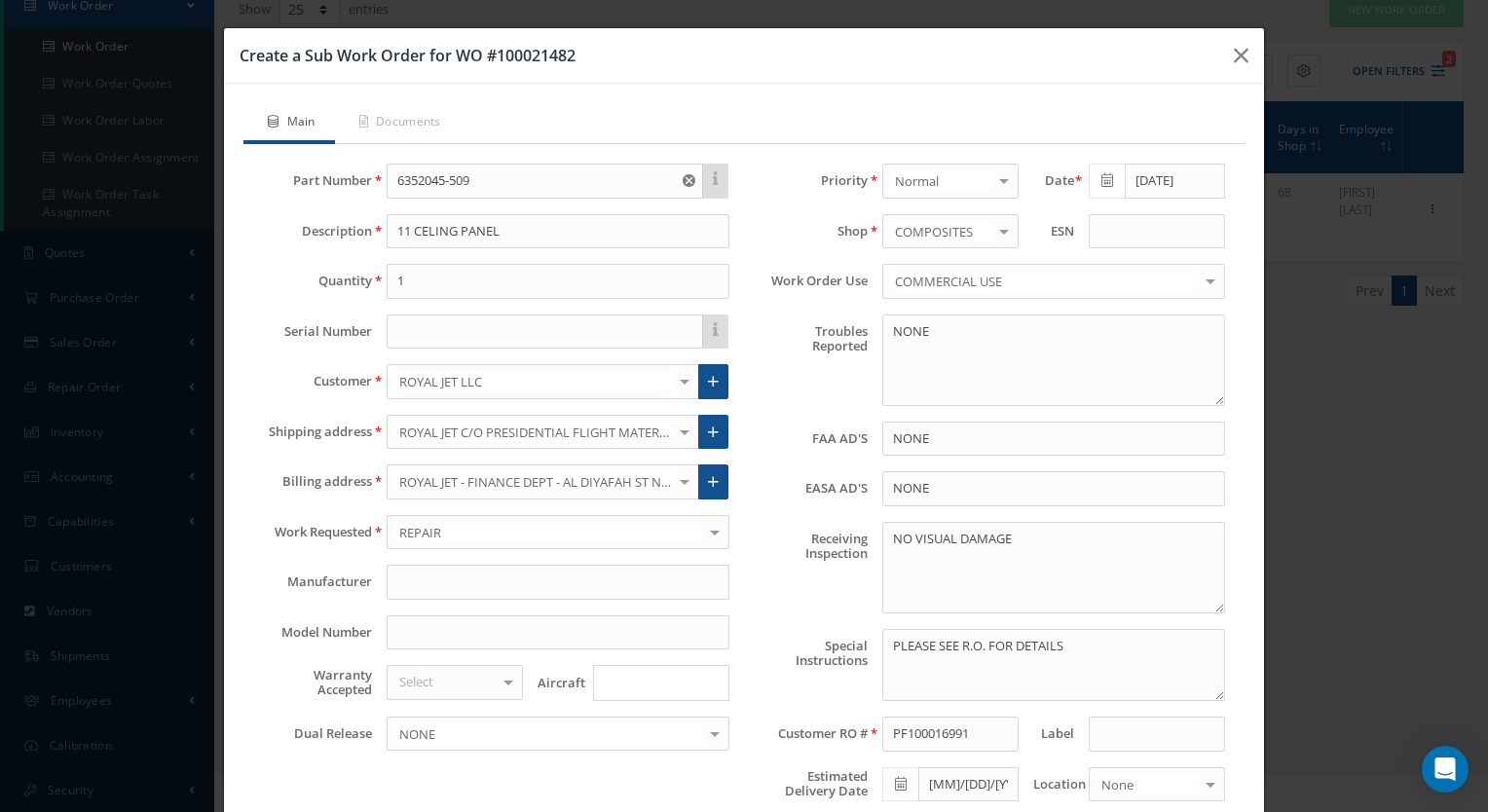 click on "Save" at bounding box center [795, 889] 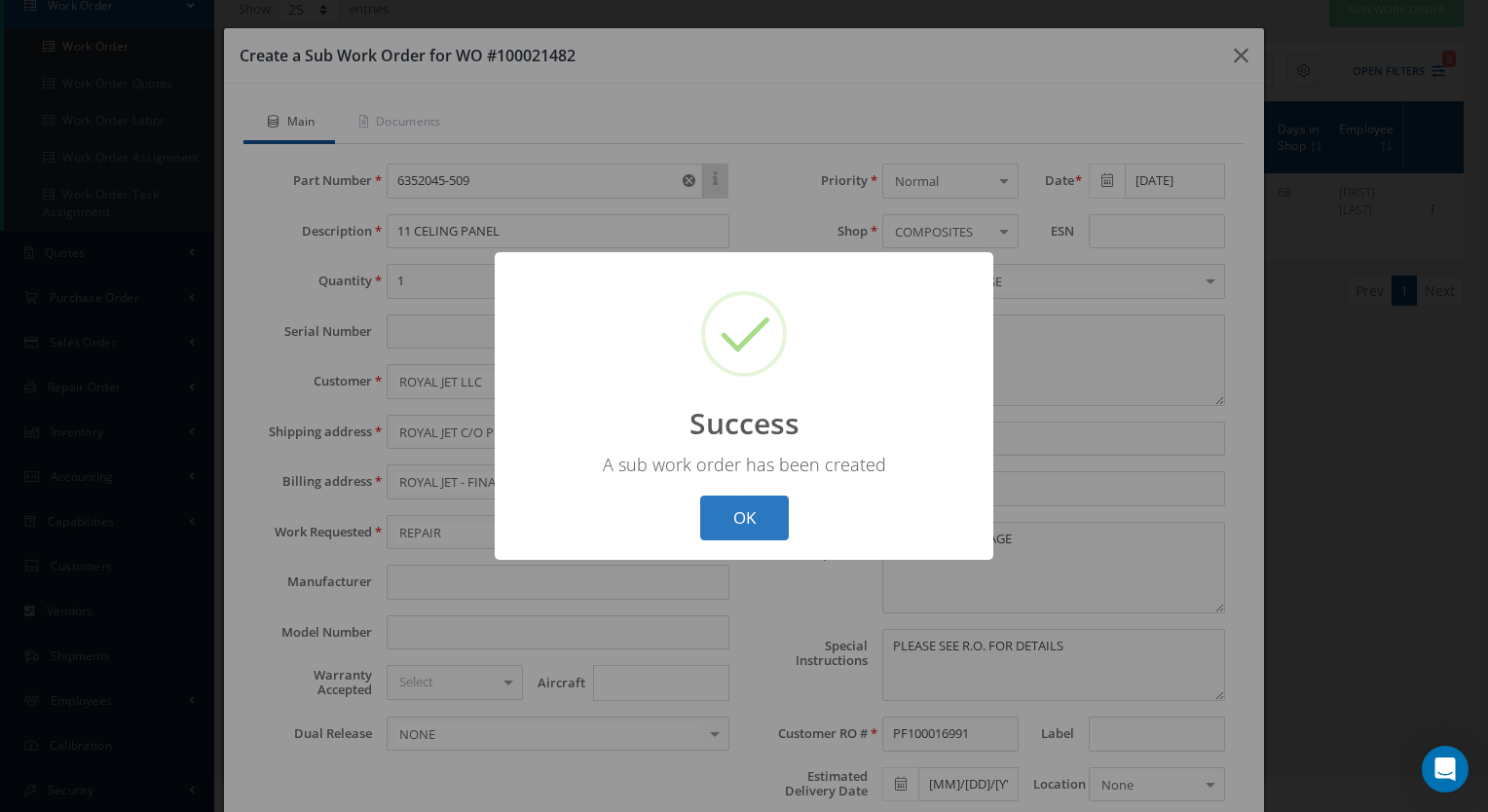 click on "OK" at bounding box center (744, 518) 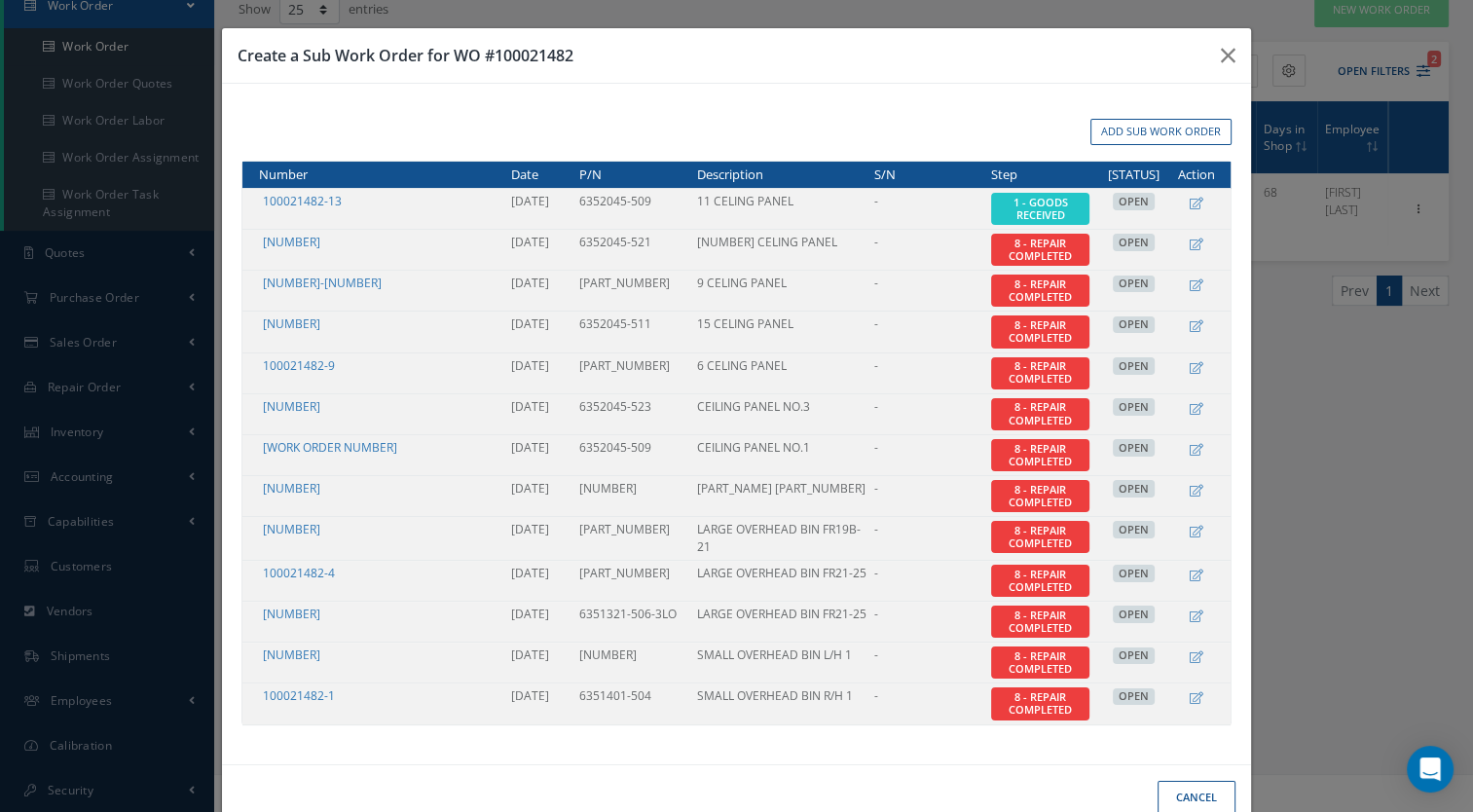 click on "Create a Sub Work Order for WO #[NUMBER]
Add Sub Work Order
Number
Date
P/N
Description
S/N
Step
Status
Action
[NUMBER]
[DATE]
[P/N]
[DESCRIPTION]
-
[STEP]
[STATUS]
[NUMBER]
[DATE]
[P/N]
[DESCRIPTION]
-" at bounding box center (736, 406) 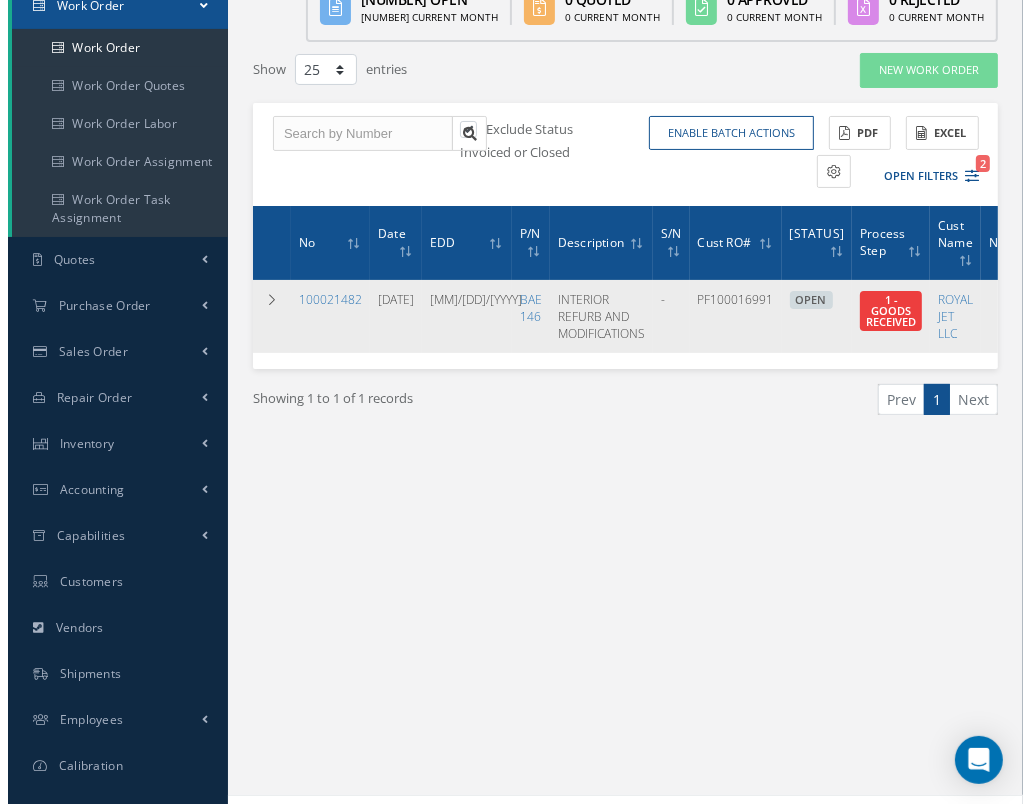 scroll, scrollTop: 0, scrollLeft: 283, axis: horizontal 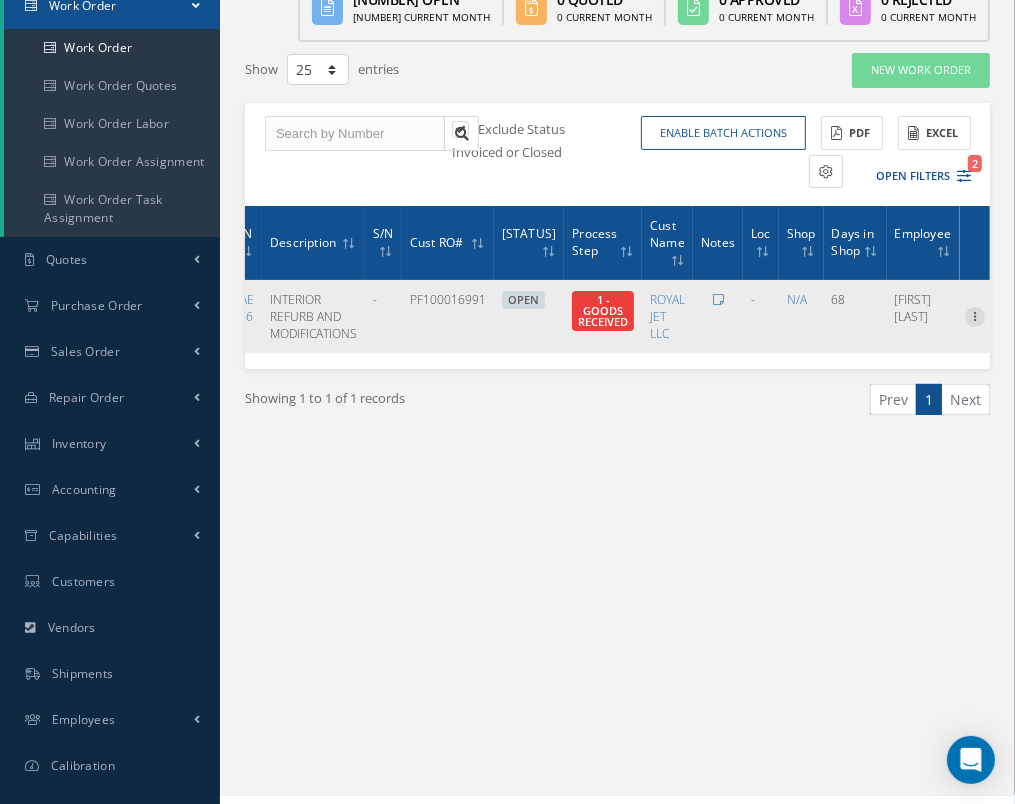 click at bounding box center (975, 315) 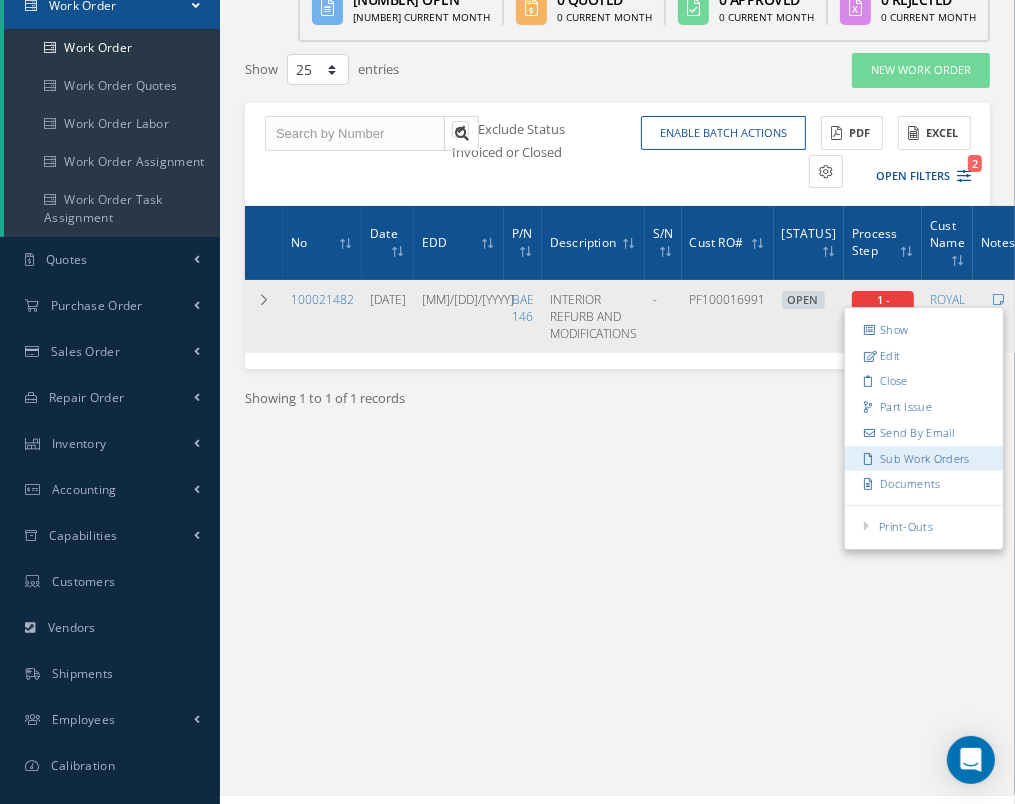 click on "Sub Work Orders" at bounding box center (924, 458) 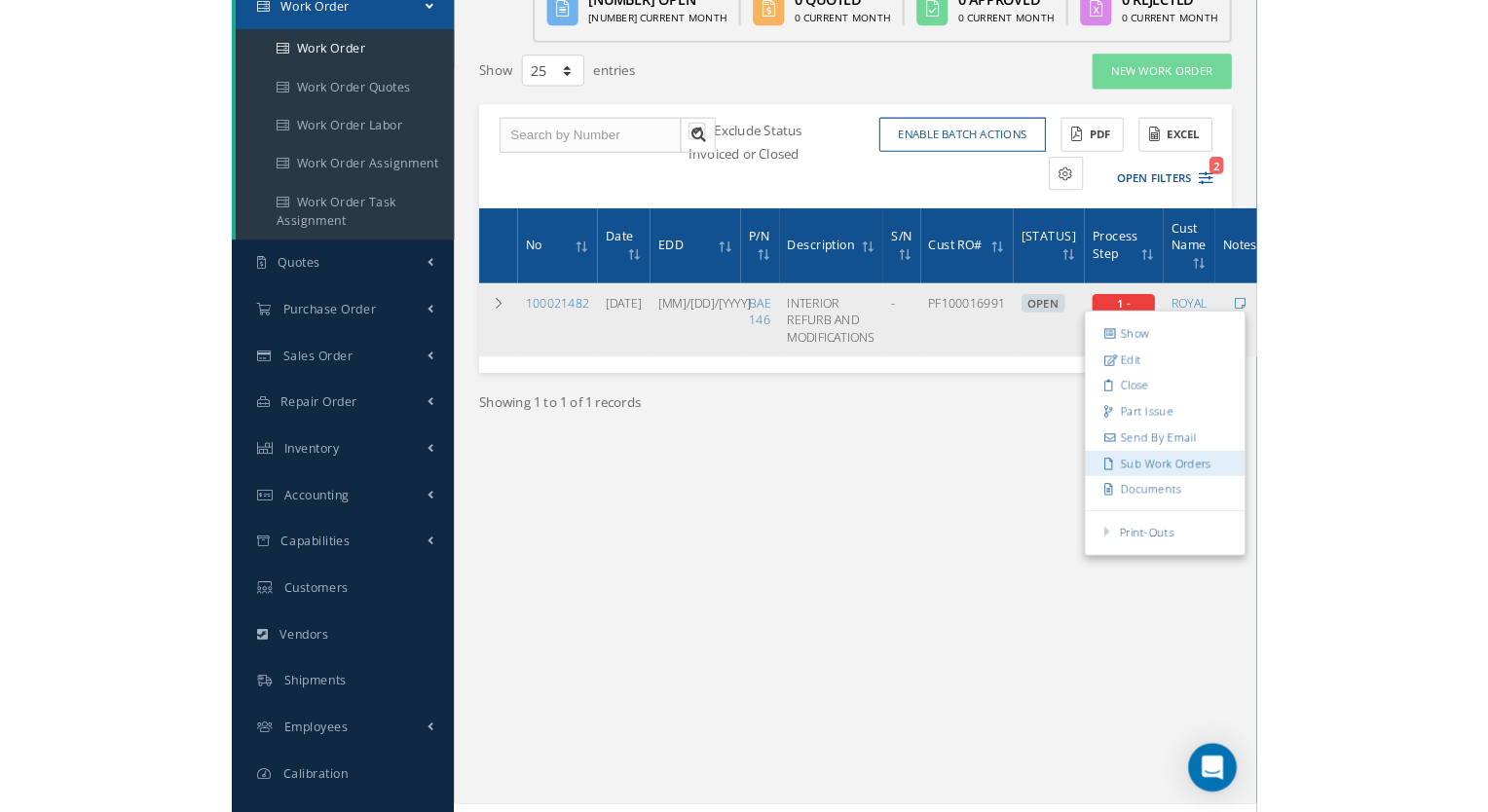 scroll, scrollTop: 0, scrollLeft: 261, axis: horizontal 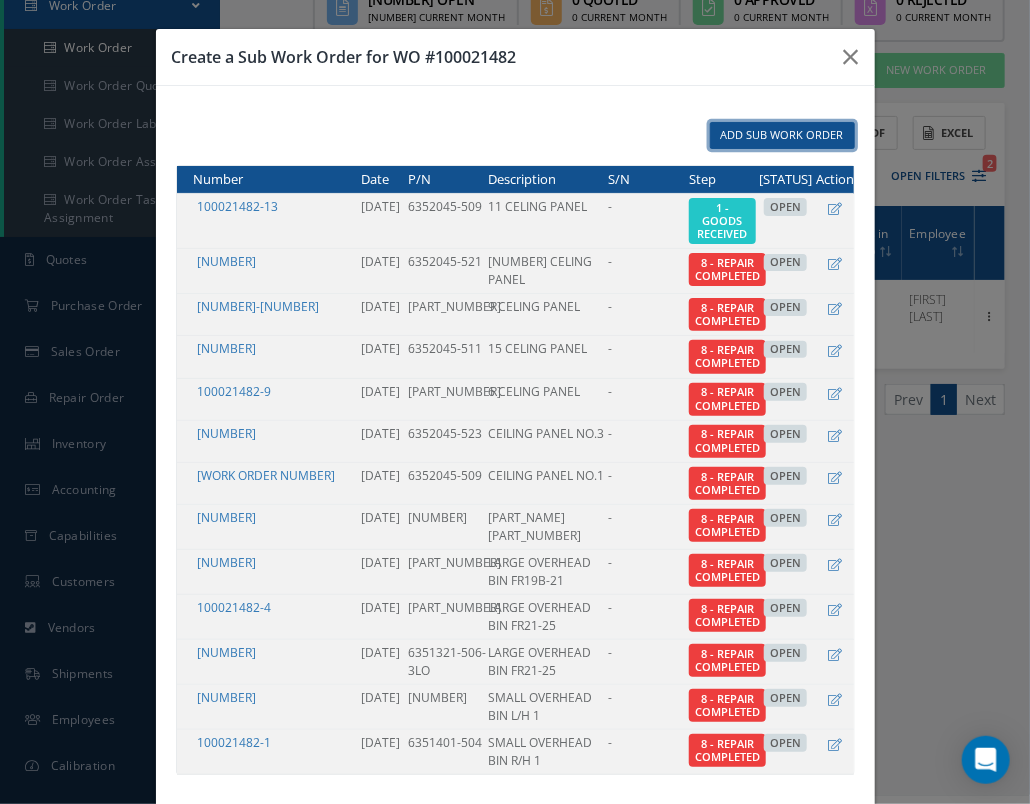 click on "Add Sub Work Order" at bounding box center (782, 135) 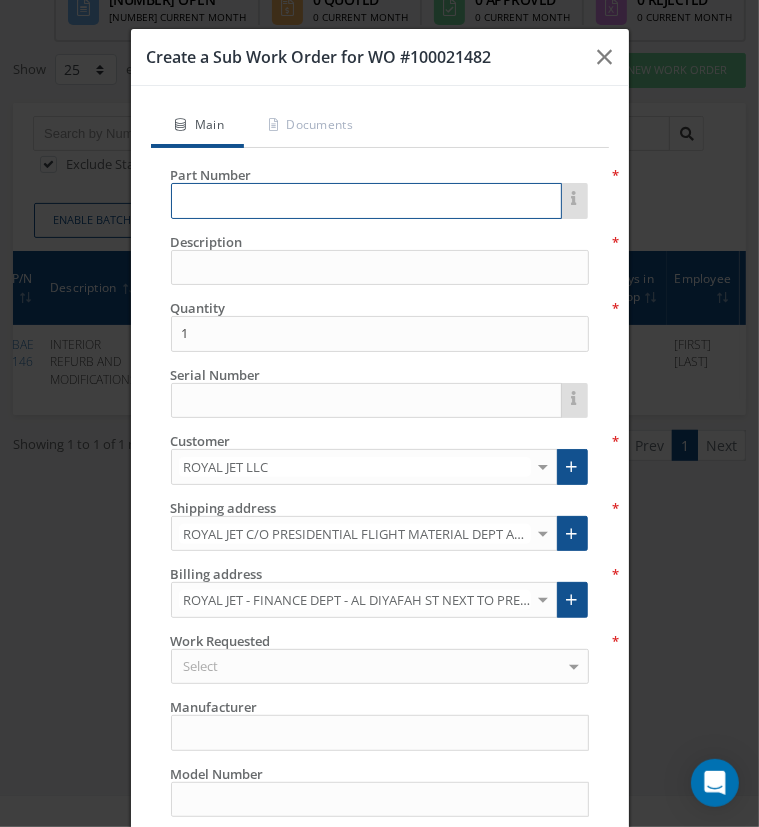 click at bounding box center (366, 201) 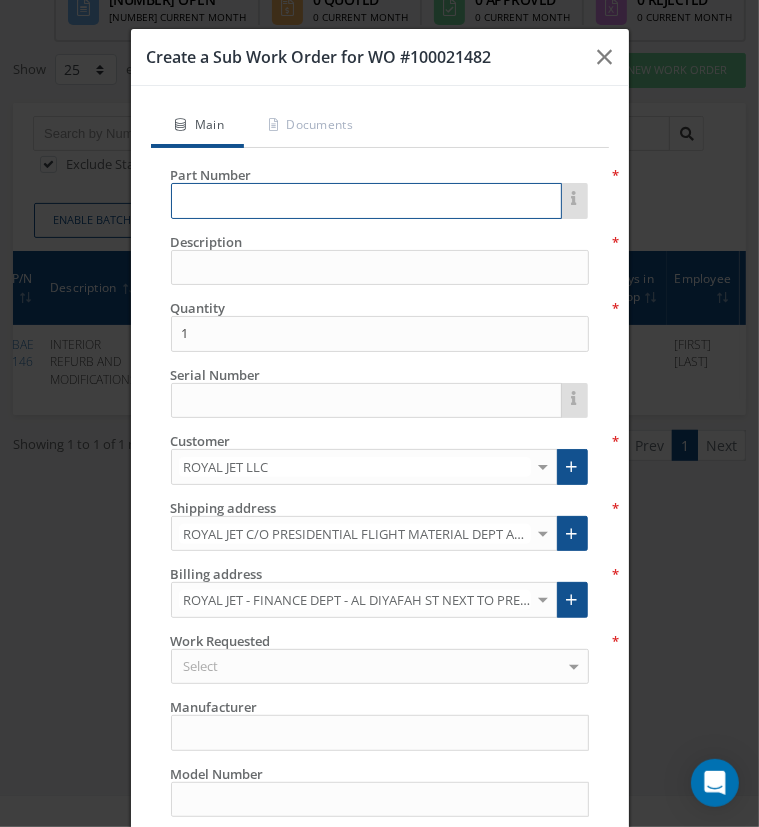paste on "[PART NUMBER]" 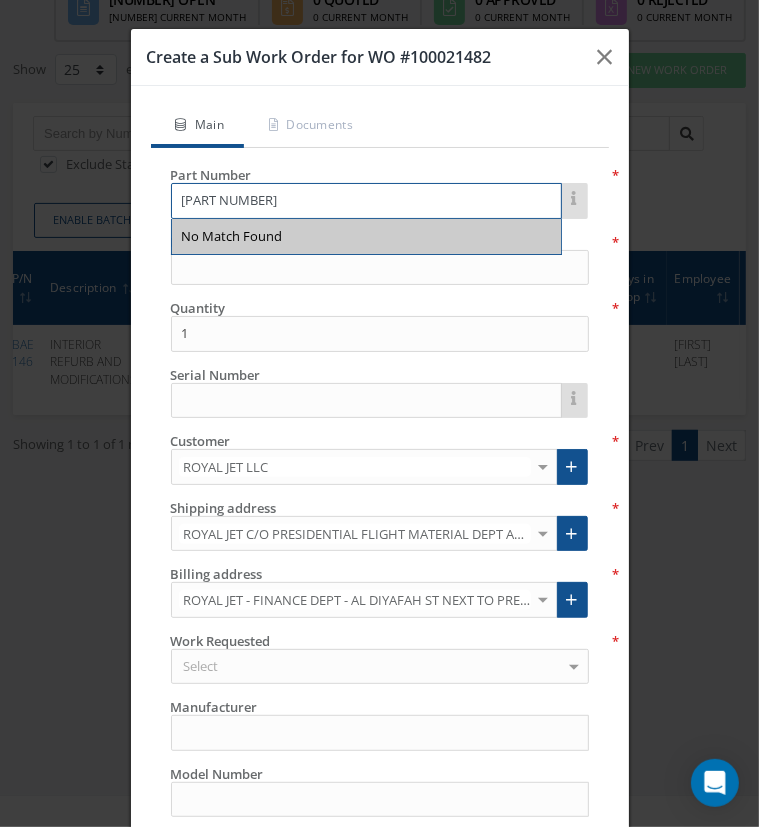 type on "[PART NUMBER]" 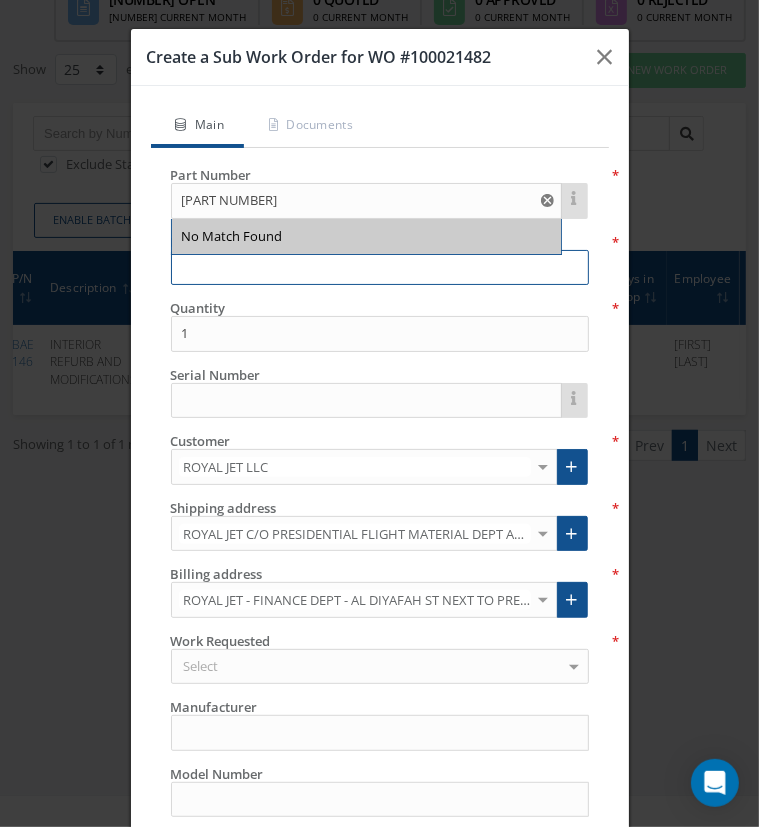 click at bounding box center [380, 268] 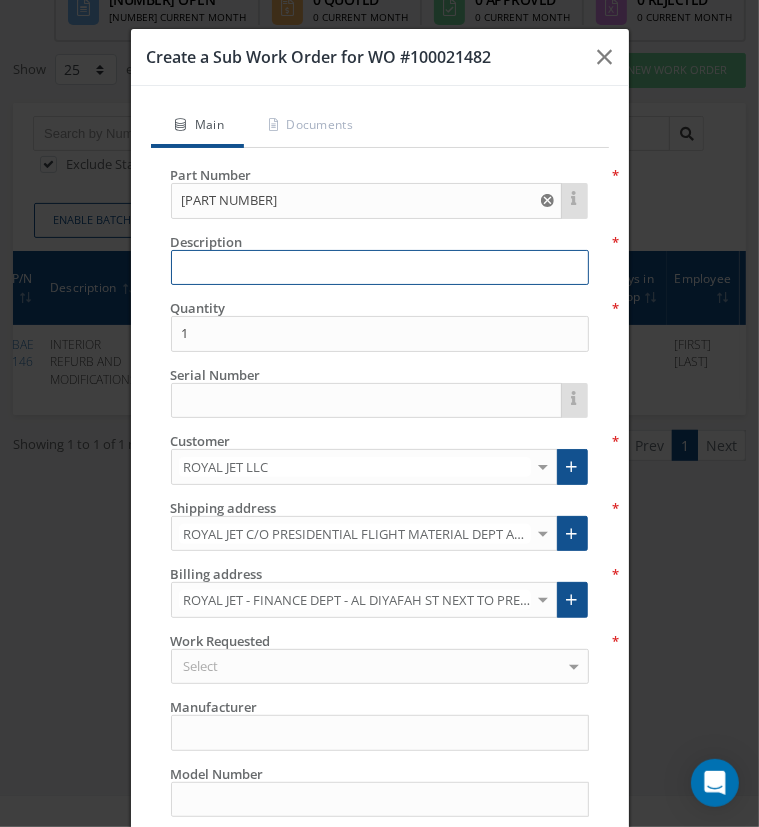 paste on "14 CELING PANEL" 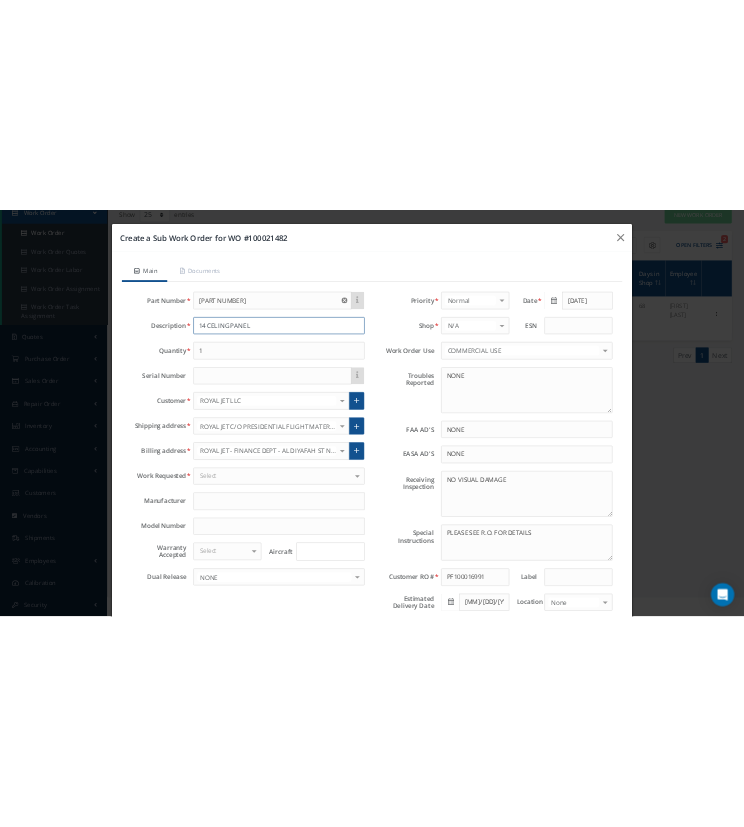 scroll, scrollTop: 0, scrollLeft: 0, axis: both 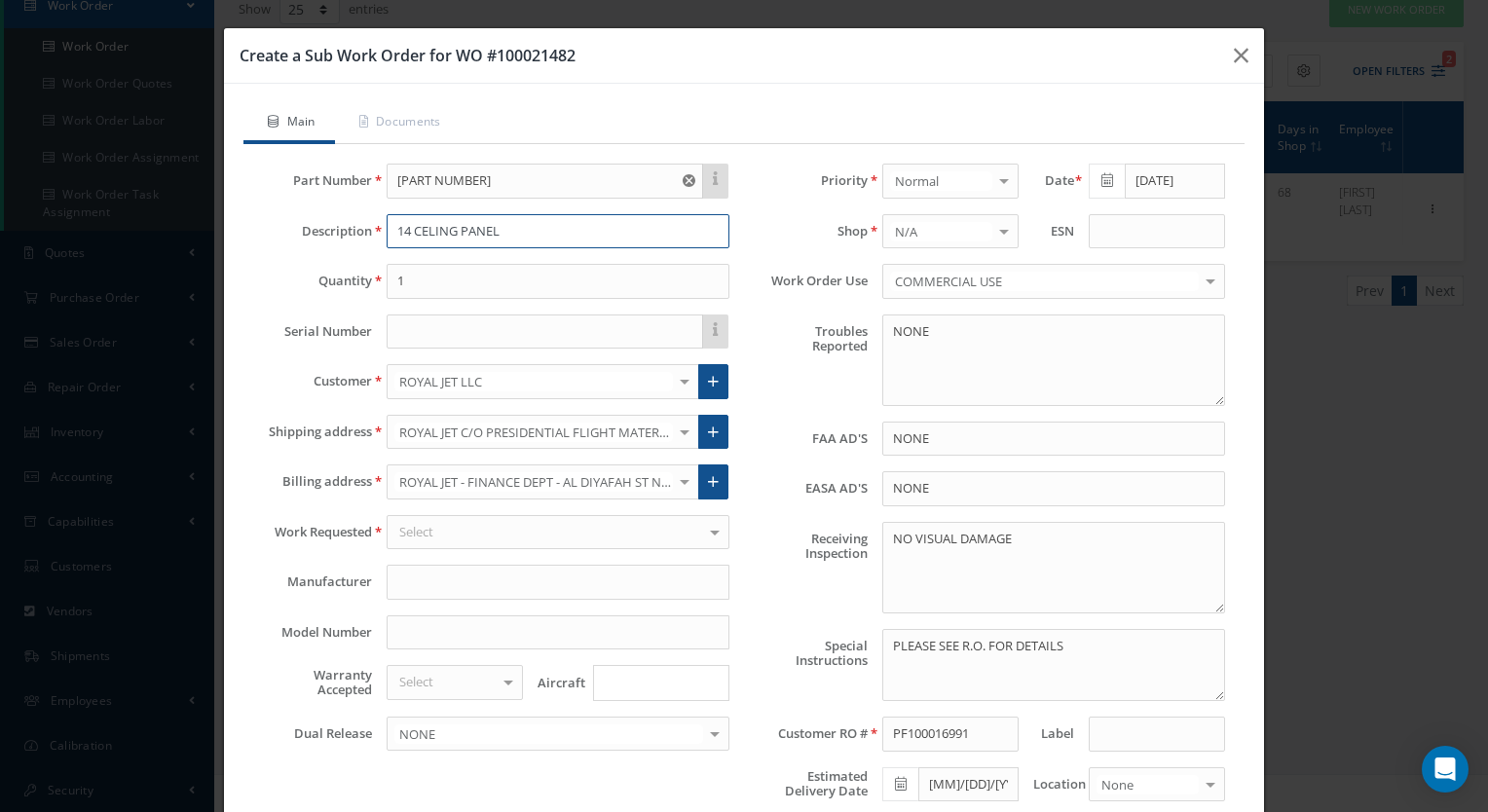 type on "14 CELING PANEL" 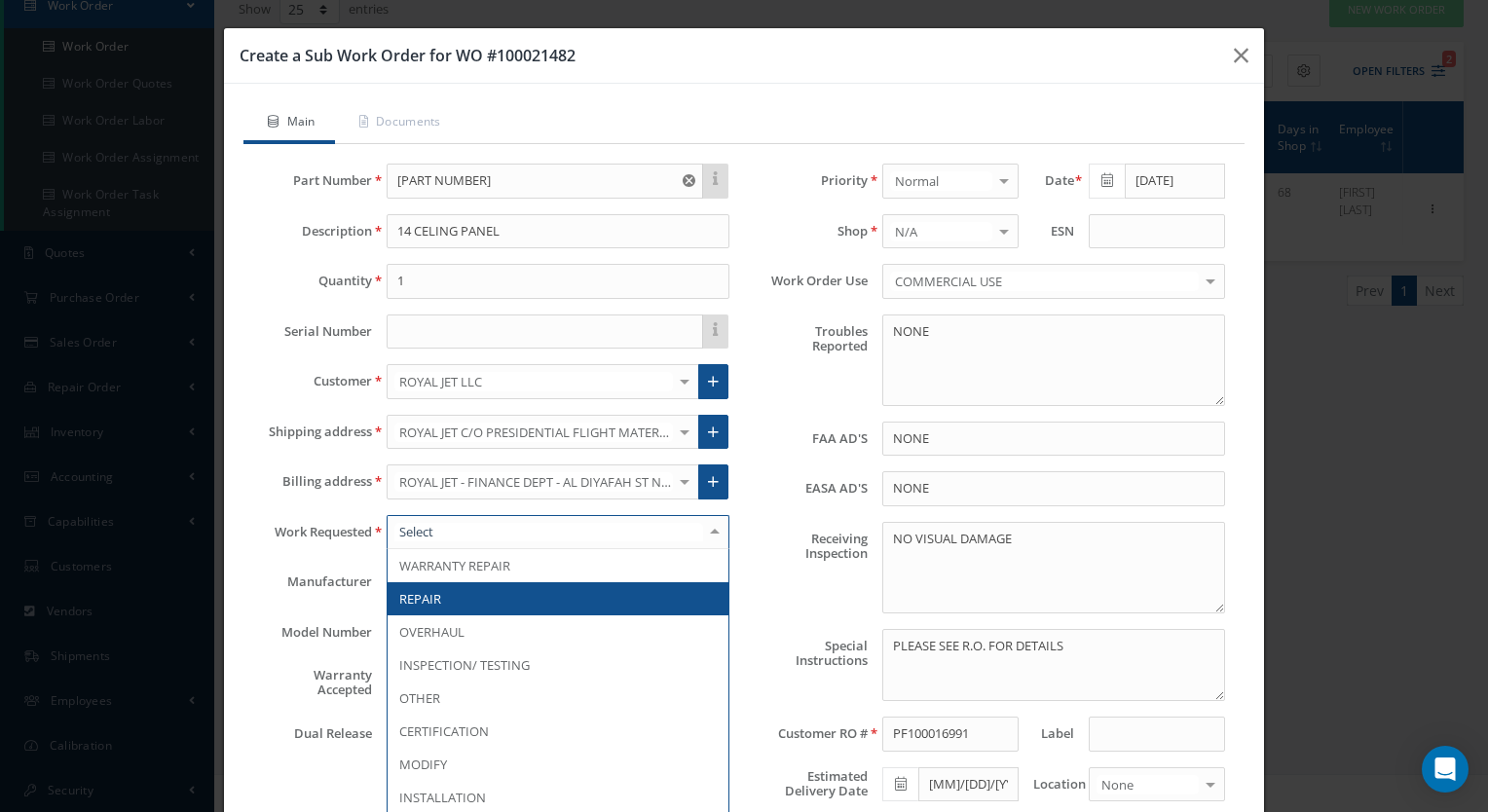 click at bounding box center [558, 533] 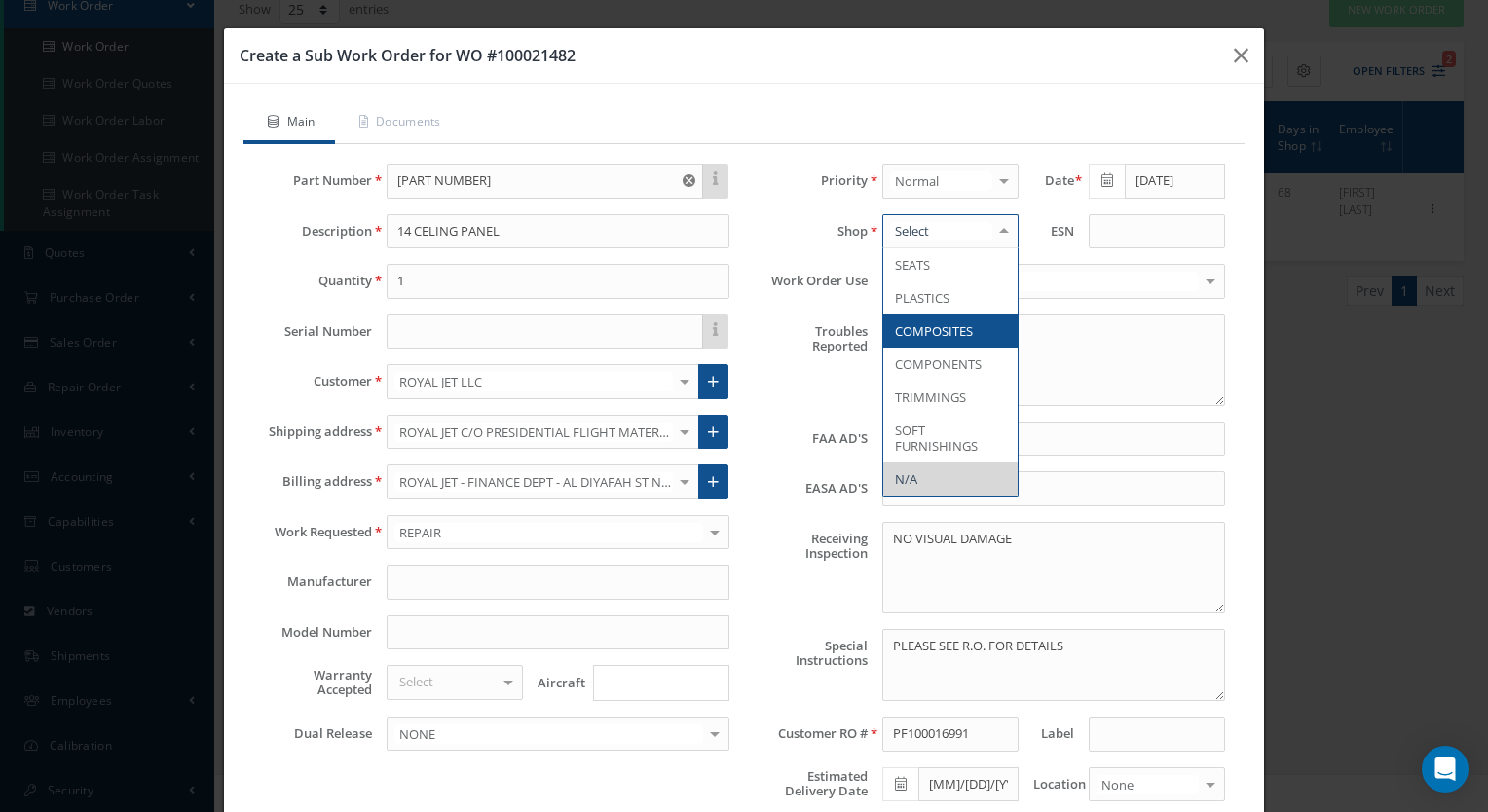 click on "COMPOSITES" at bounding box center [950, 331] 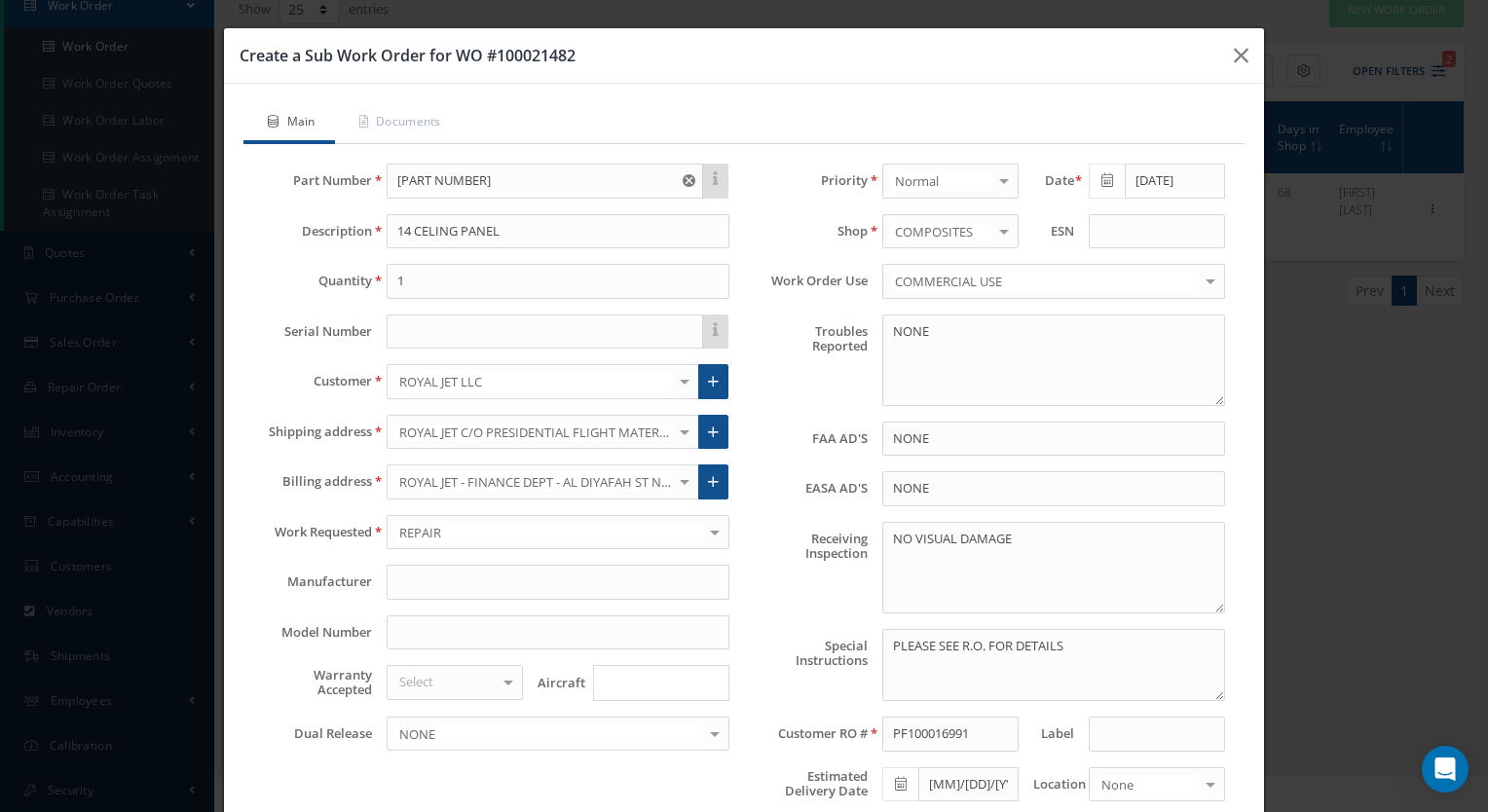 click on "Save" at bounding box center [795, 889] 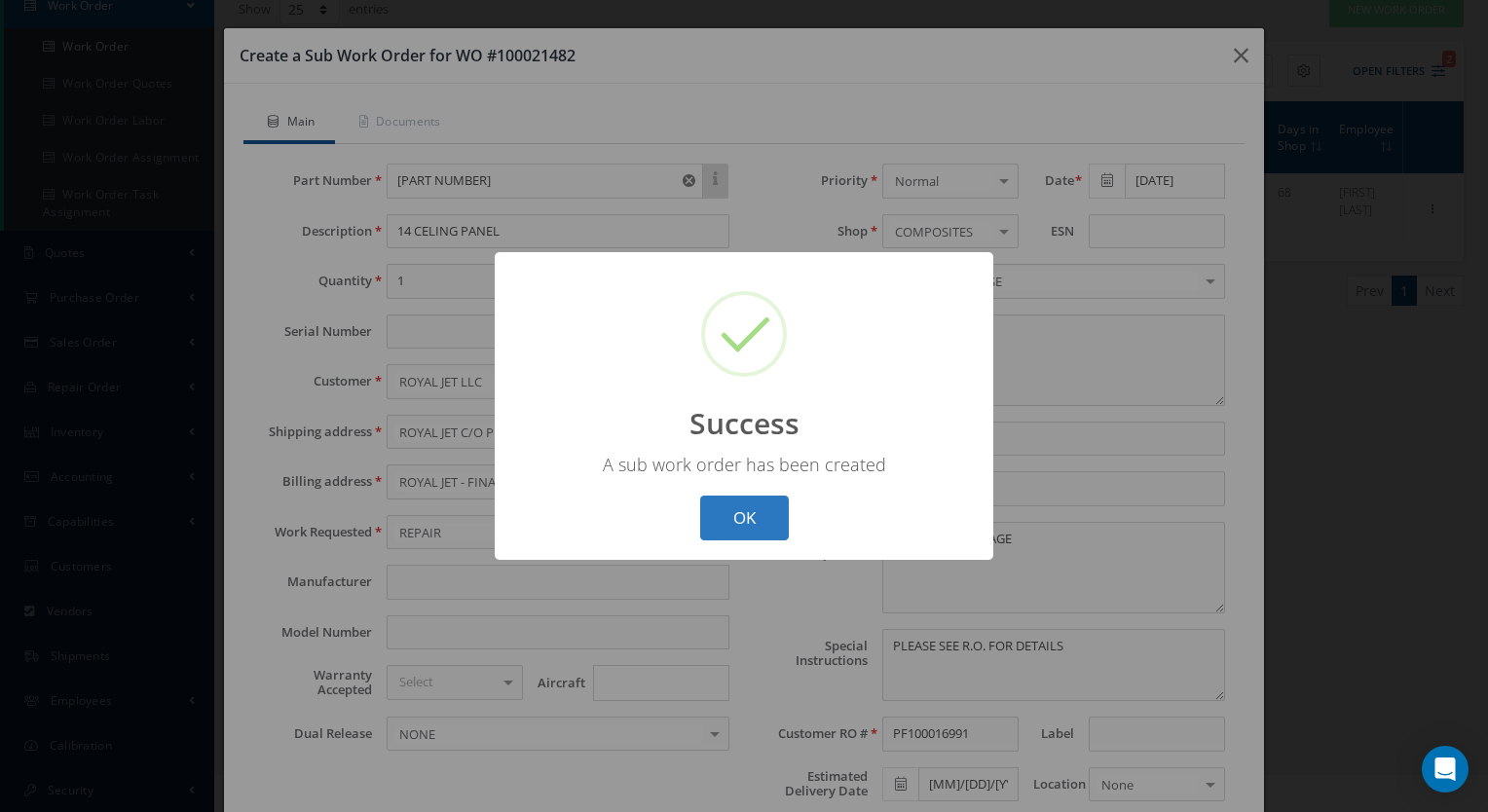 click on "OK" at bounding box center (744, 518) 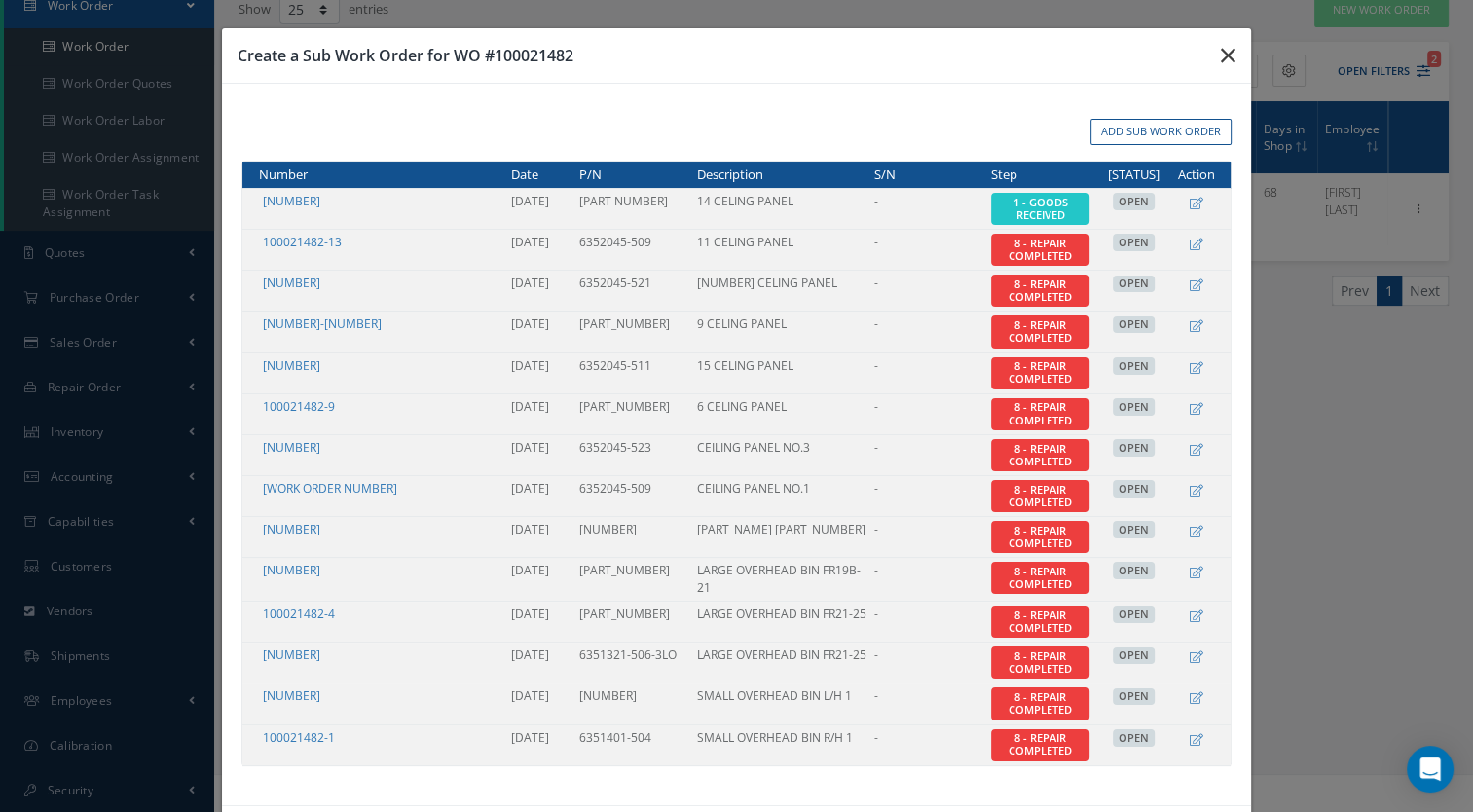 click at bounding box center (1228, 55) 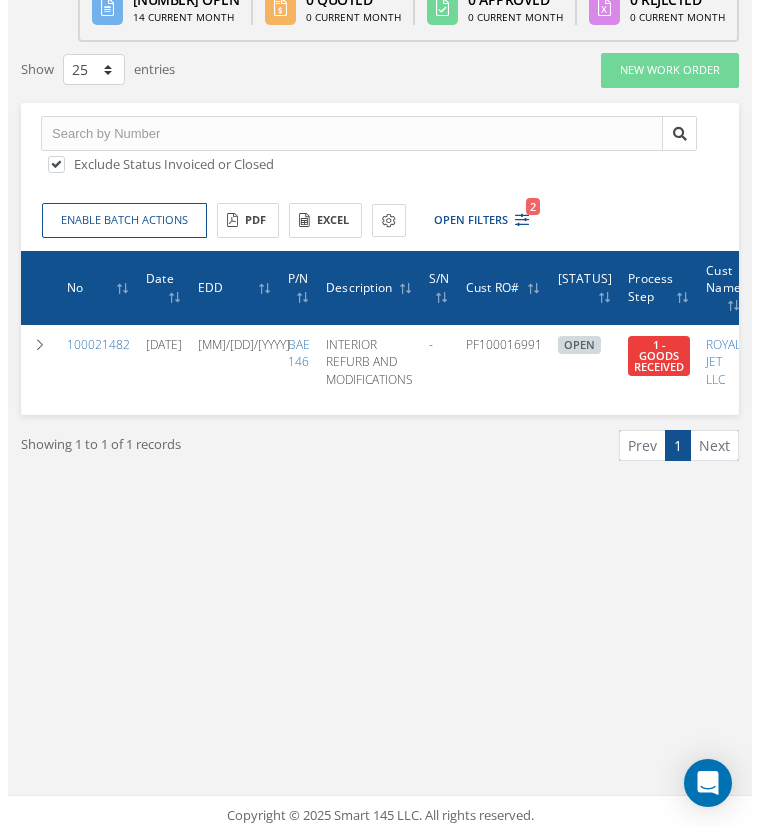 scroll, scrollTop: 0, scrollLeft: 310, axis: horizontal 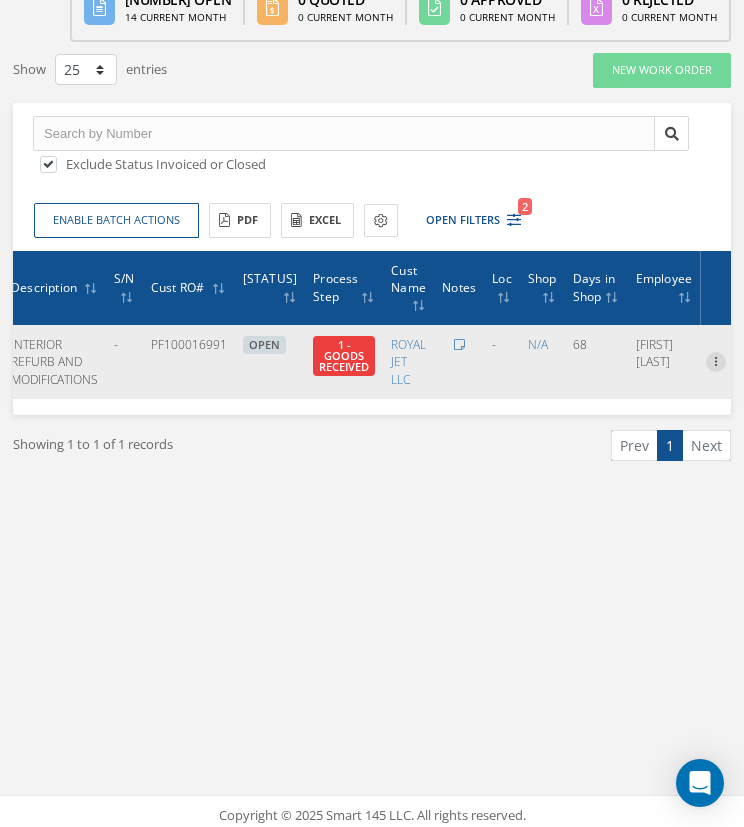 click at bounding box center [716, 360] 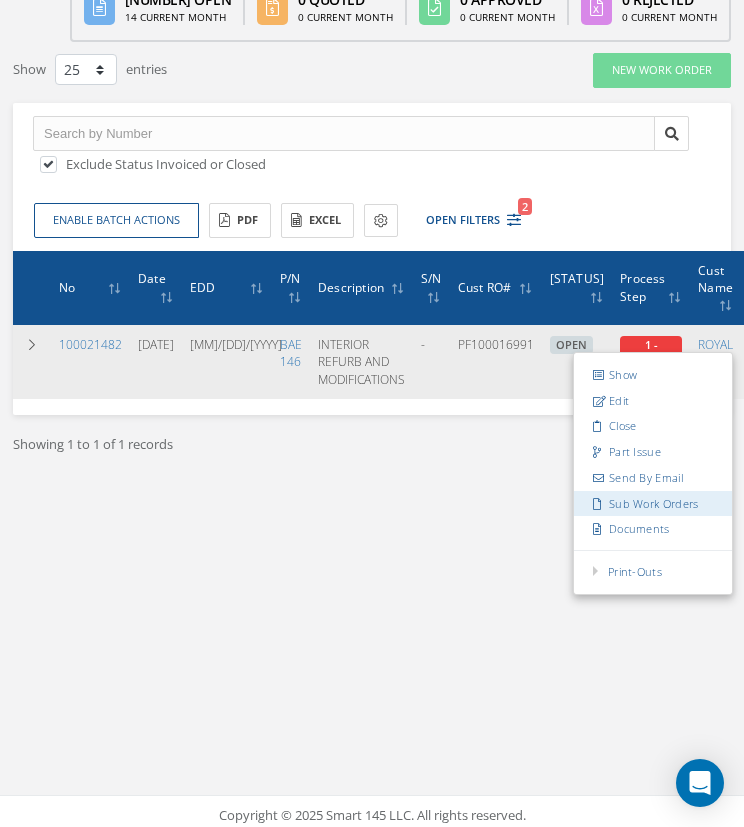 click on "Sub Work Orders" at bounding box center [653, 503] 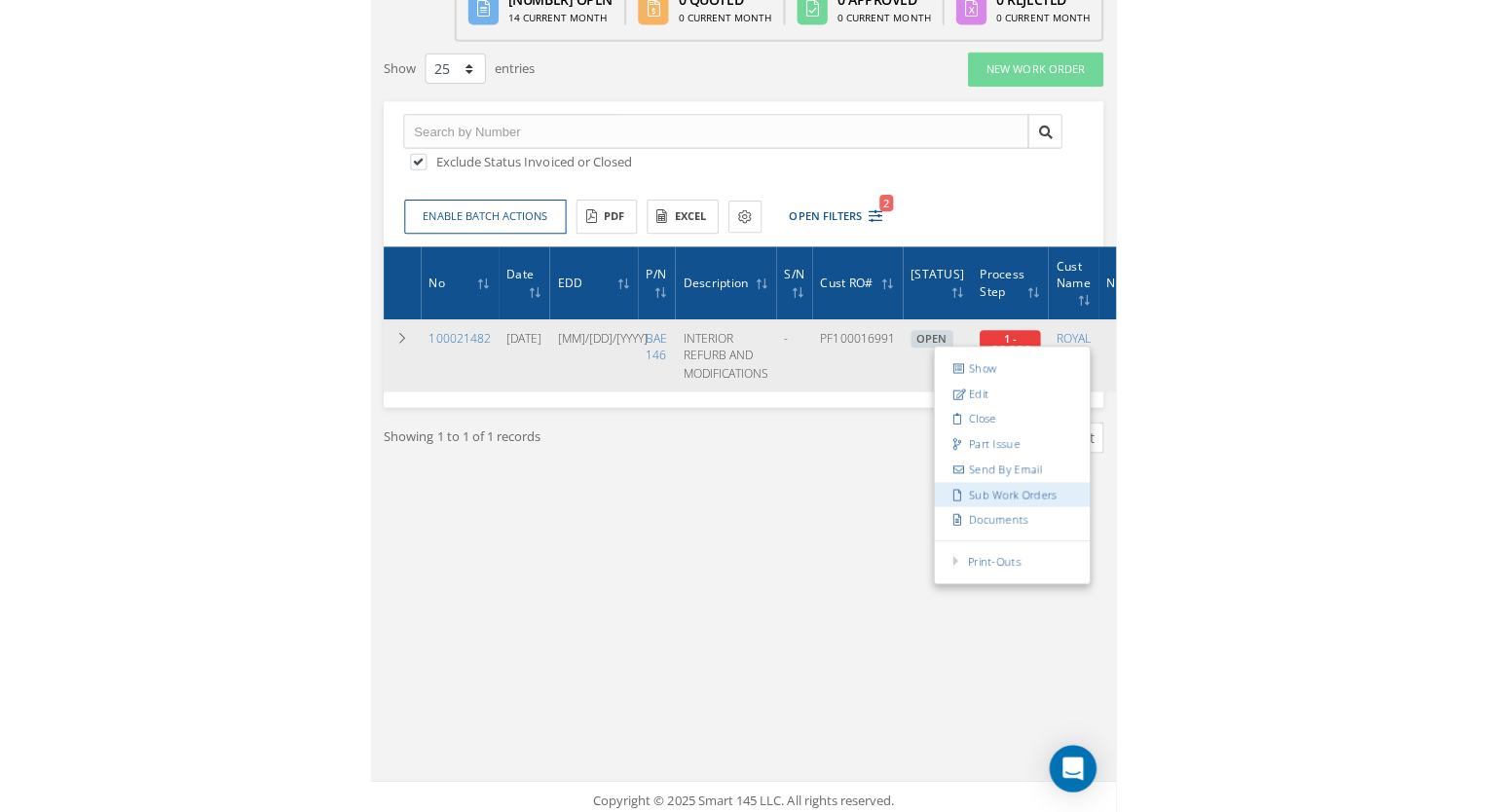 scroll, scrollTop: 0, scrollLeft: 287, axis: horizontal 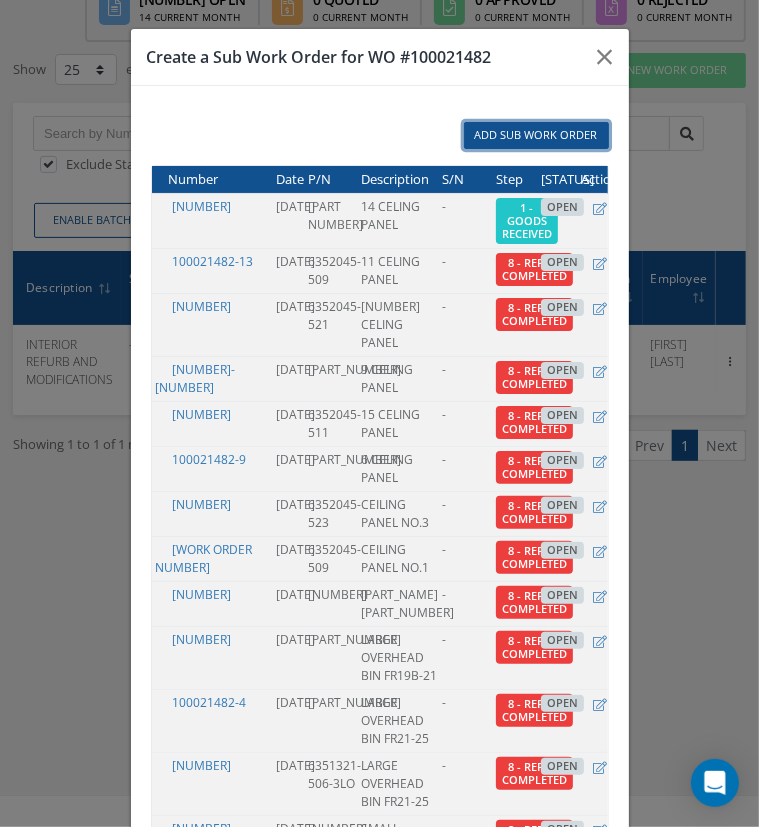 click on "Add Sub Work Order" at bounding box center (536, 135) 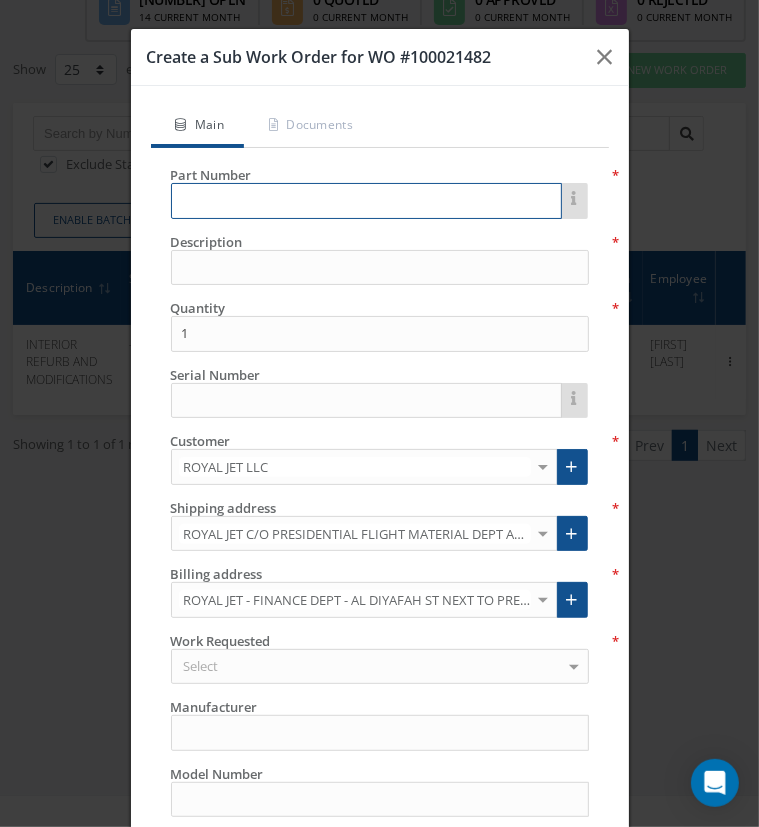click at bounding box center (366, 201) 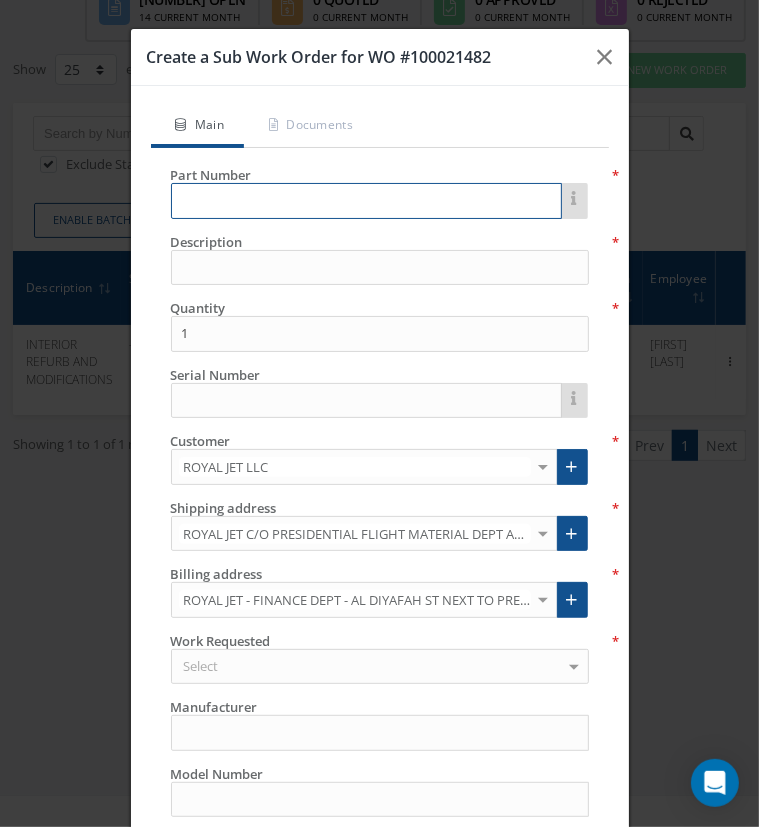 paste on "[PART NUMBER]" 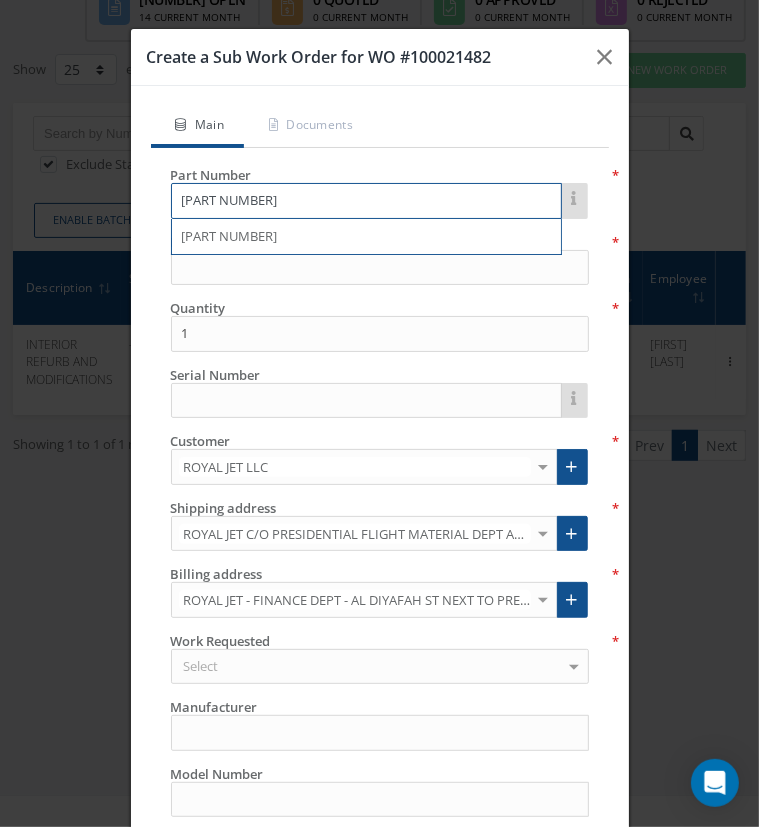 type on "[PART NUMBER]" 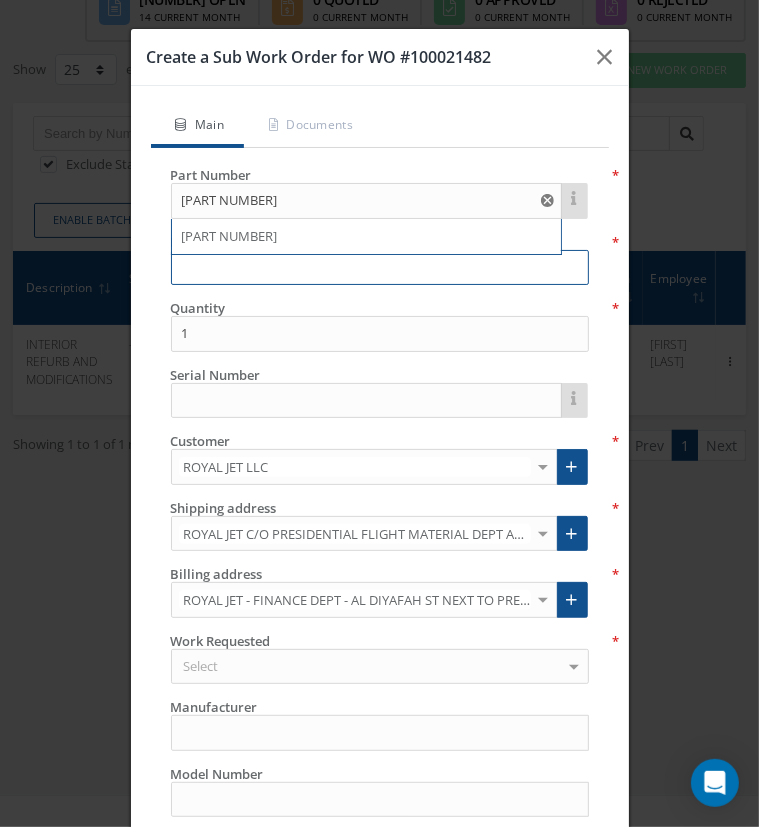 click at bounding box center [380, 268] 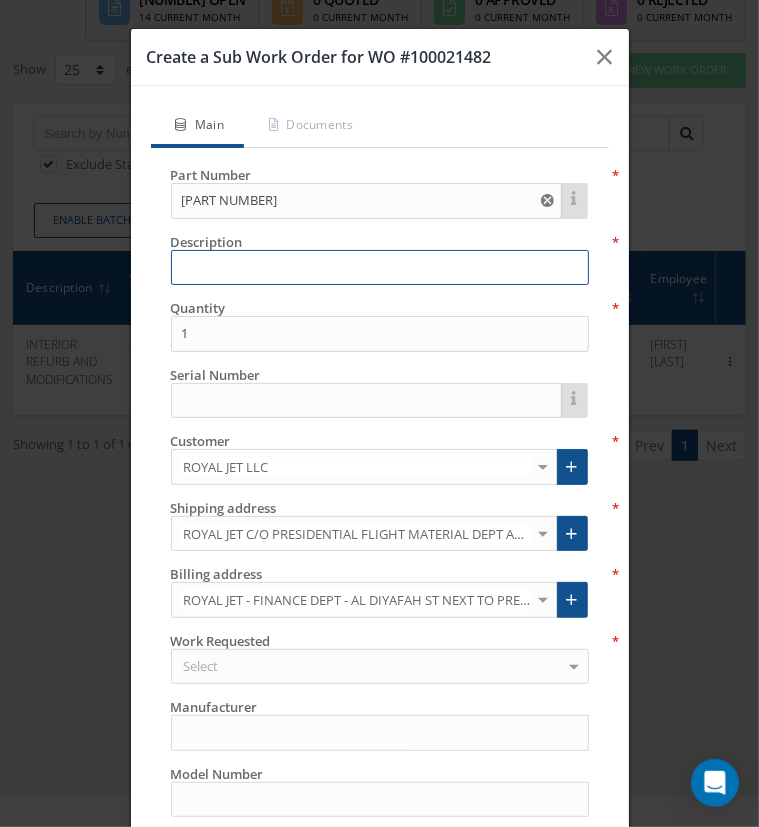 paste on "10 CELING PANEL" 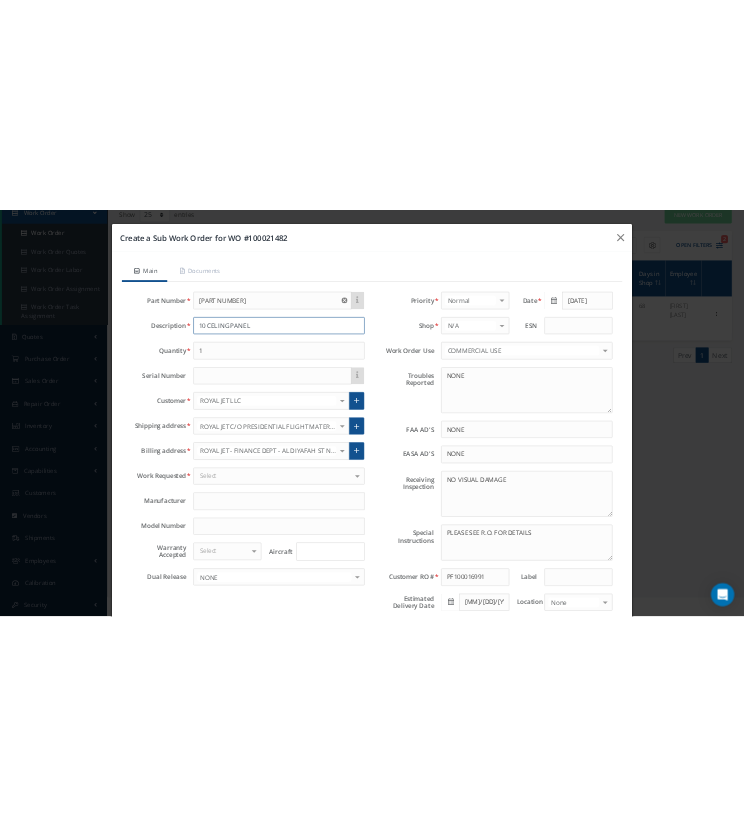 scroll, scrollTop: 0, scrollLeft: 0, axis: both 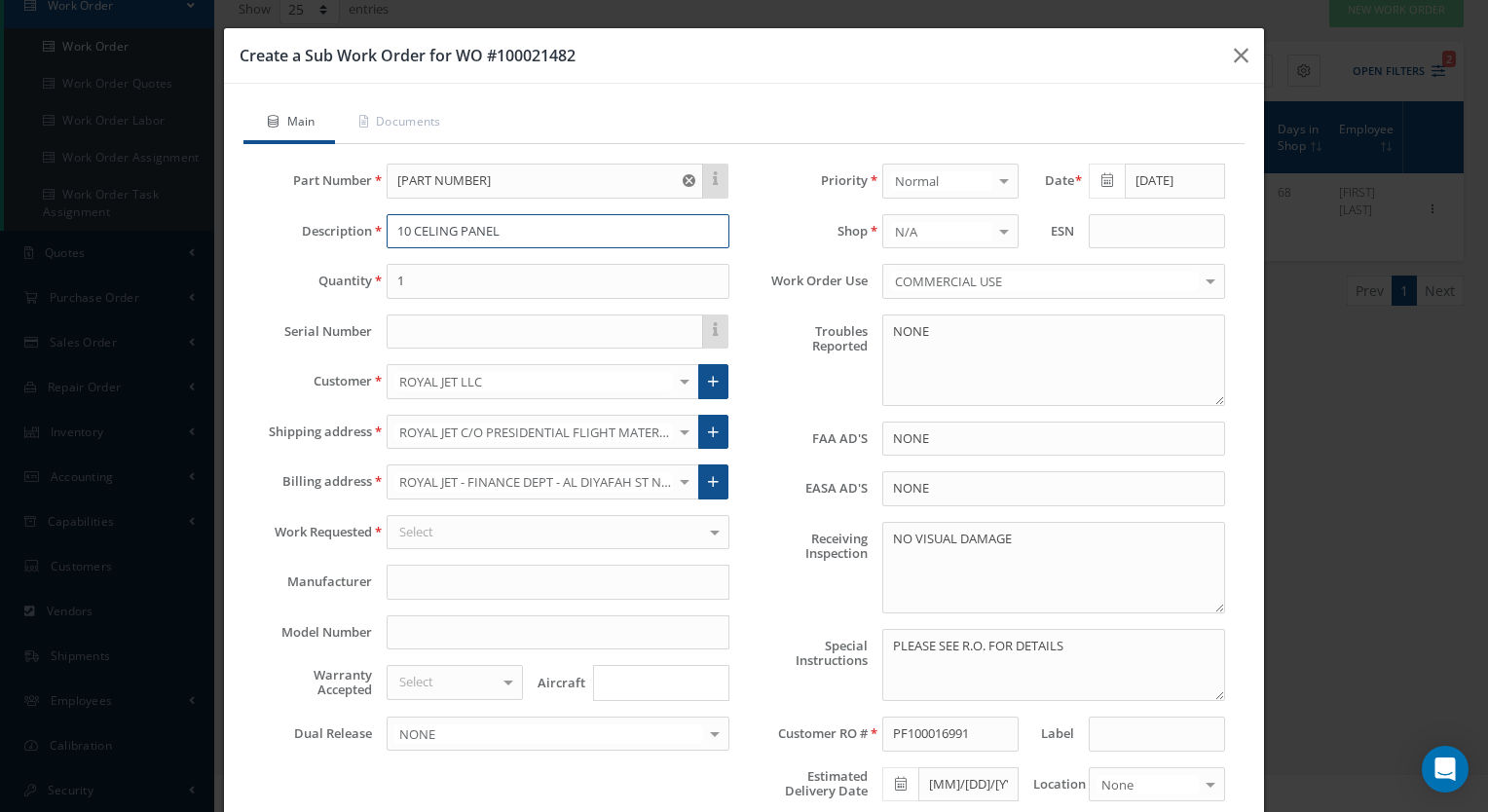 type on "10 CELING PANEL" 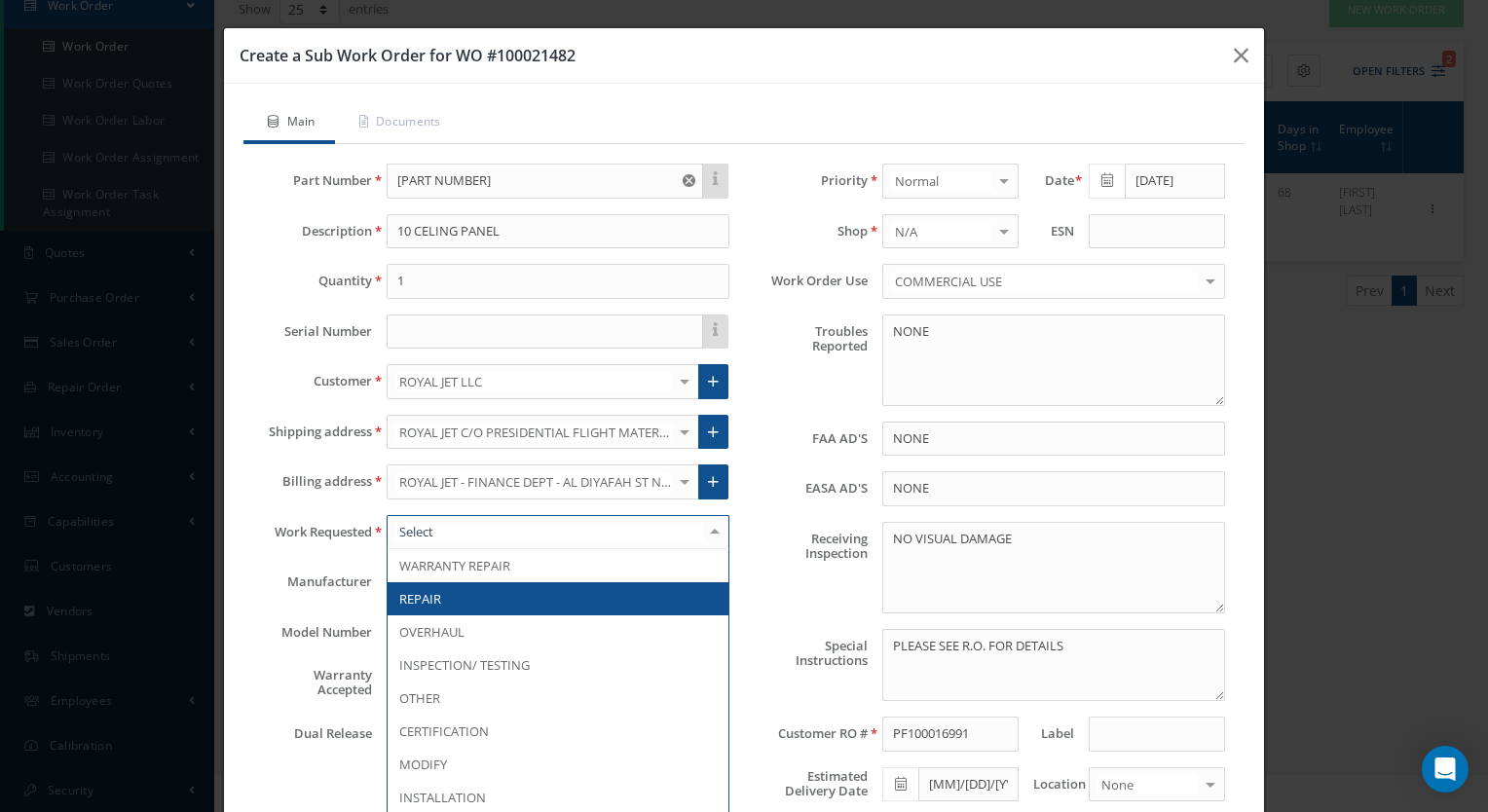 click at bounding box center (558, 533) 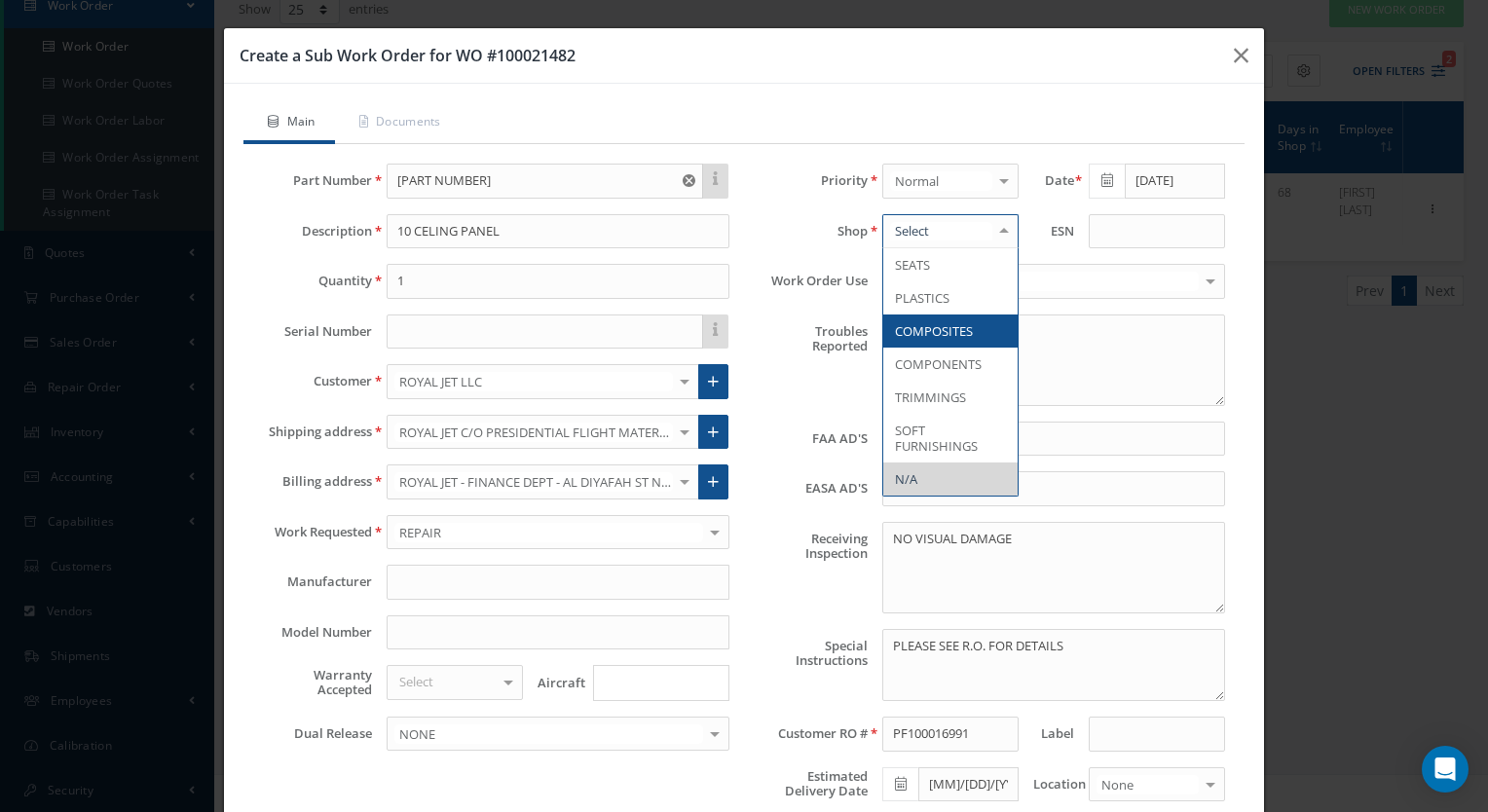 click at bounding box center [950, 232] 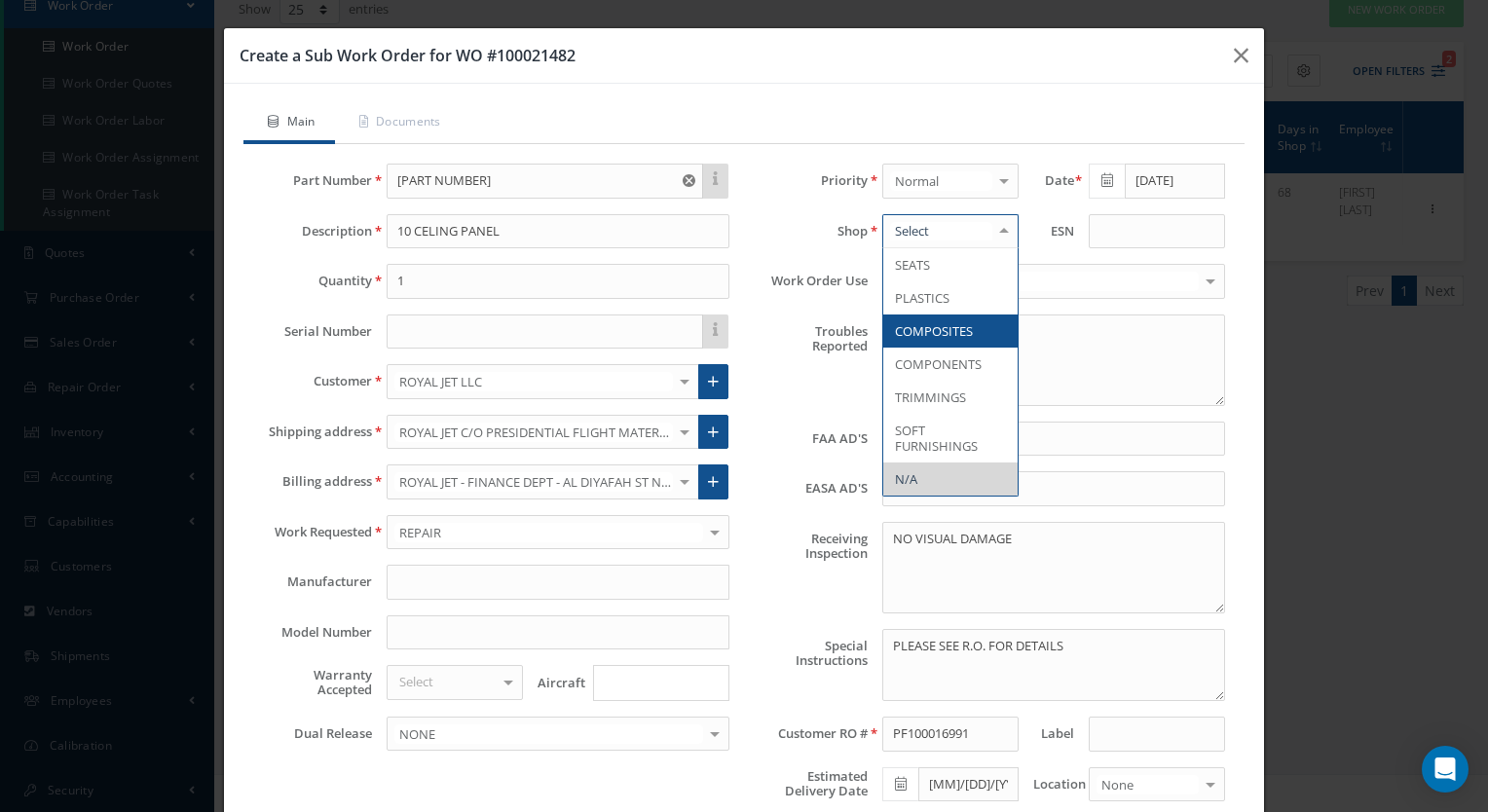 click on "COMPOSITES" at bounding box center (934, 331) 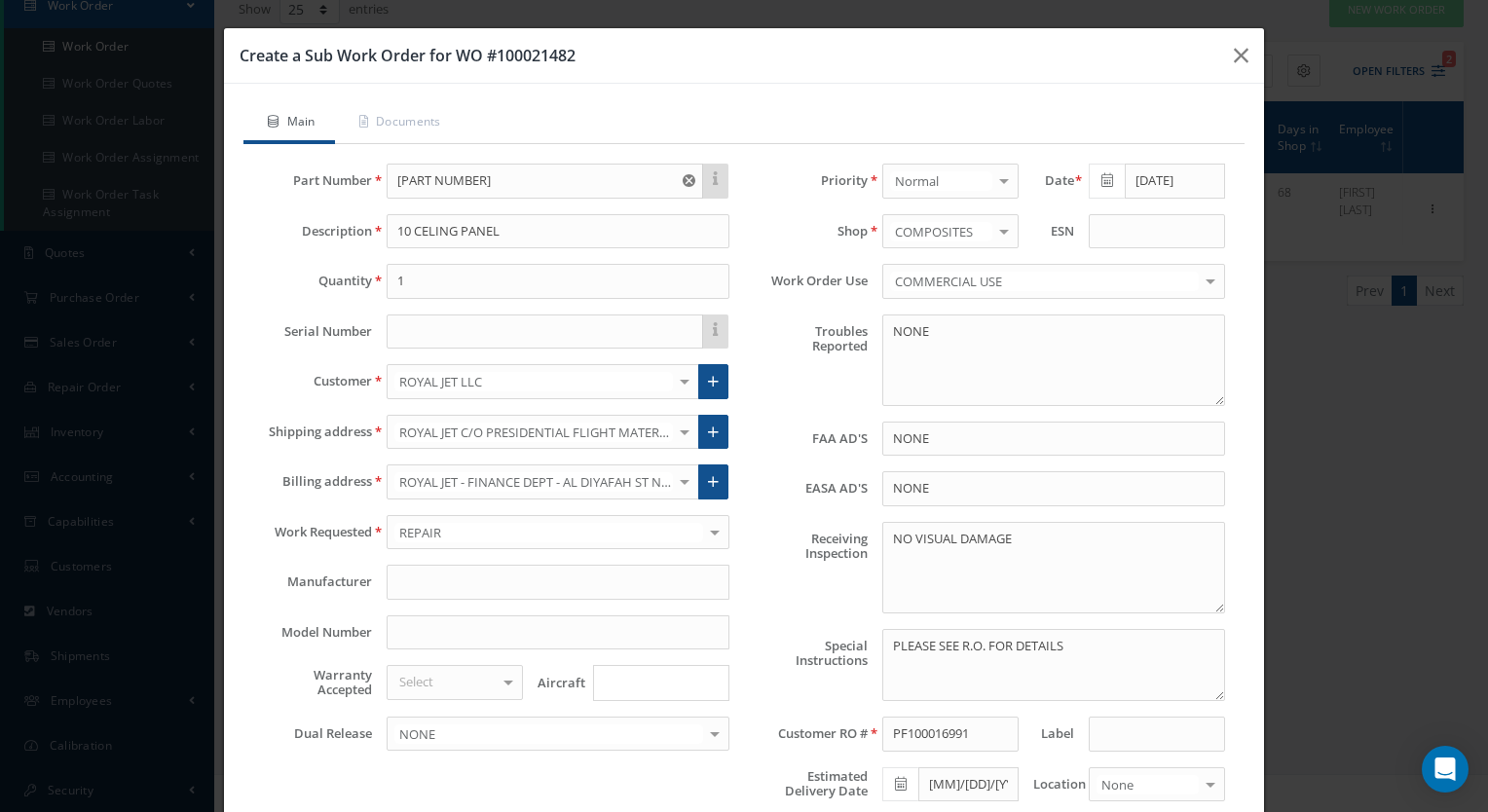 click on "Save" at bounding box center [795, 889] 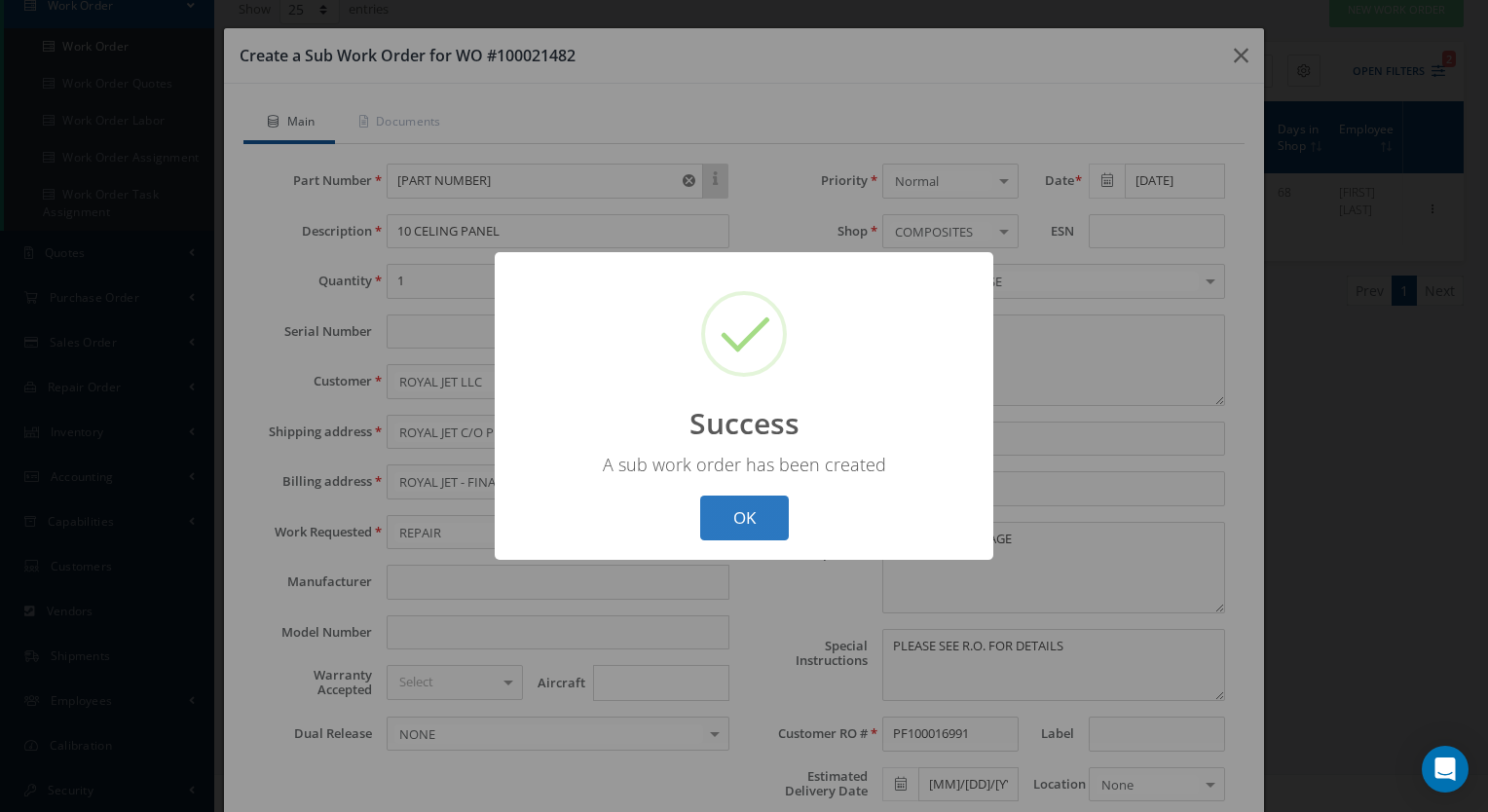 click on "OK" at bounding box center [744, 518] 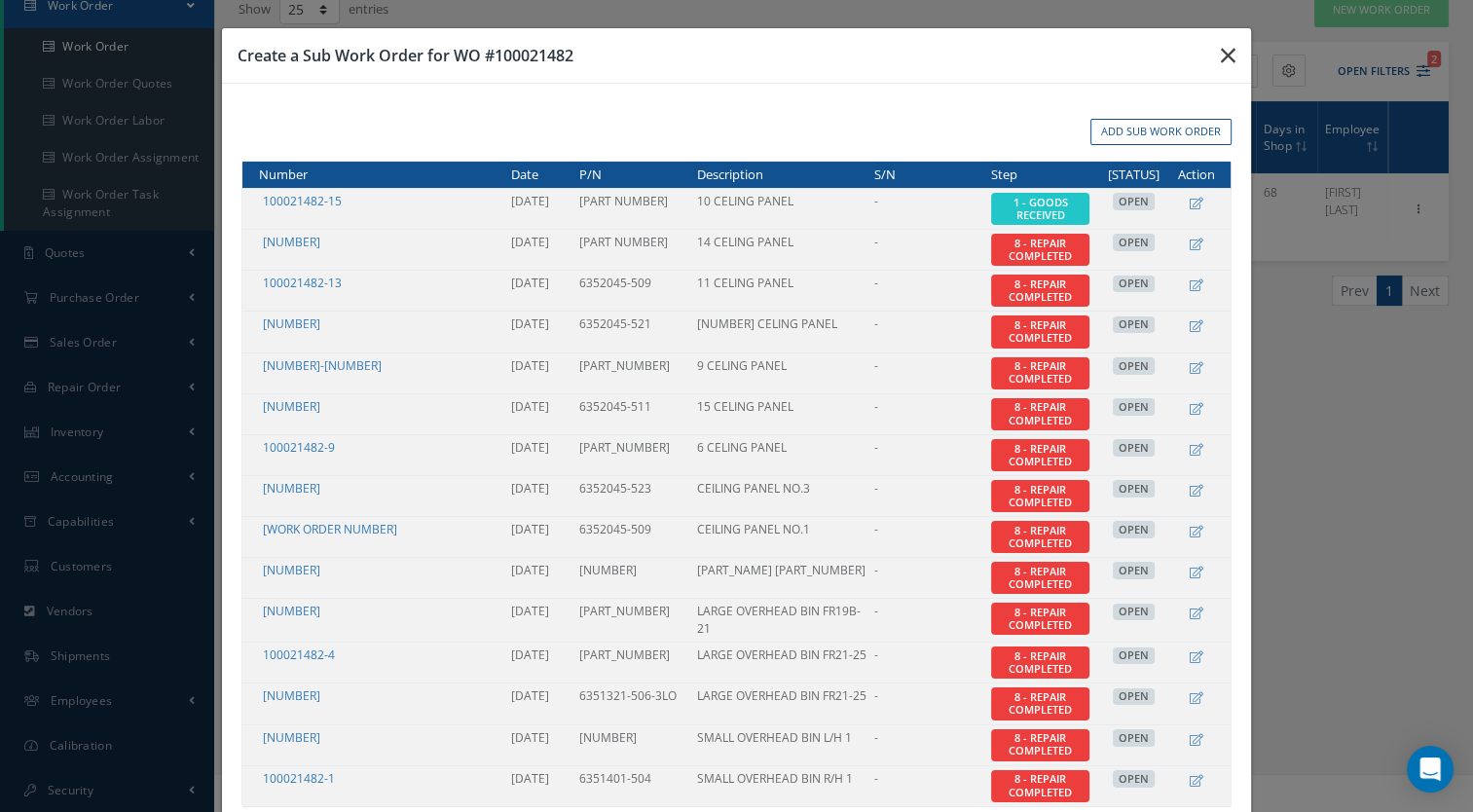 click at bounding box center (1228, 55) 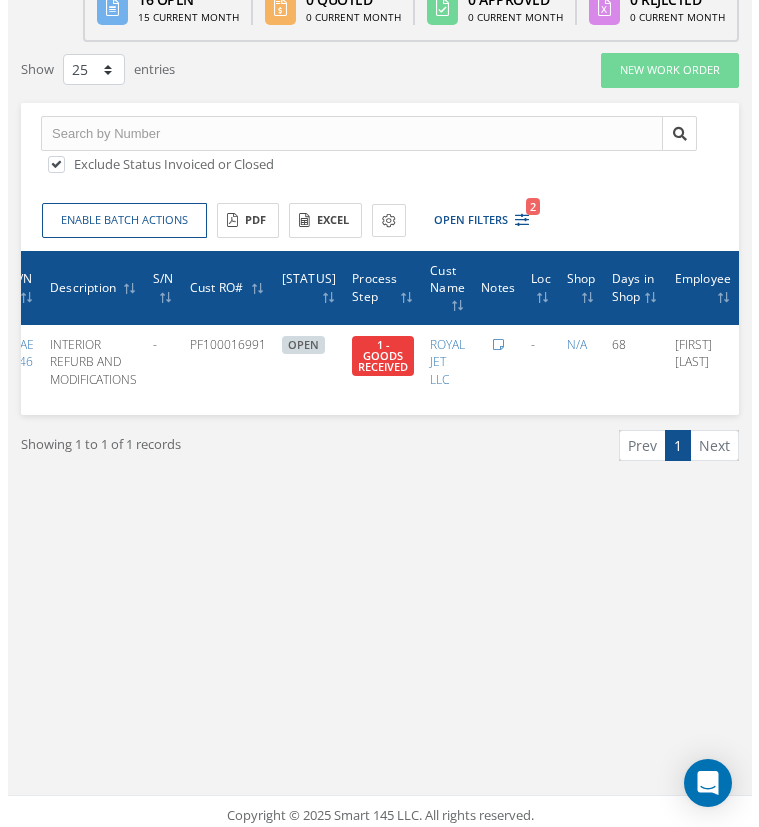 scroll, scrollTop: 0, scrollLeft: 310, axis: horizontal 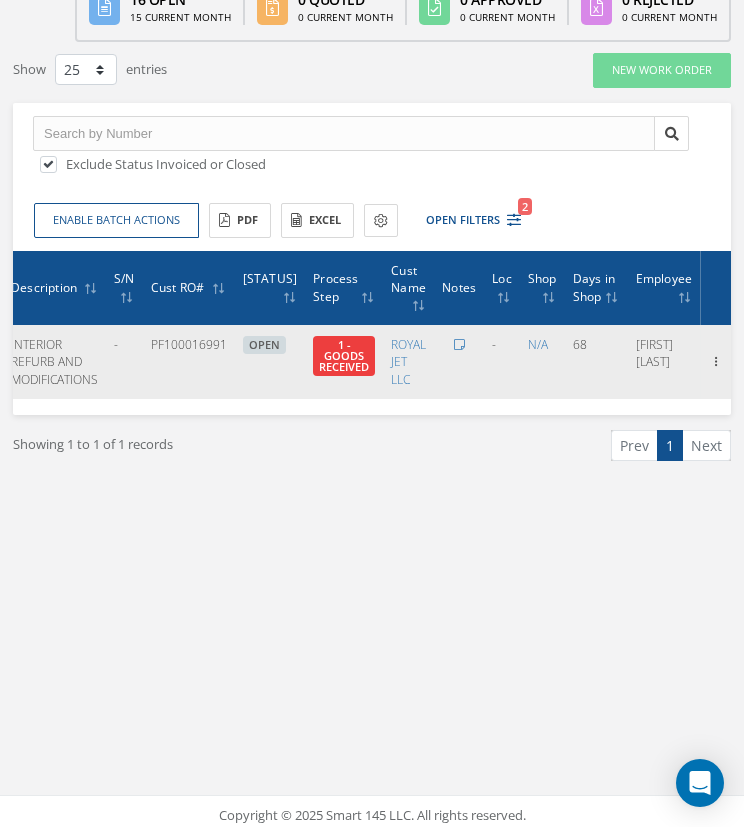 click on "Show
Edit
Close
Part Issue
Send By Email
Sub Work Orders
Documents
Print-Outs
Scrap Certificate
Material Requisition
C of C
Parts Availability
Shipping Ticket
Packing List
Print Quote
Part Issue
Label" at bounding box center (716, 362) 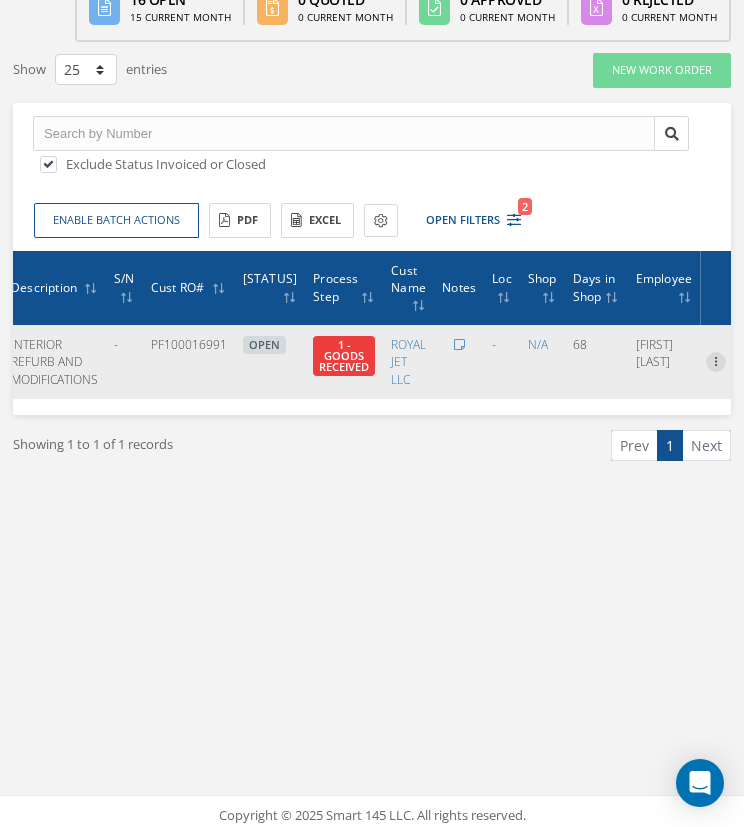click at bounding box center [716, 360] 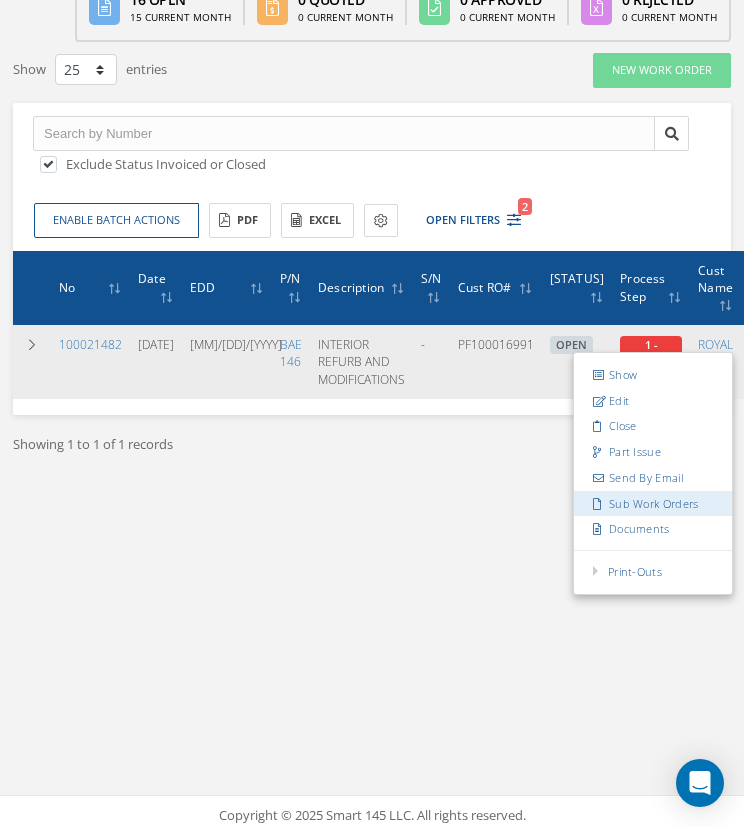 click on "Sub Work Orders" at bounding box center [653, 503] 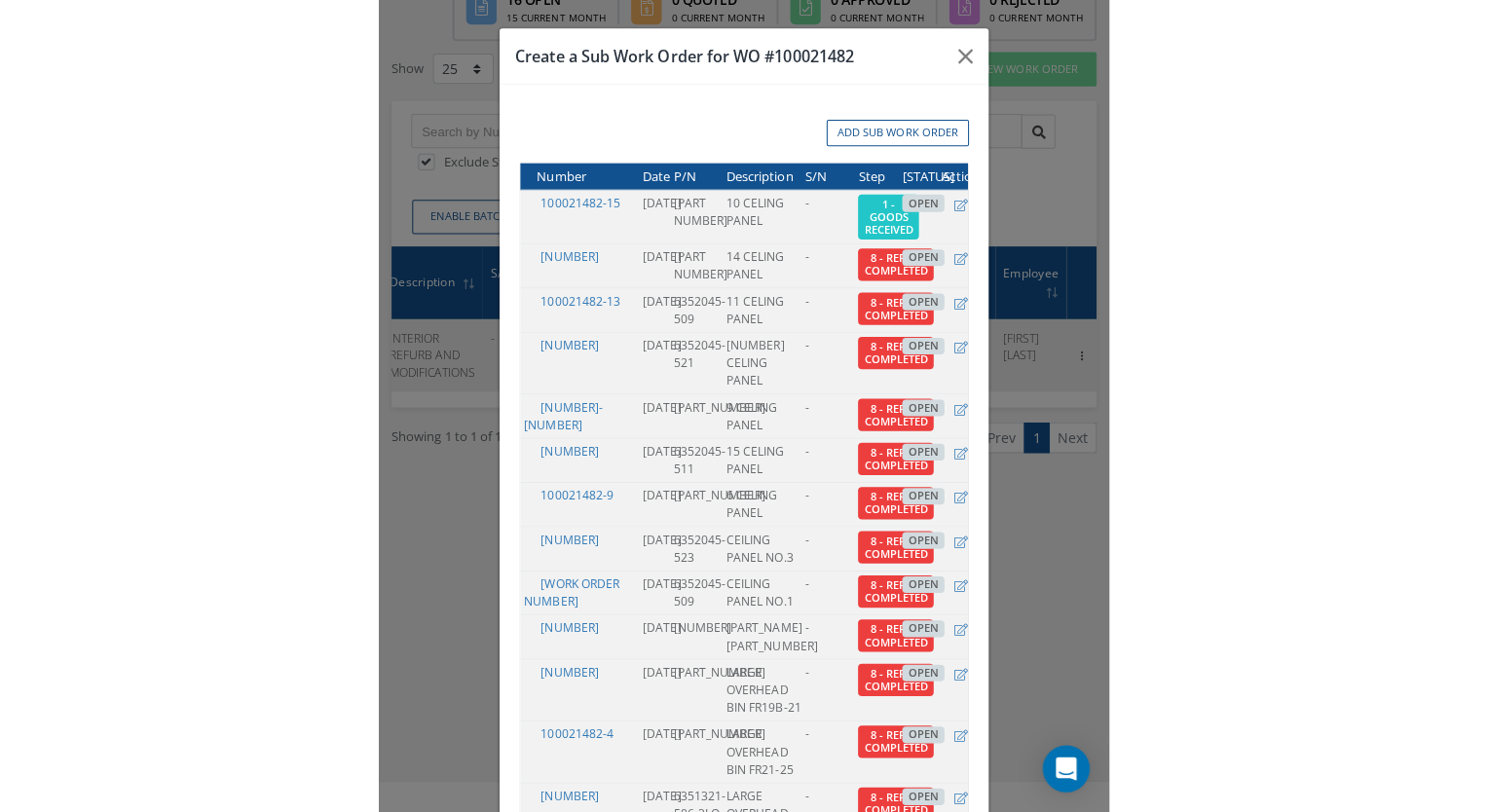 scroll, scrollTop: 0, scrollLeft: 287, axis: horizontal 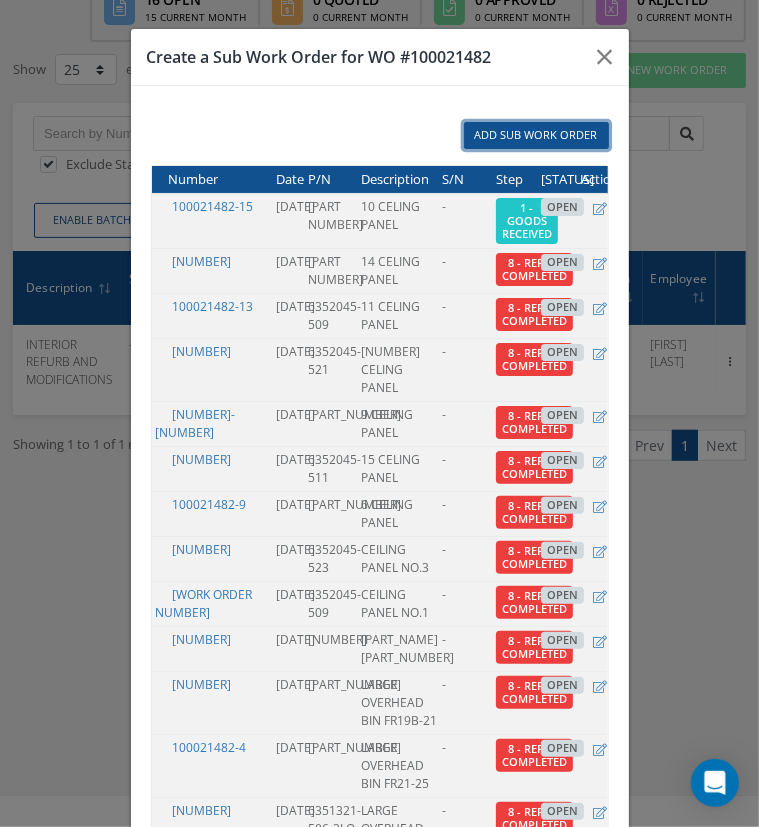 click on "Add Sub Work Order" at bounding box center (536, 135) 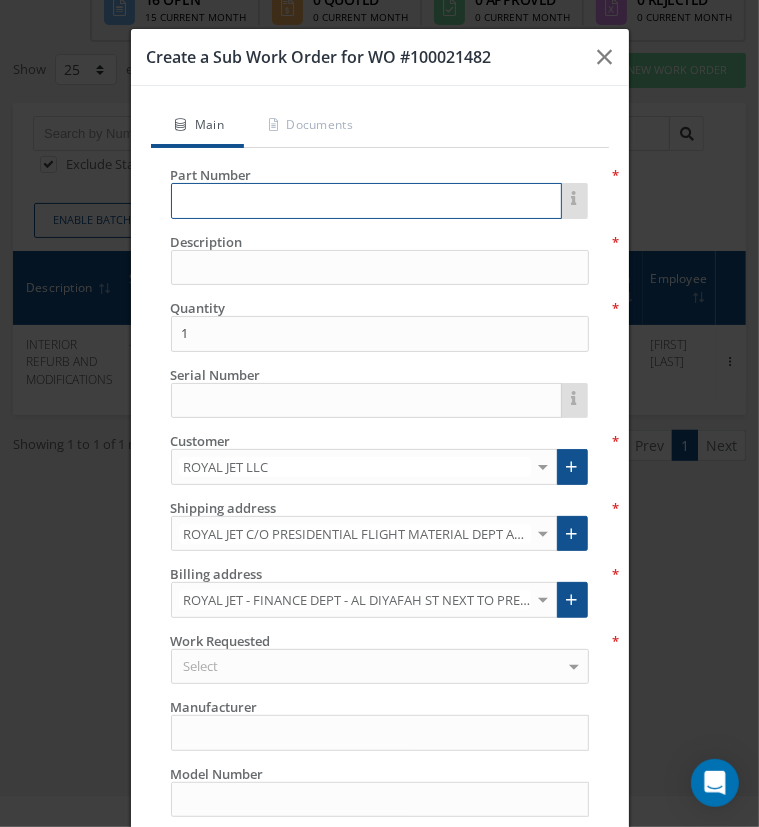 click at bounding box center [366, 201] 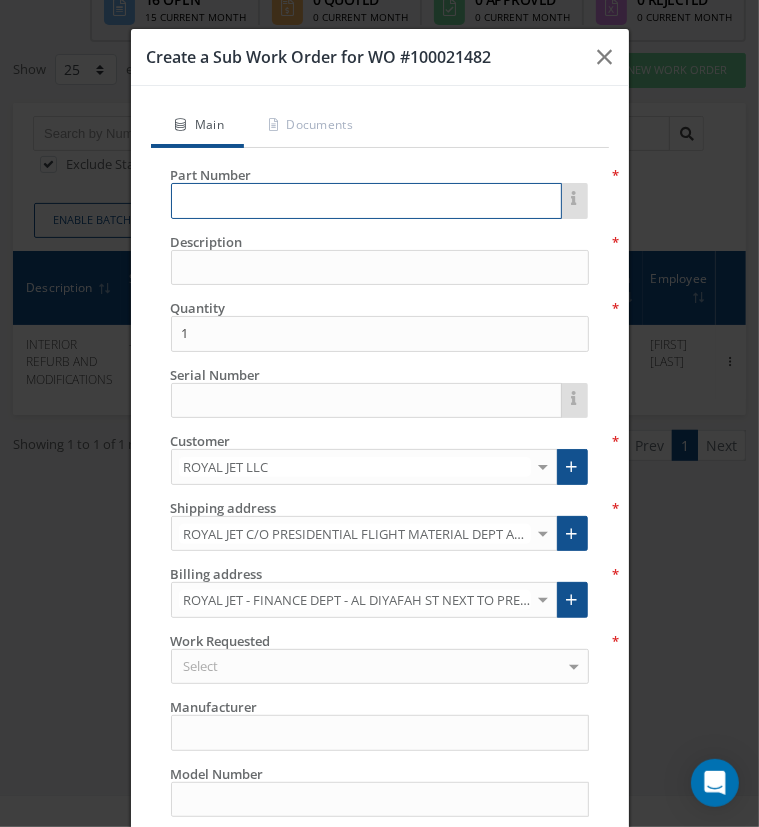 paste on "[PART NUMBER]" 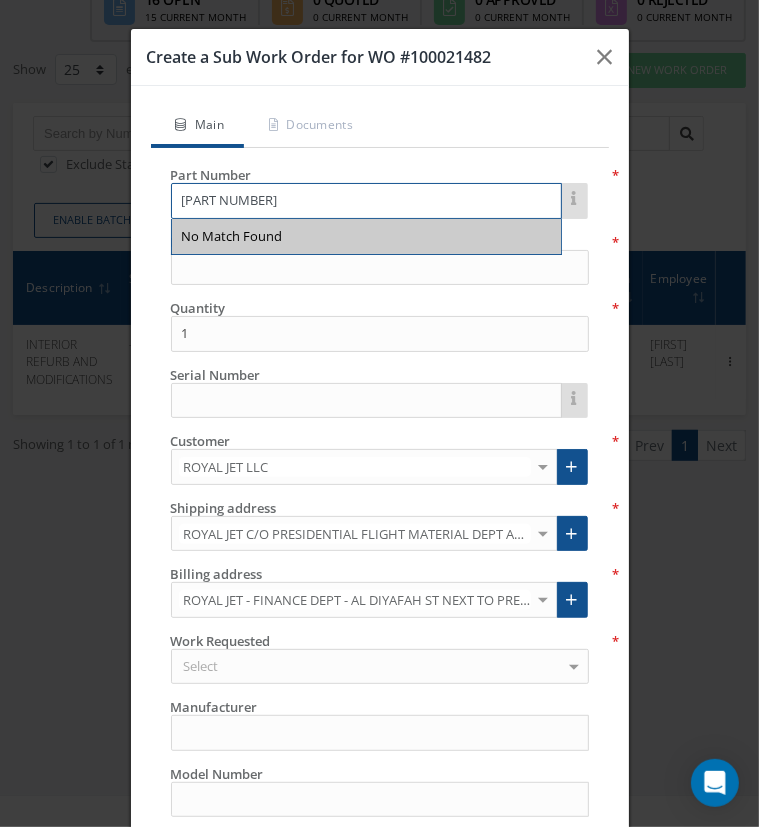 type on "[PART NUMBER]" 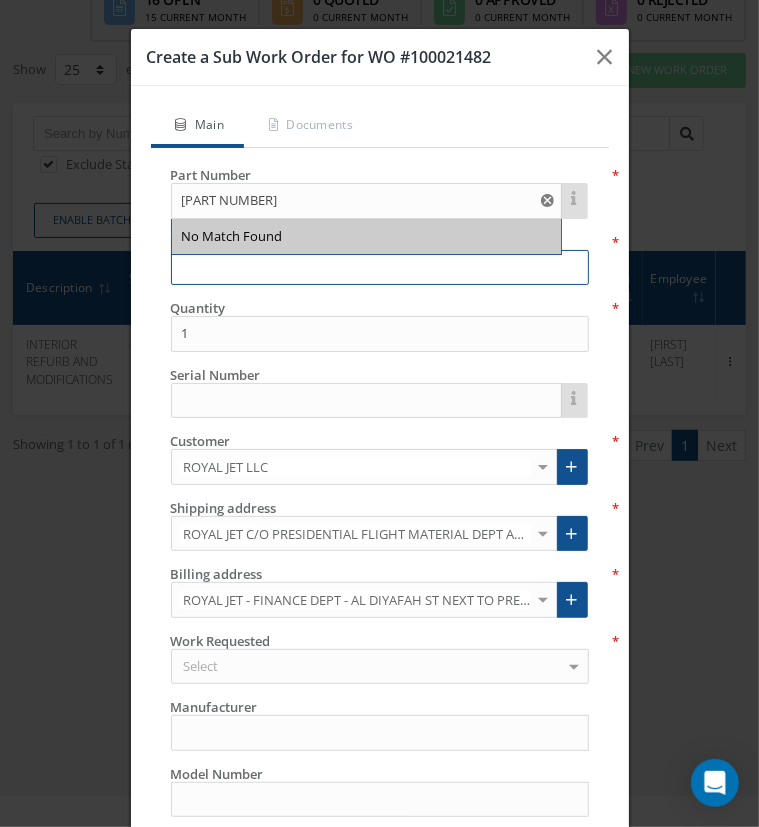 click at bounding box center [380, 268] 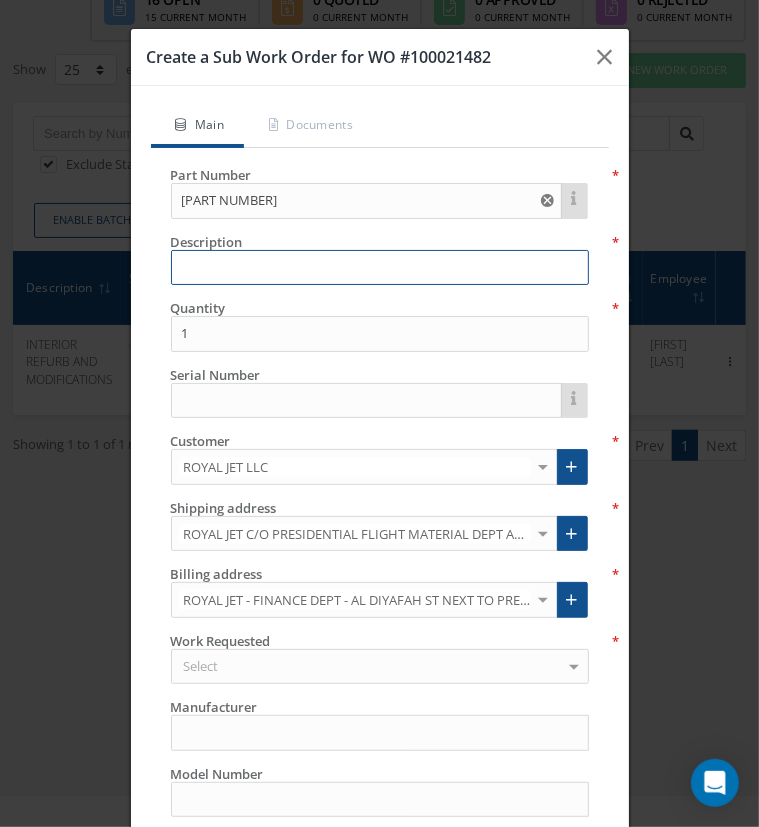 paste on "CEILING PANEL NO.5" 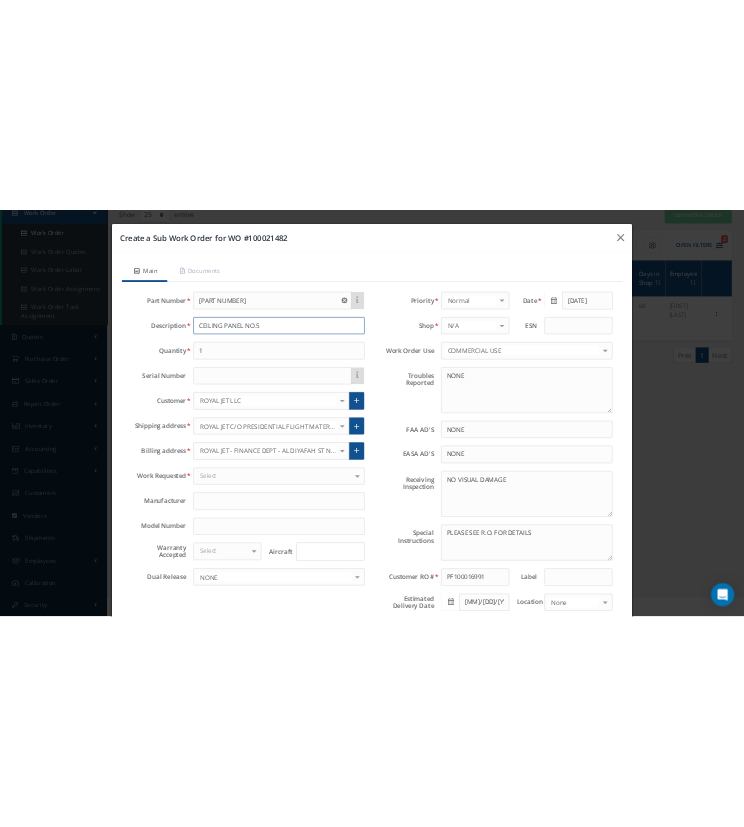scroll, scrollTop: 0, scrollLeft: 0, axis: both 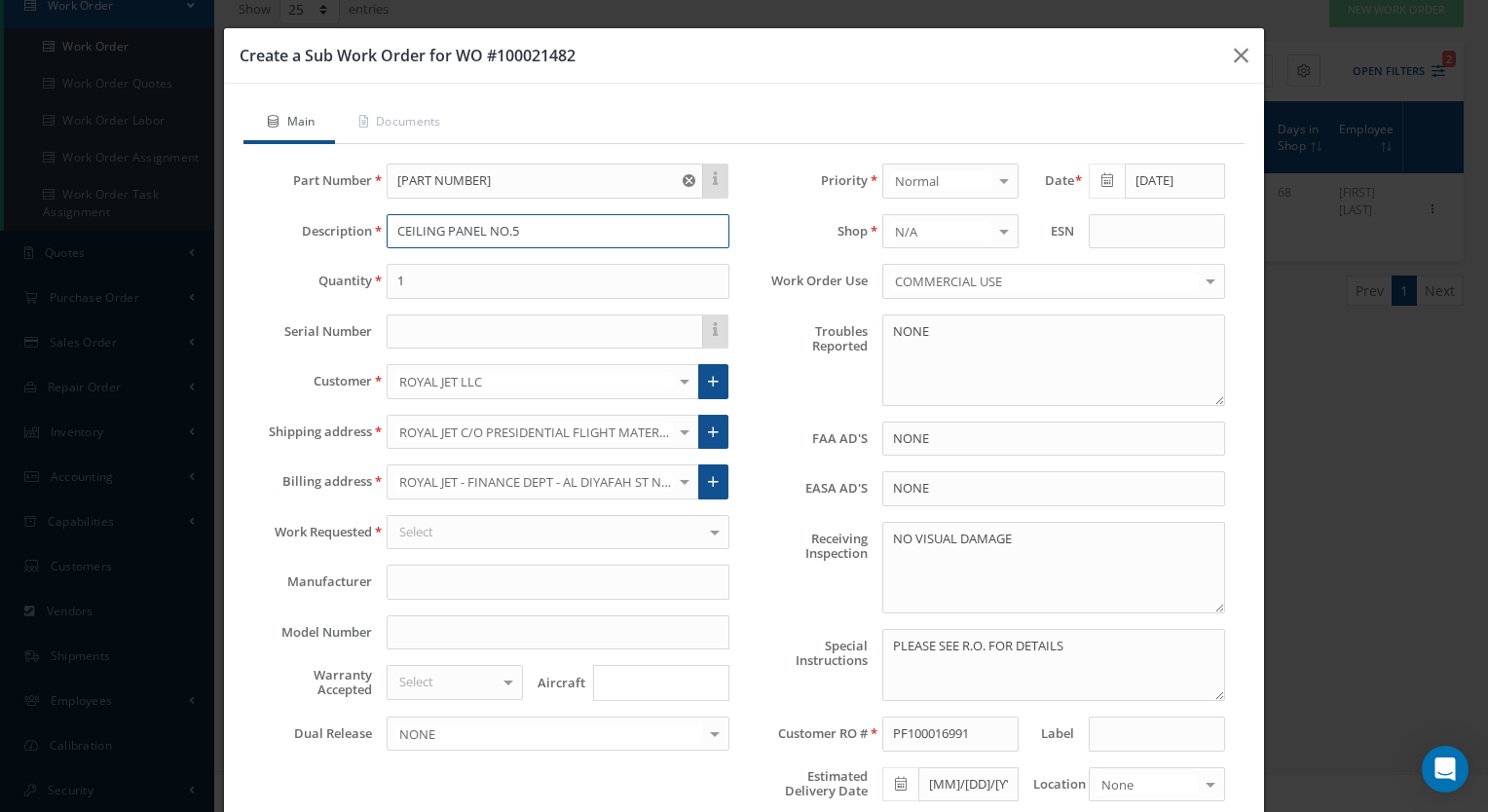 type on "CEILING PANEL NO.5" 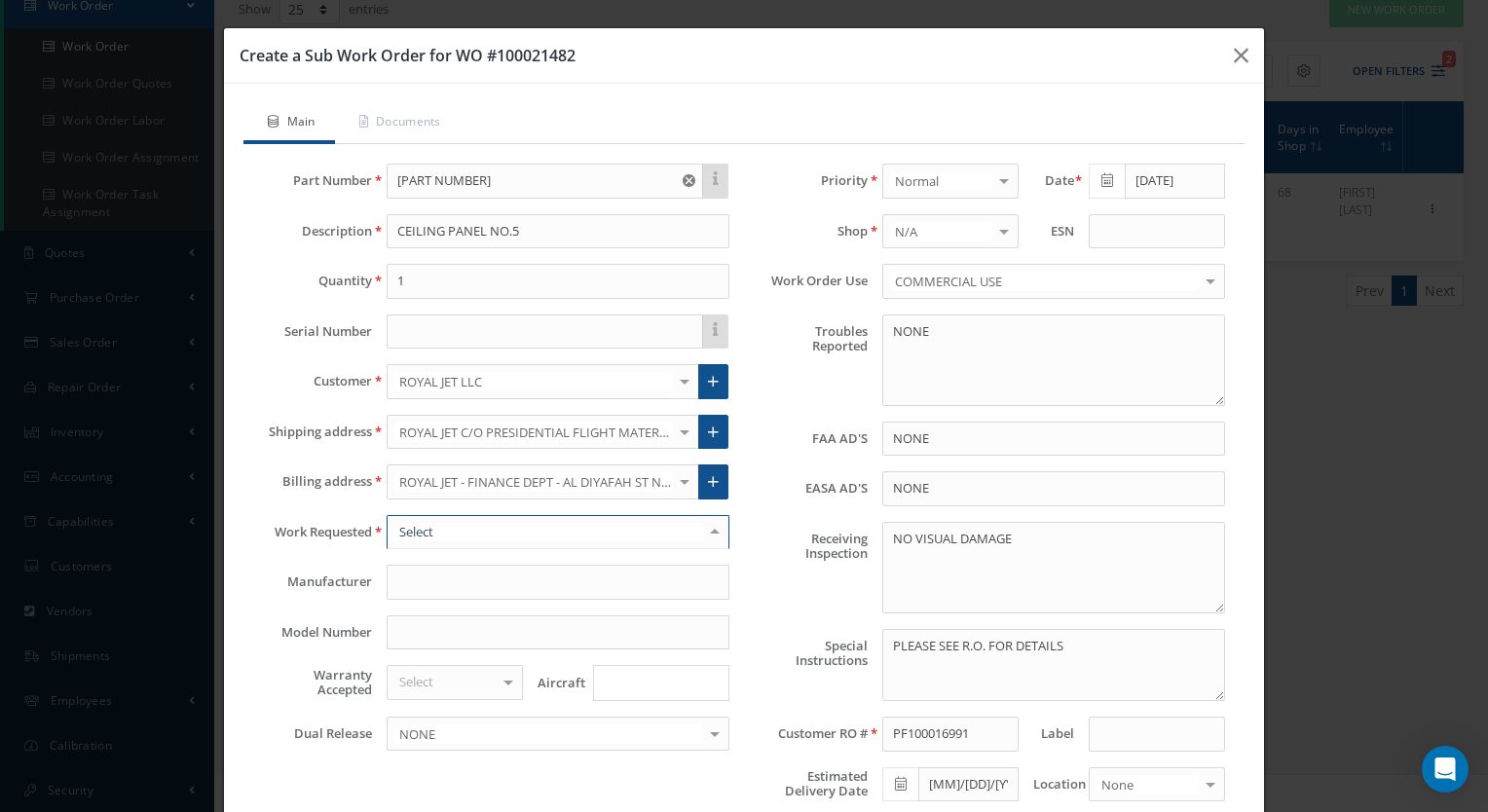 click at bounding box center (558, 533) 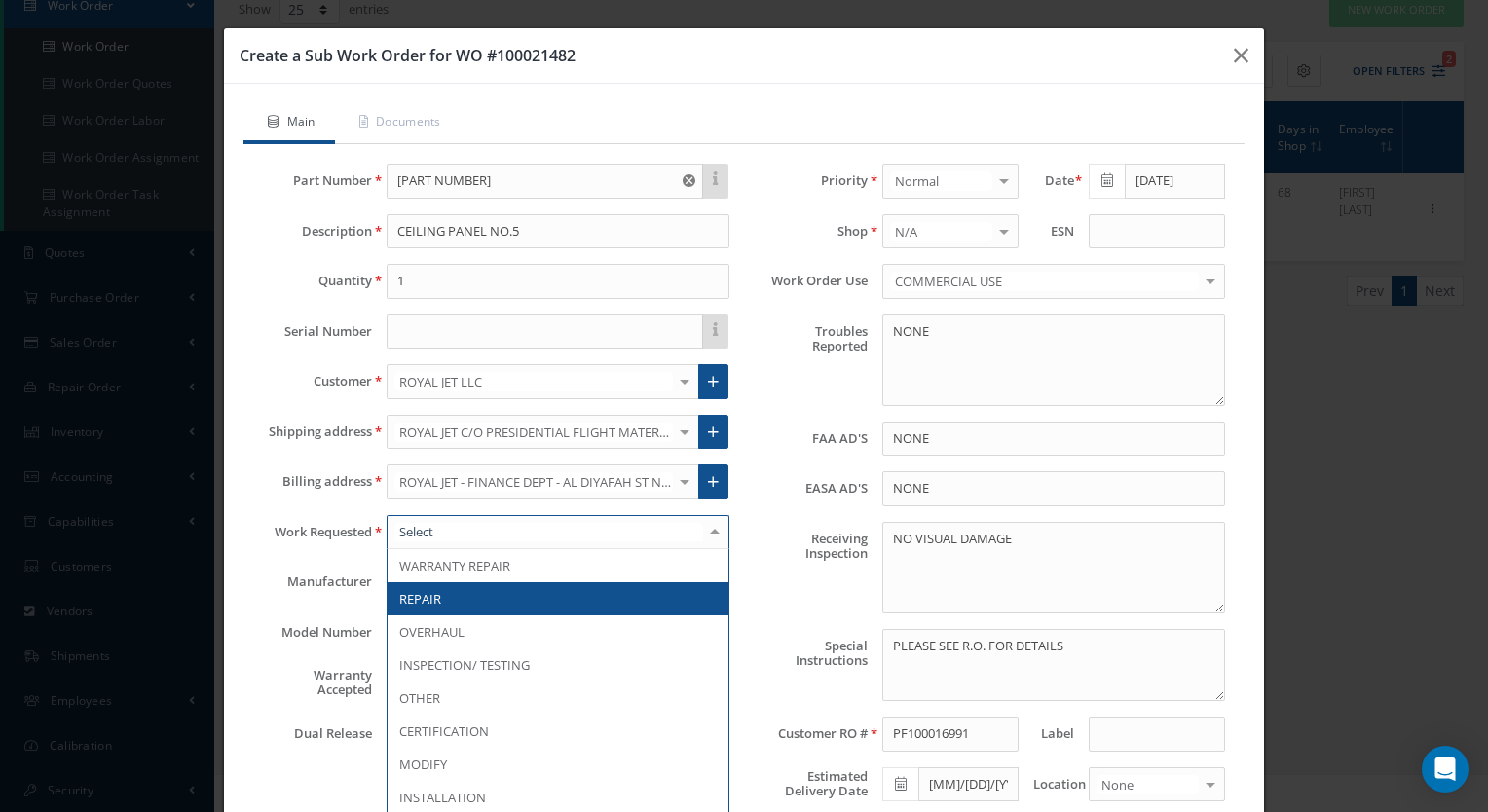 click on "REPAIR" at bounding box center [558, 599] 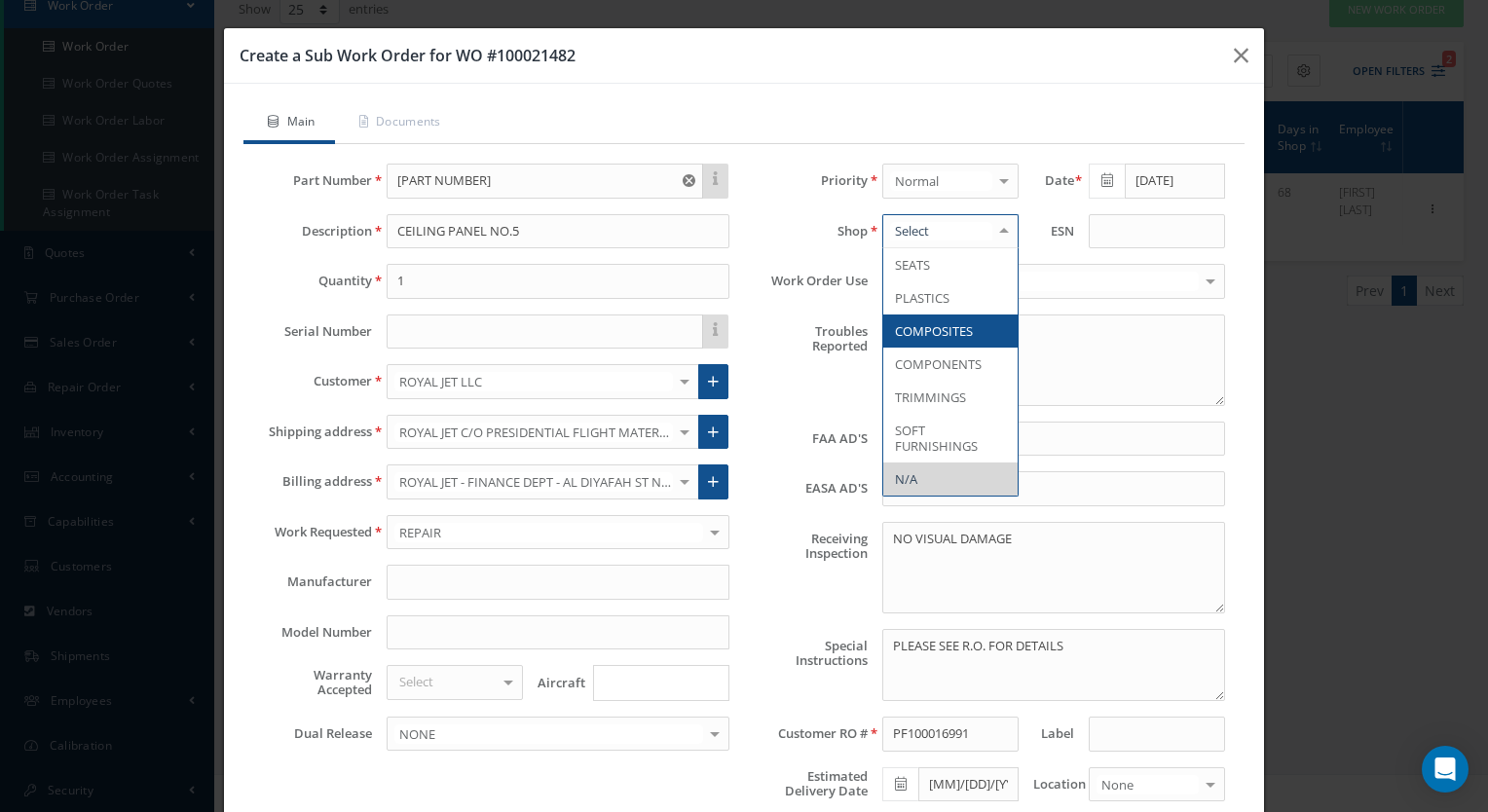 click on "COMPOSITES" at bounding box center (950, 331) 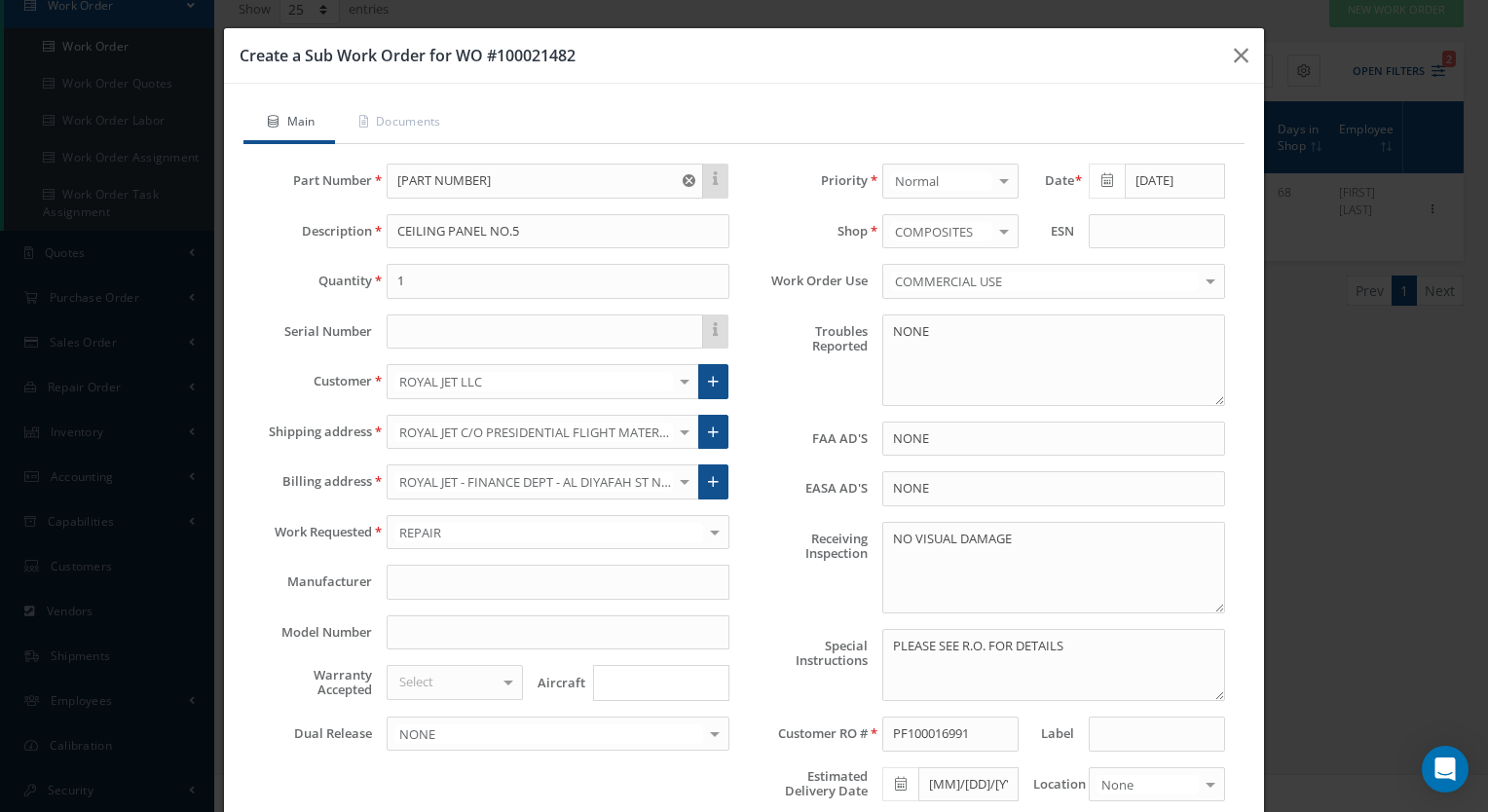 click on "Save" at bounding box center (795, 889) 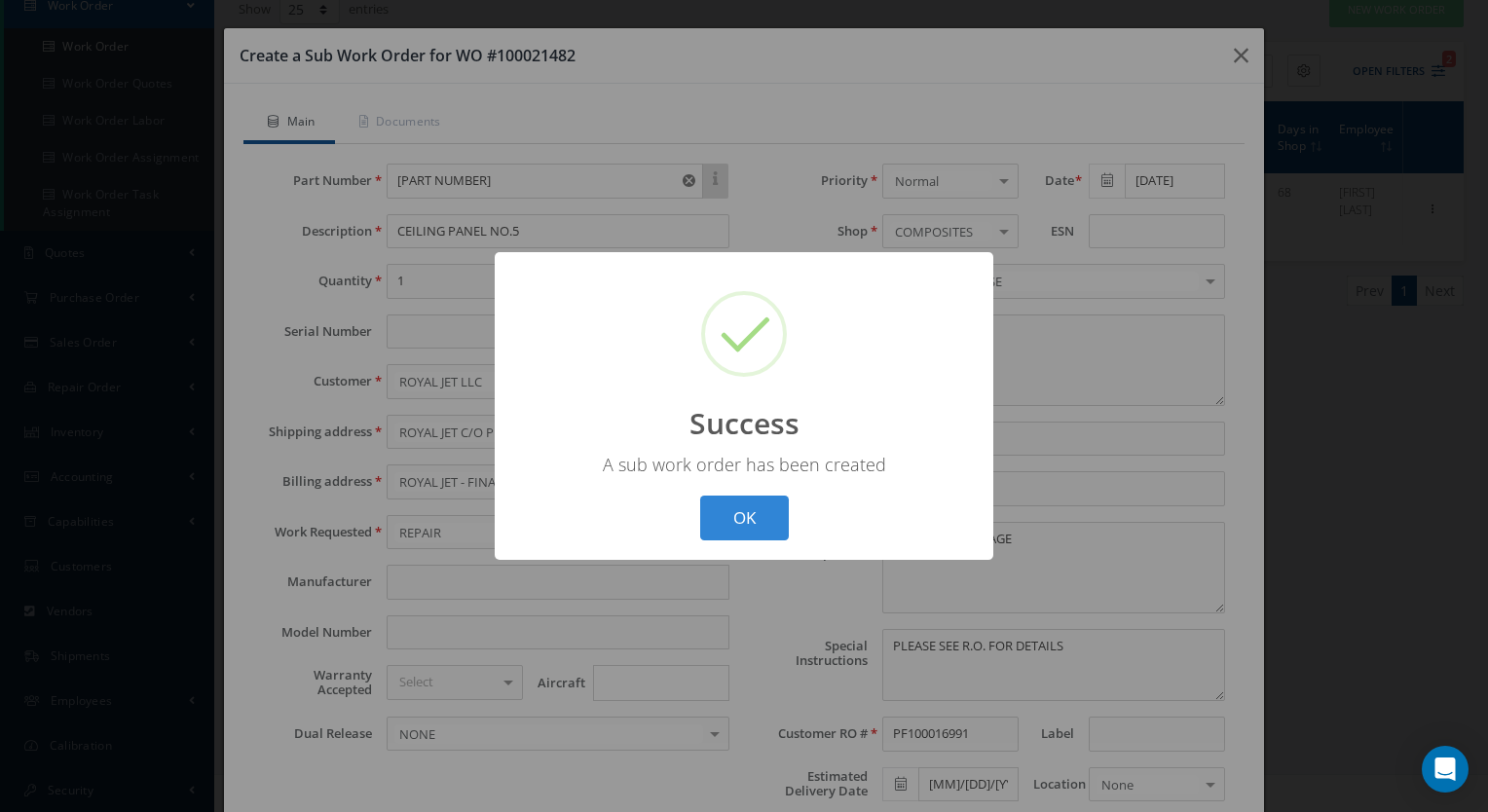 click on "? ! i     Success × A sub work order has been created OK Cancel" at bounding box center (744, 406) 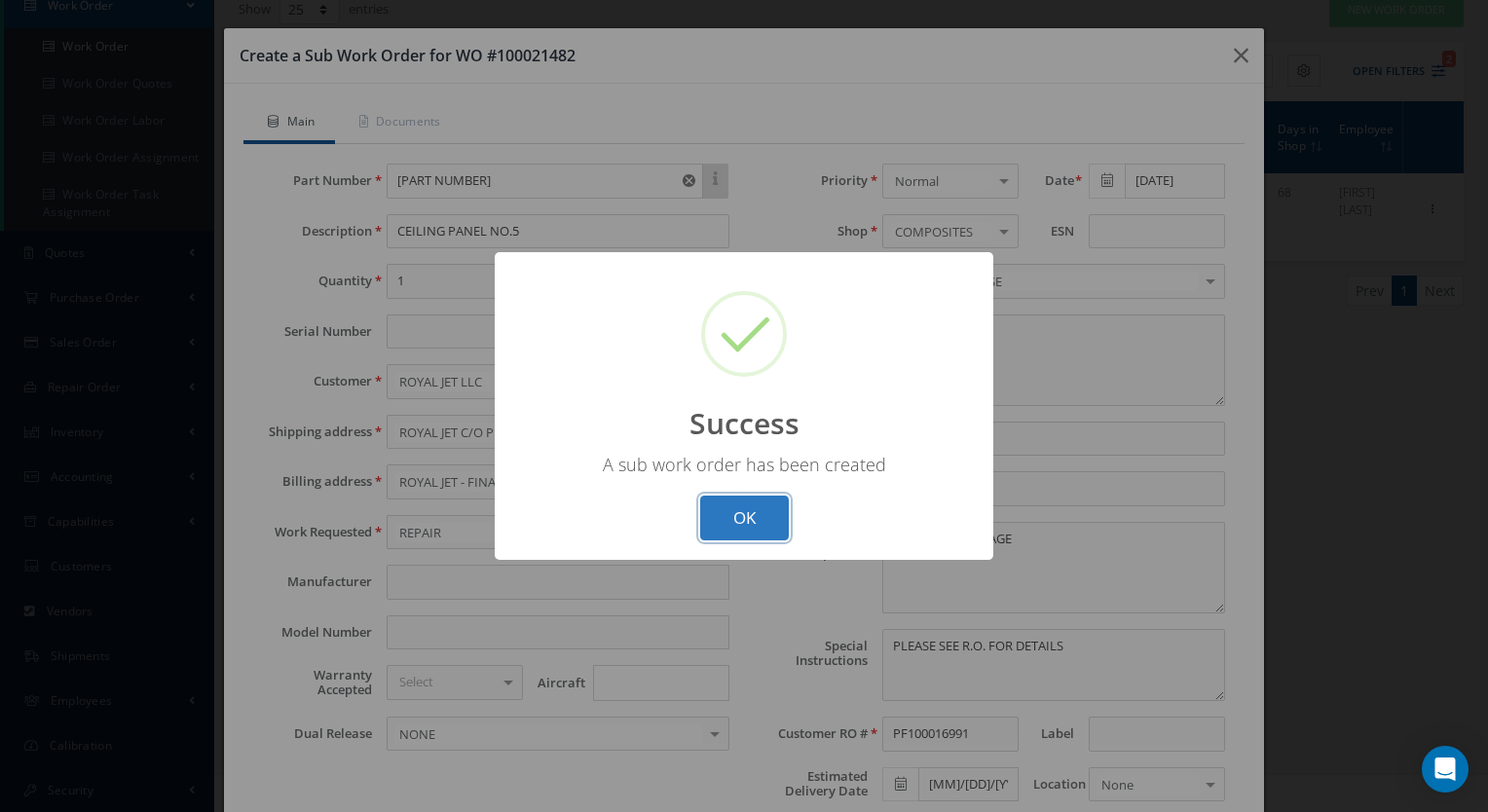 click on "OK" at bounding box center [744, 518] 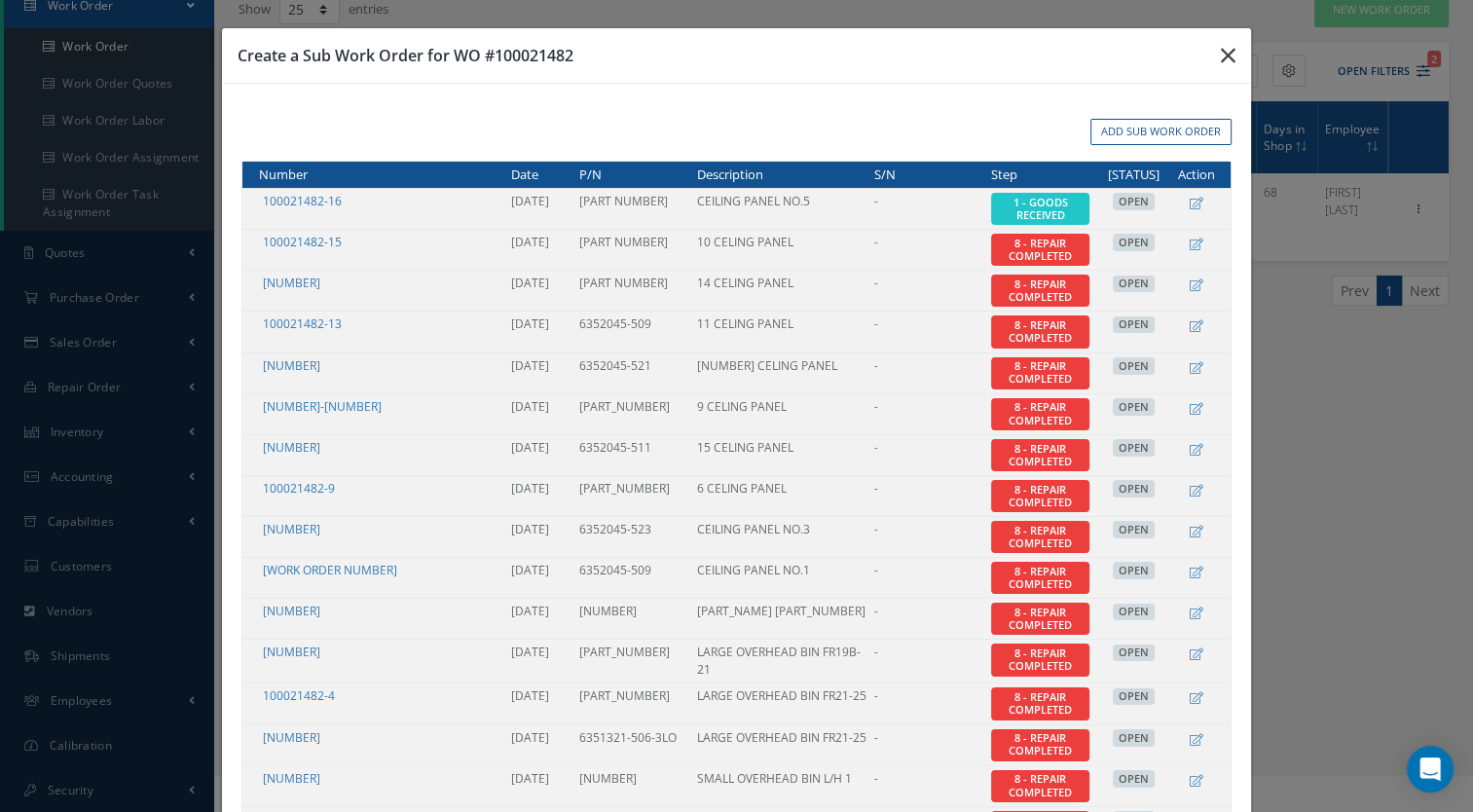 click at bounding box center (1228, 55) 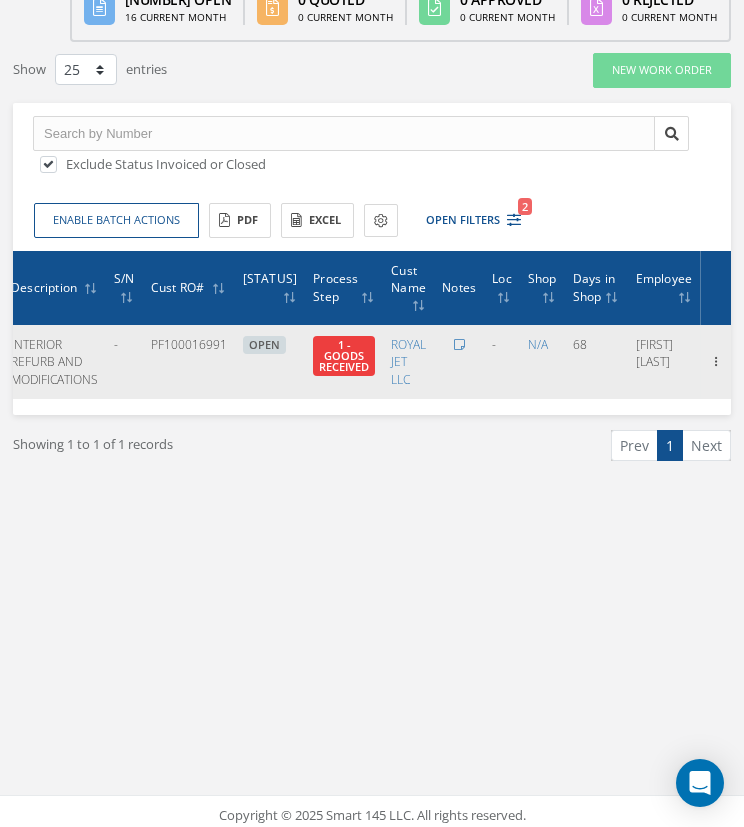 scroll, scrollTop: 0, scrollLeft: 310, axis: horizontal 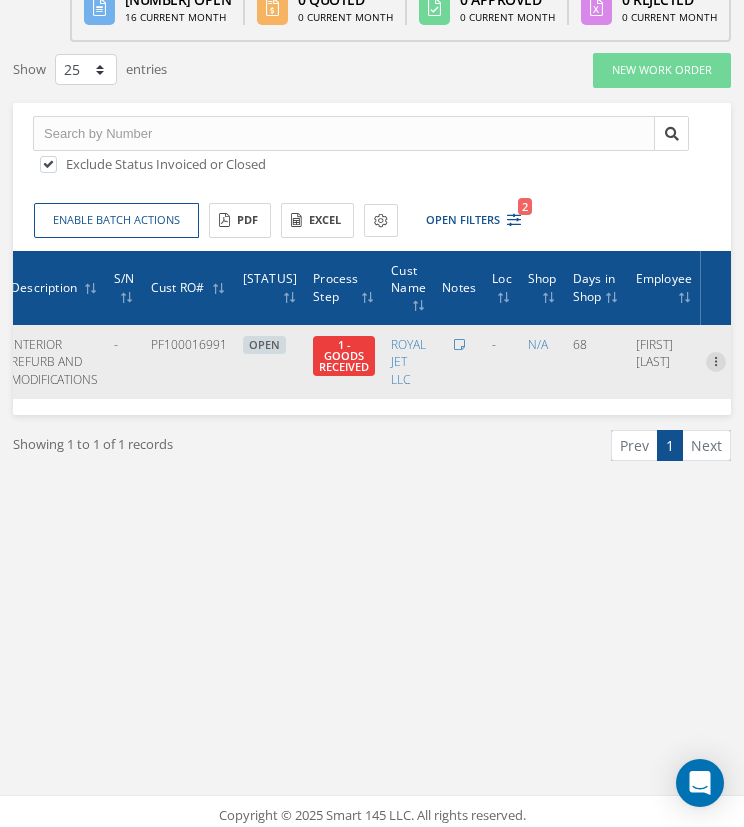 click at bounding box center [716, 360] 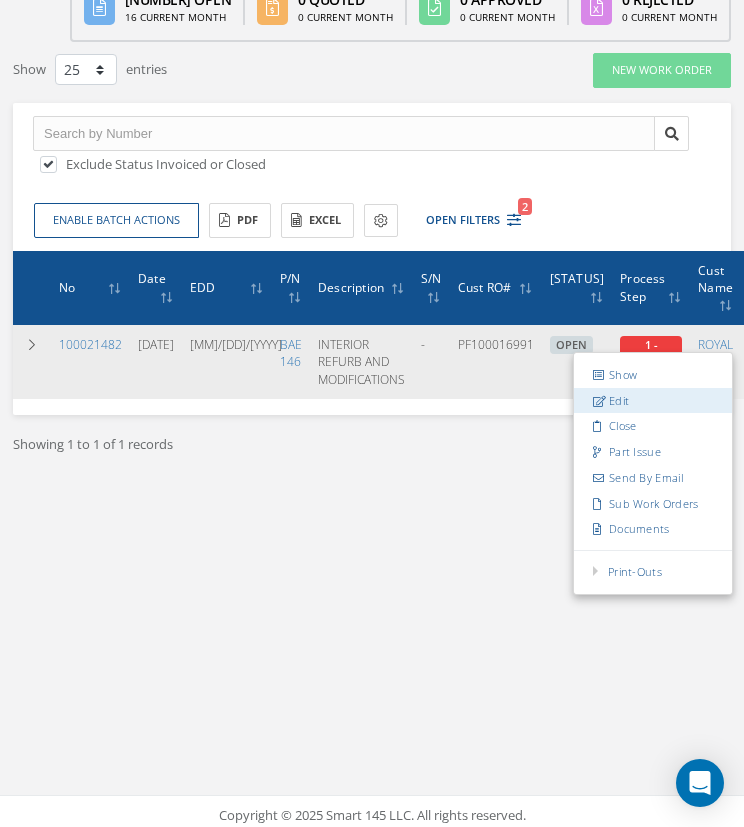click on "Edit" at bounding box center (653, 401) 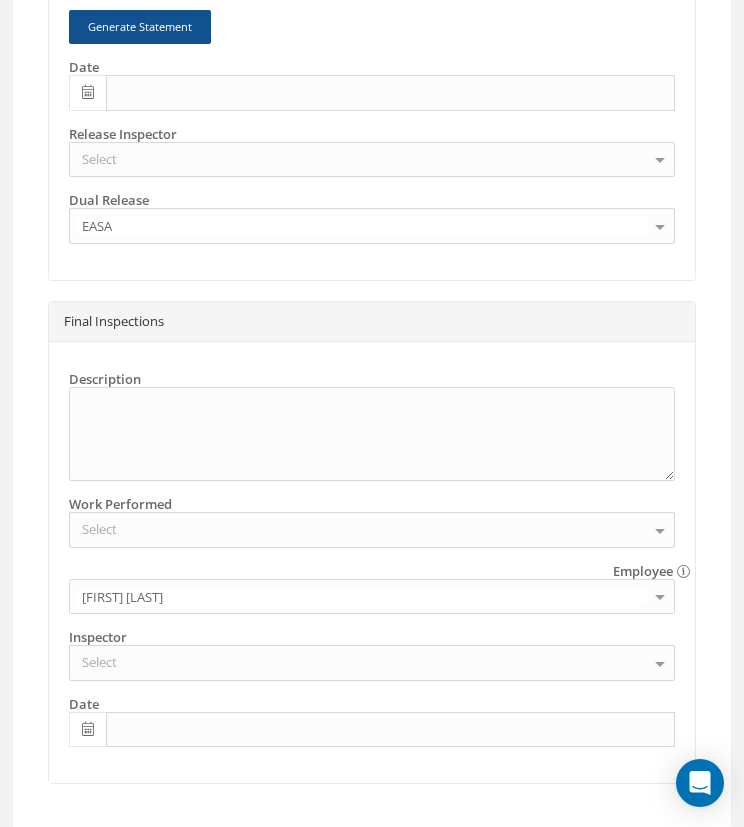 scroll, scrollTop: 2807, scrollLeft: 0, axis: vertical 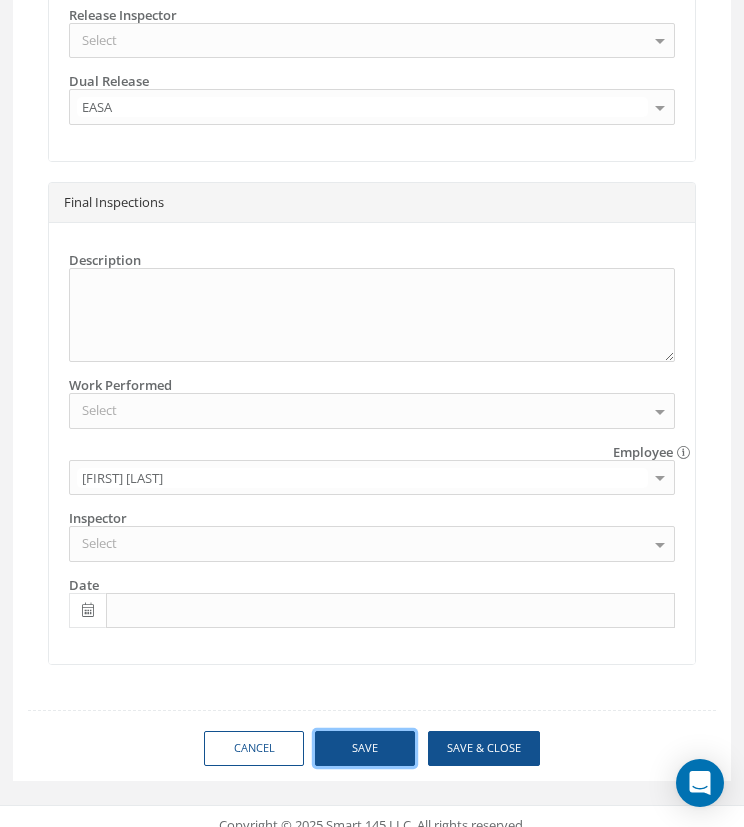 click on "Save" at bounding box center [0, 0] 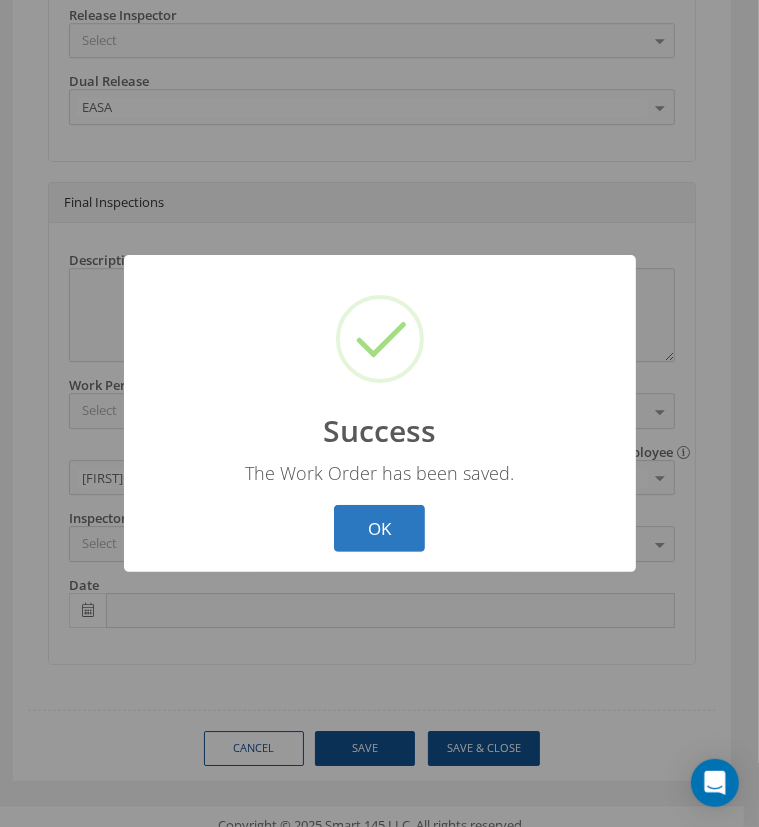 click on "OK" at bounding box center [379, 528] 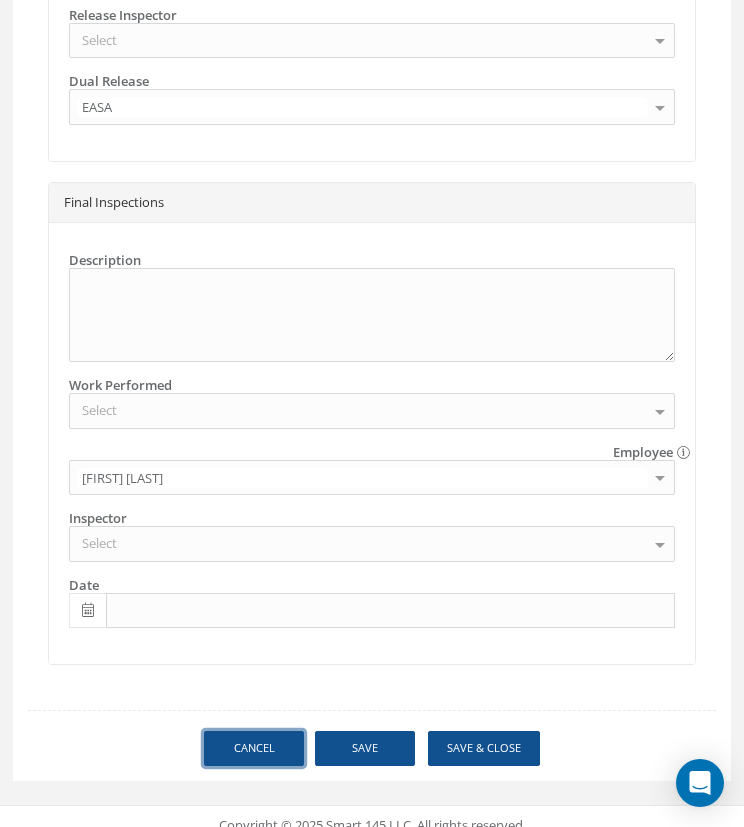click on "Cancel" at bounding box center [254, 748] 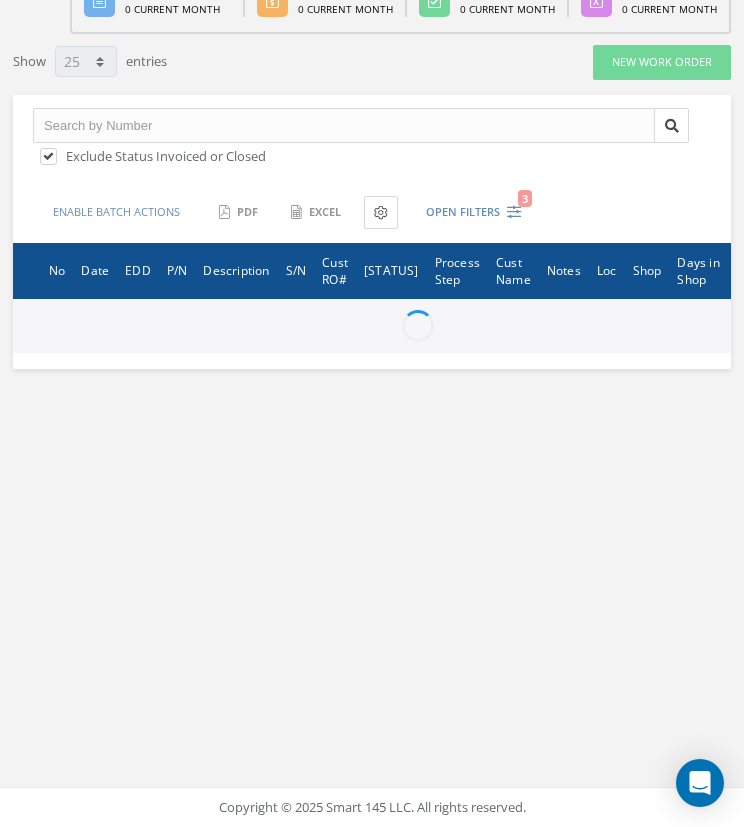 scroll, scrollTop: 170, scrollLeft: 0, axis: vertical 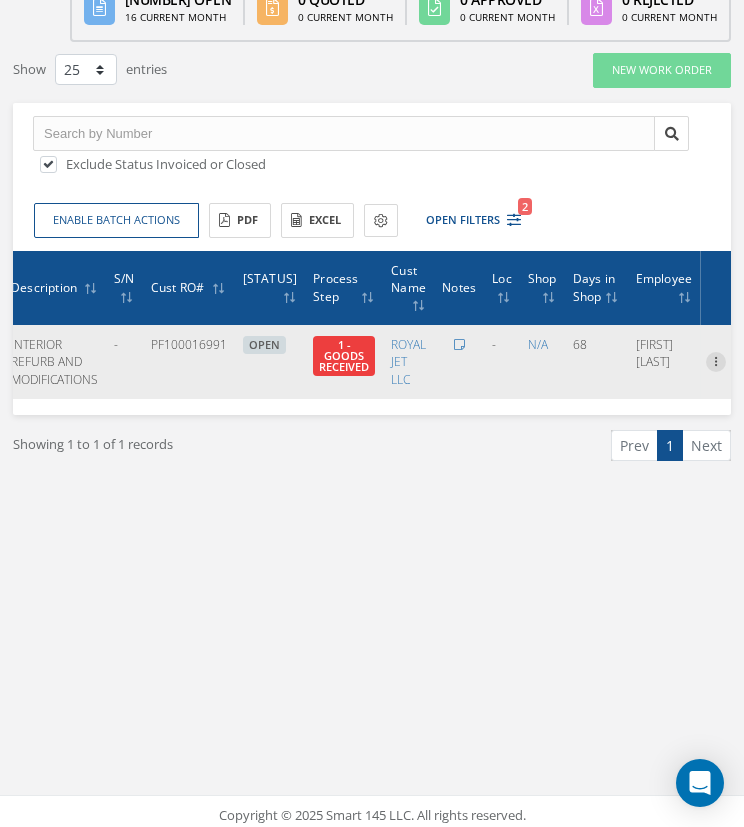 click at bounding box center [716, 360] 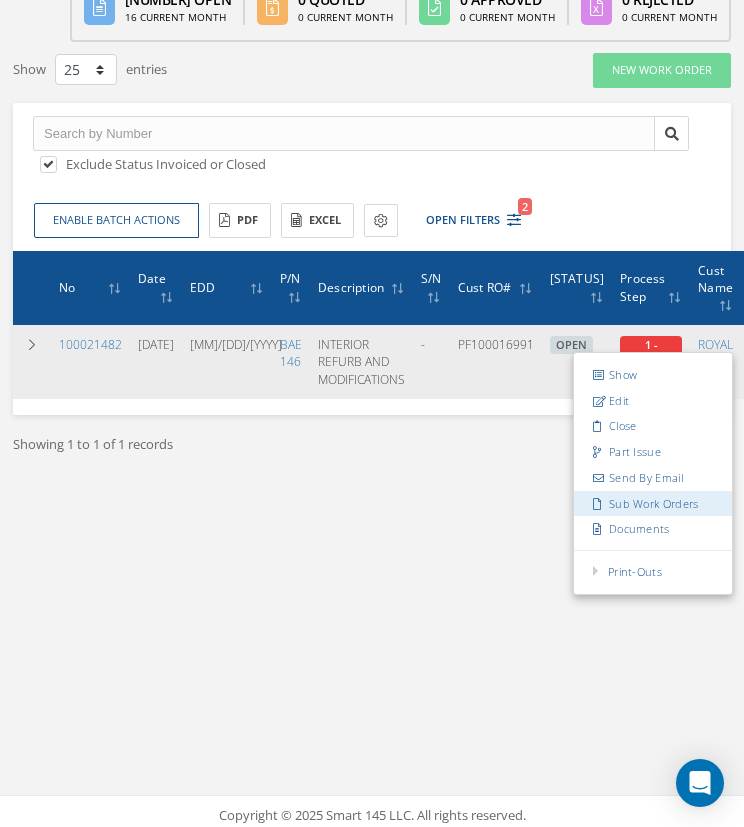 click on "Sub Work Orders" at bounding box center (653, 503) 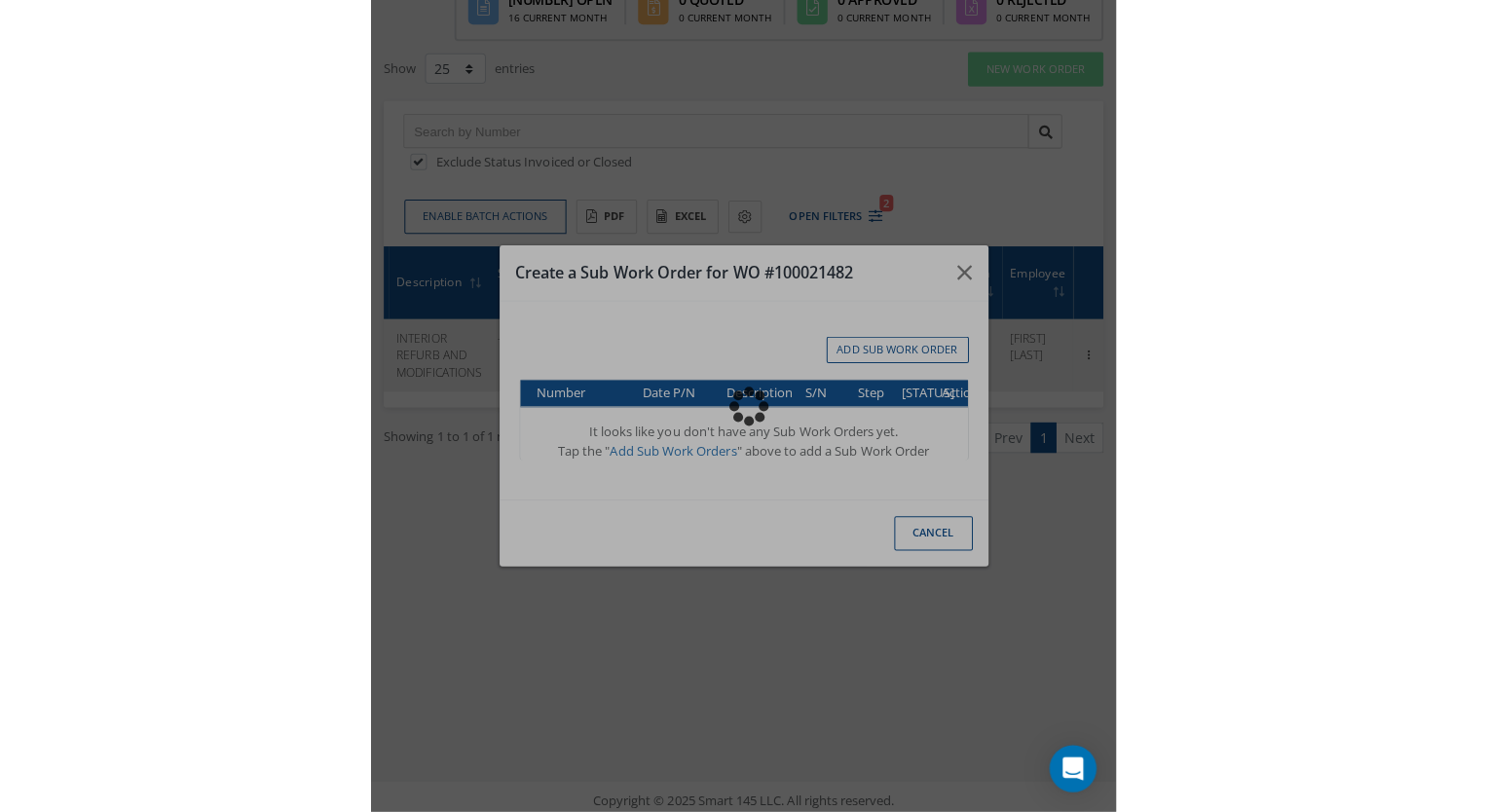 scroll, scrollTop: 0, scrollLeft: 287, axis: horizontal 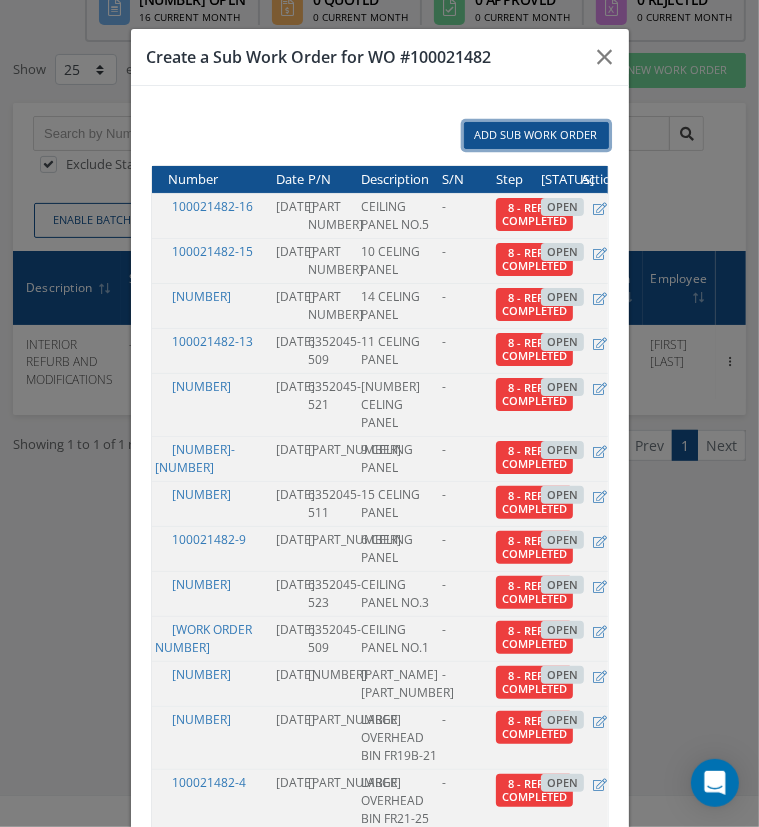 click on "Add Sub Work Order" at bounding box center (536, 135) 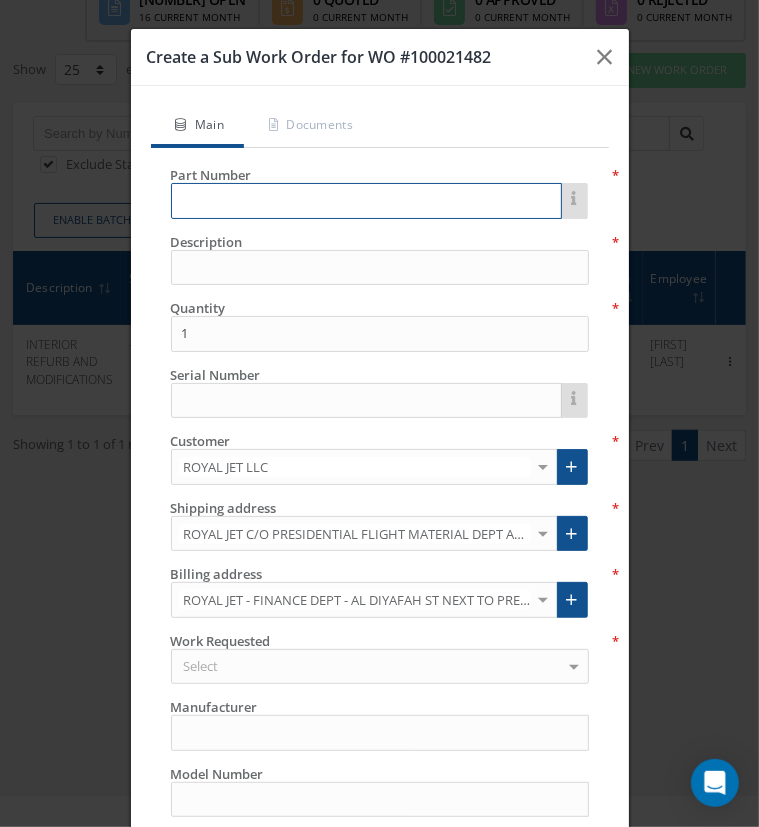 paste on "[PART NUMBER]" 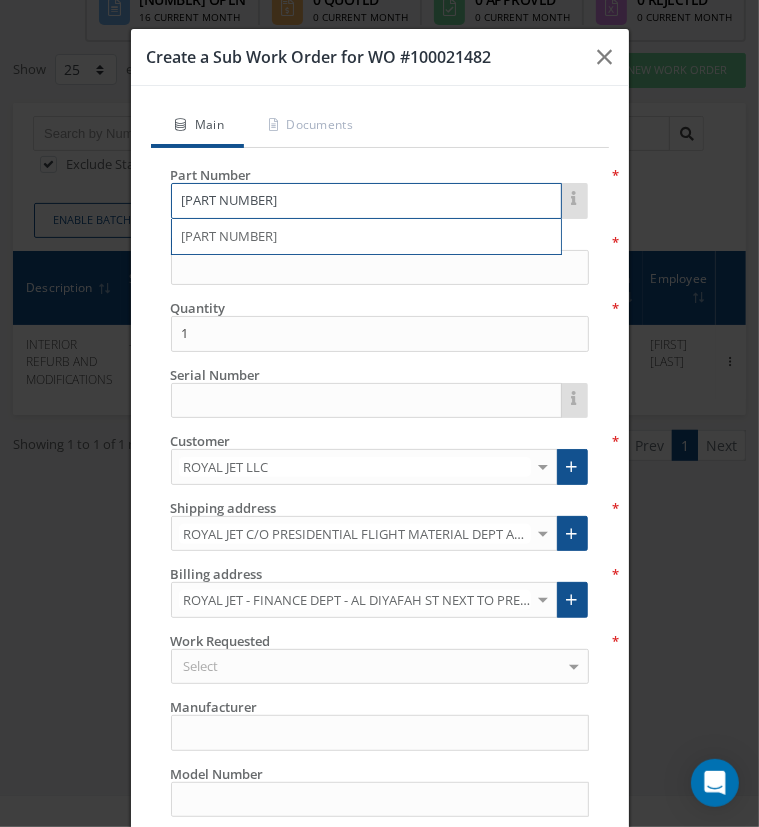 type on "[PART NUMBER]" 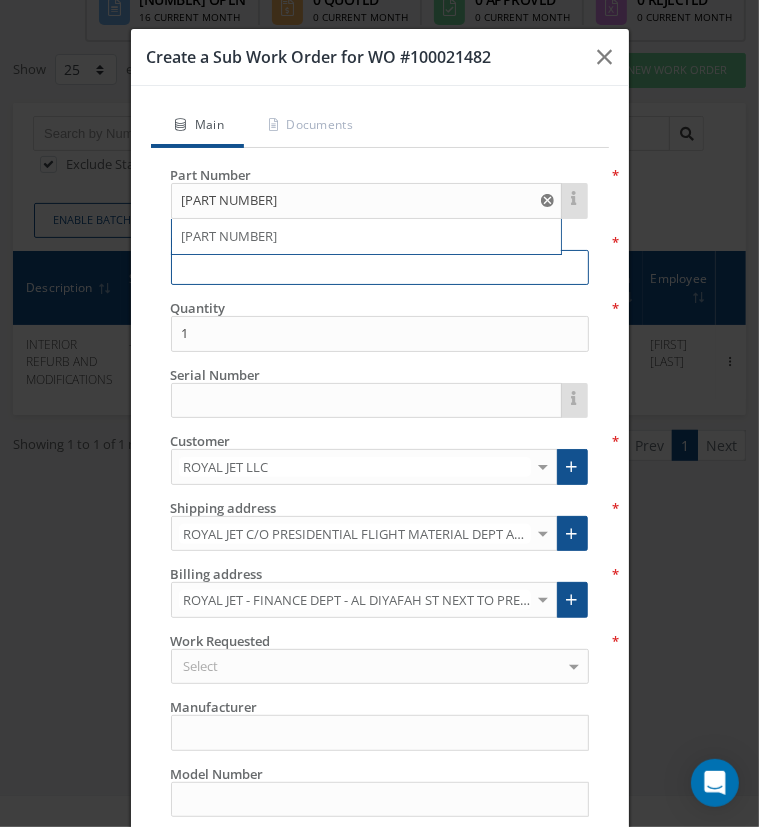 click at bounding box center [380, 268] 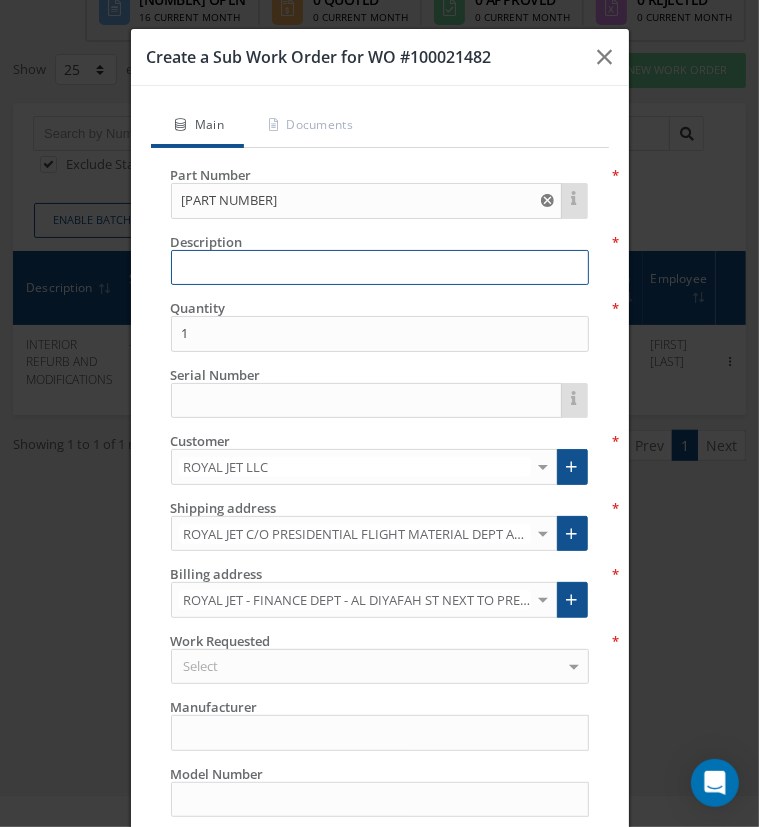 paste on "13 CELING PANEL" 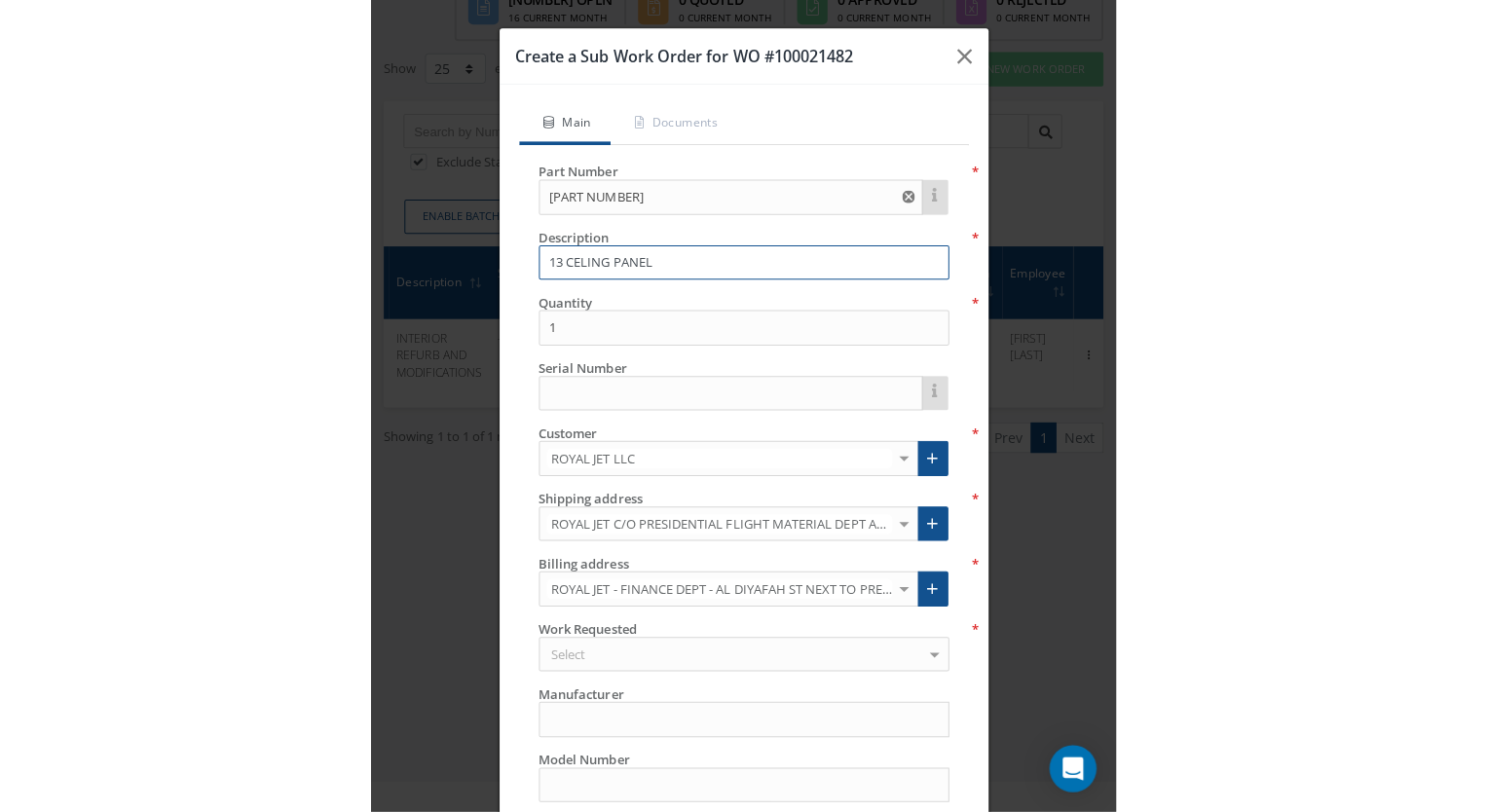 scroll, scrollTop: 0, scrollLeft: 0, axis: both 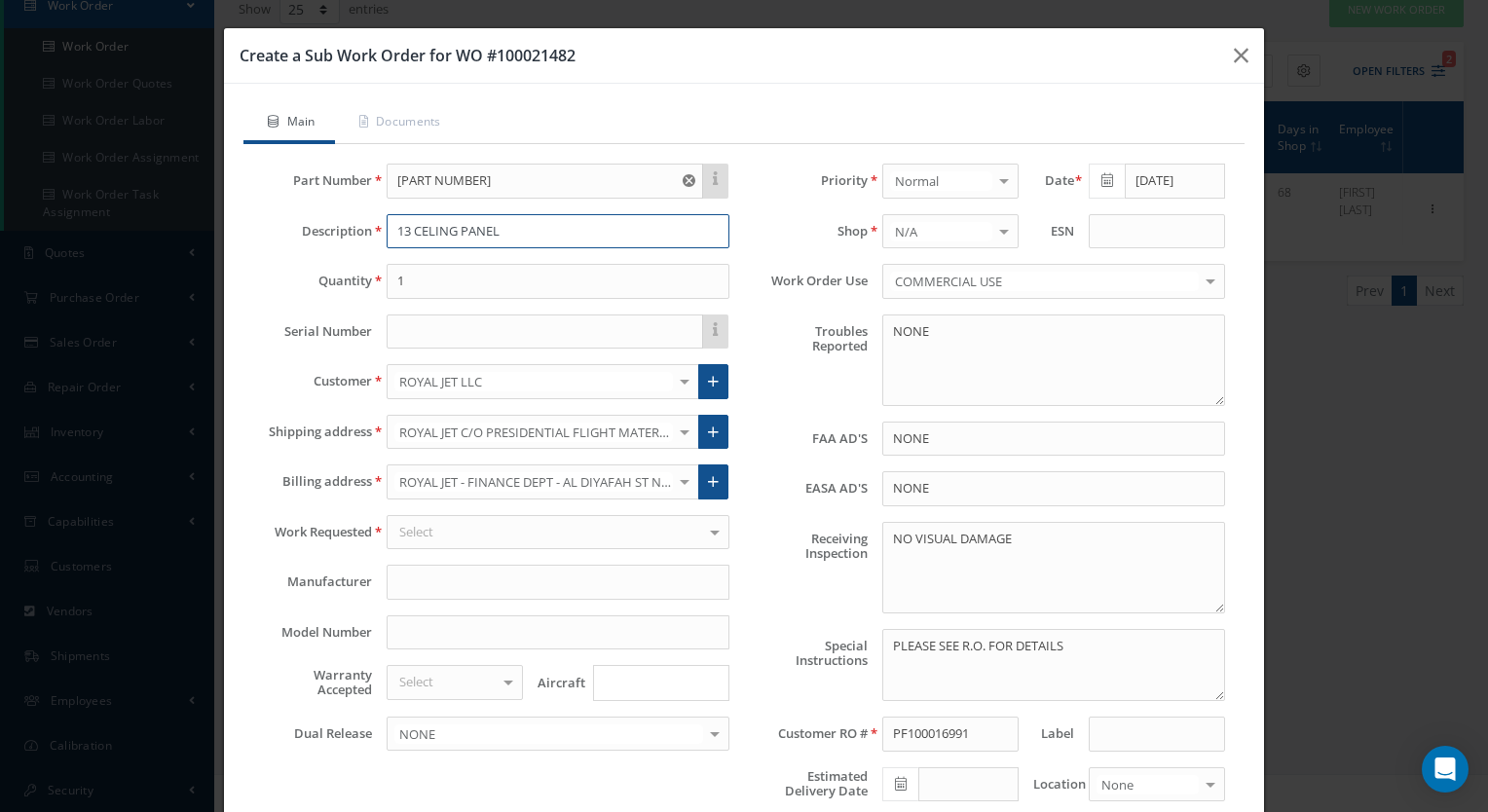 type on "13 CELING PANEL" 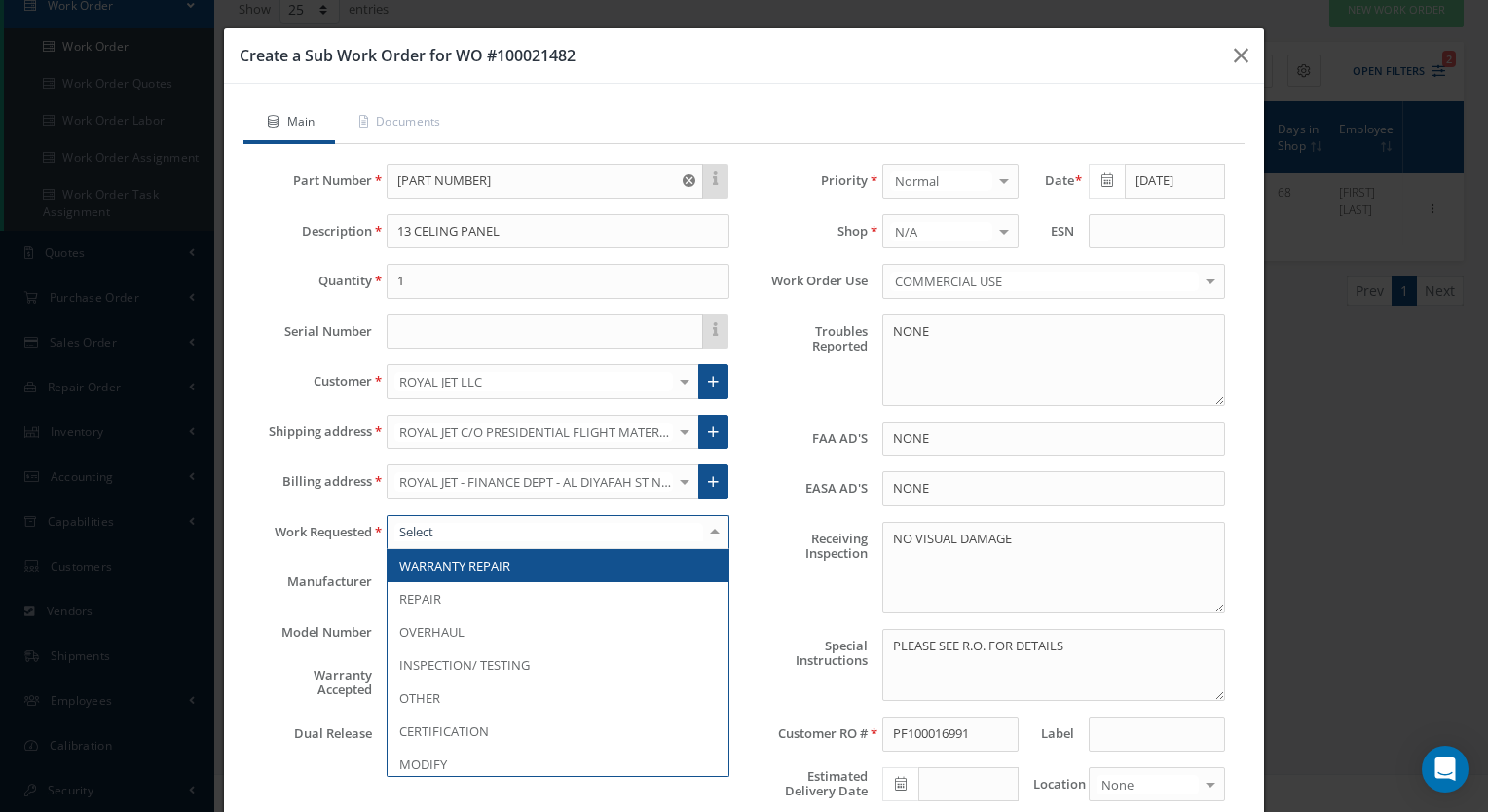 click at bounding box center [558, 533] 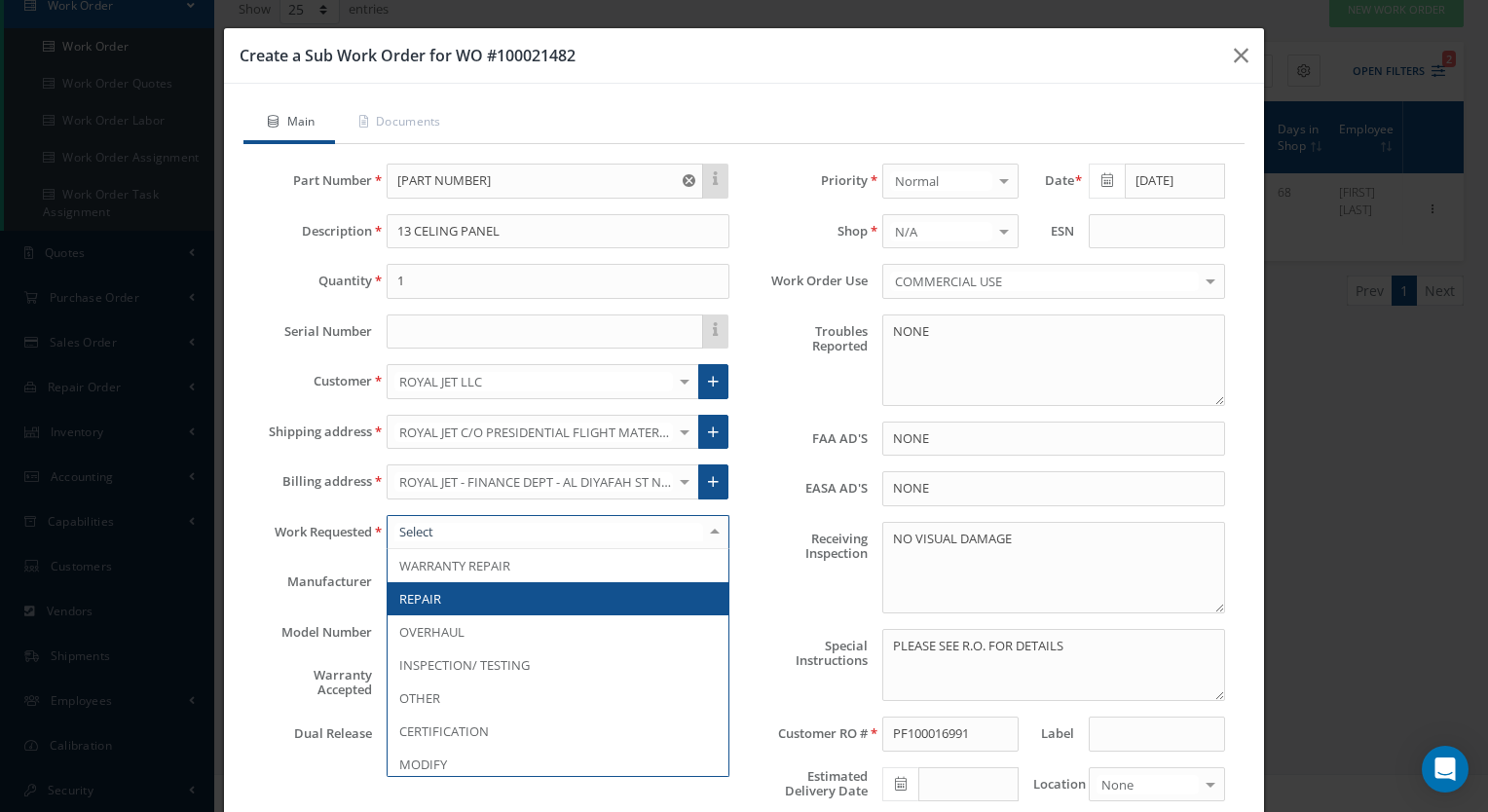 click on "REPAIR" at bounding box center (420, 599) 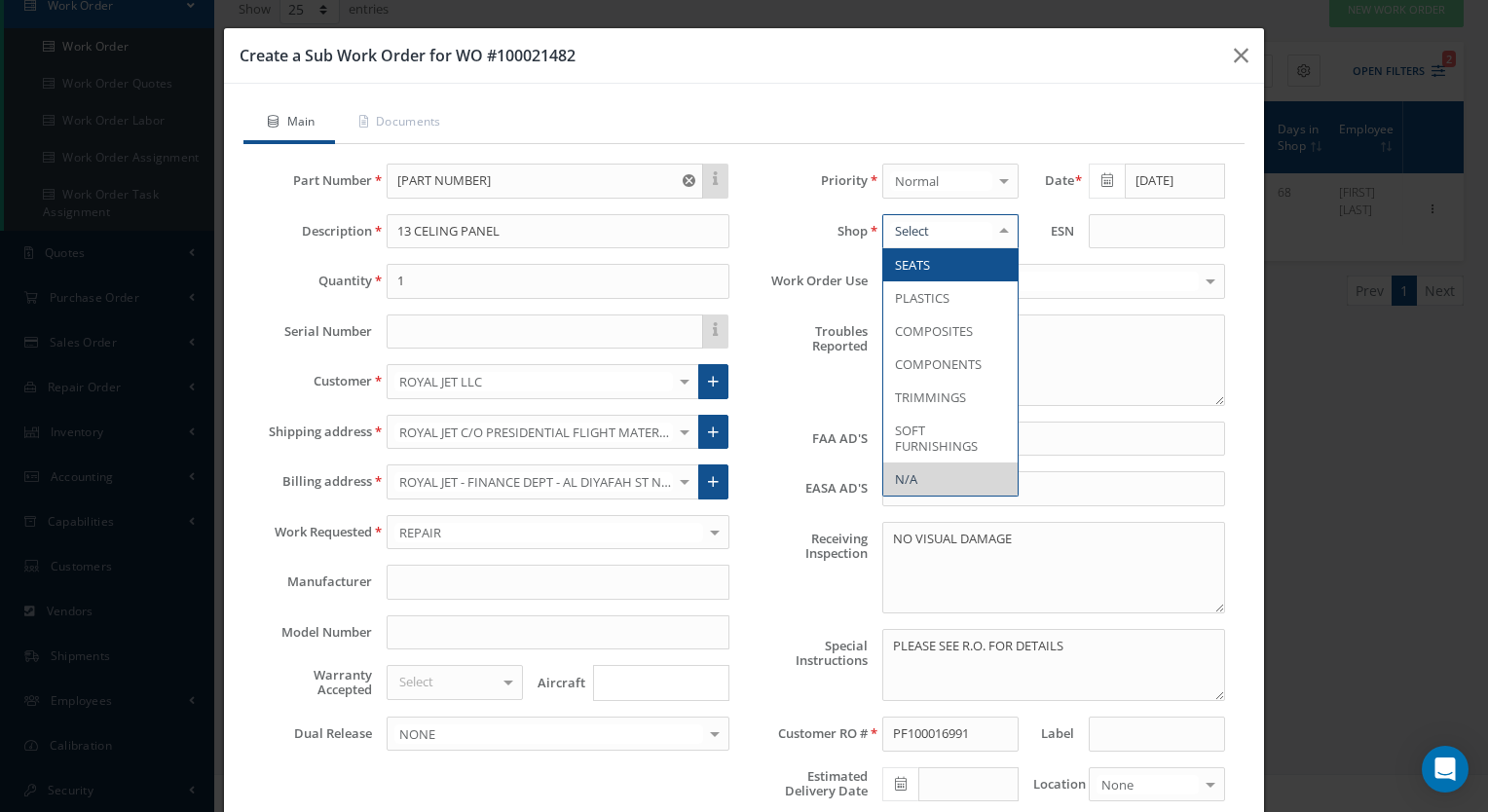 click at bounding box center [1004, 231] 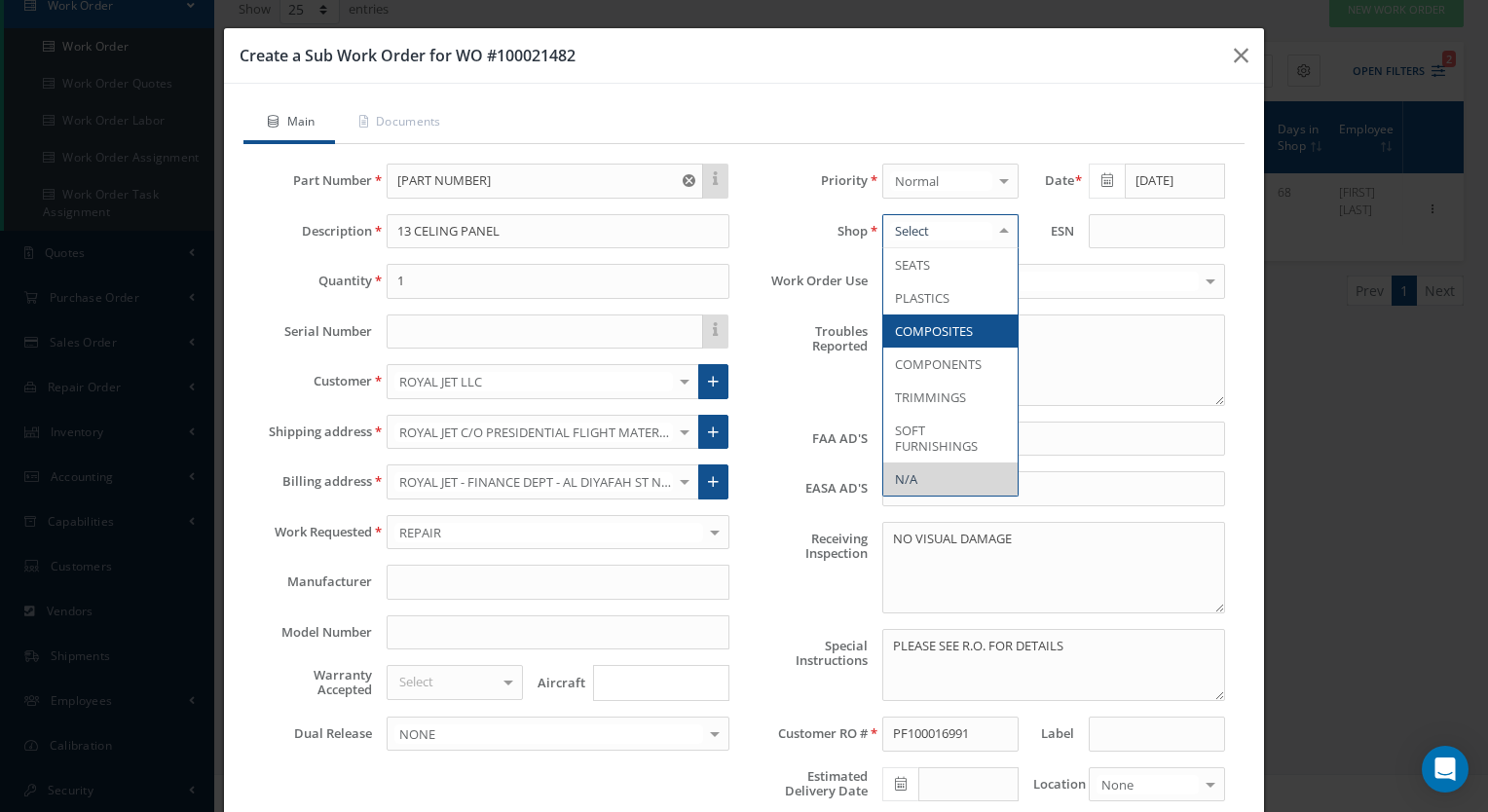 click on "COMPOSITES" at bounding box center (950, 331) 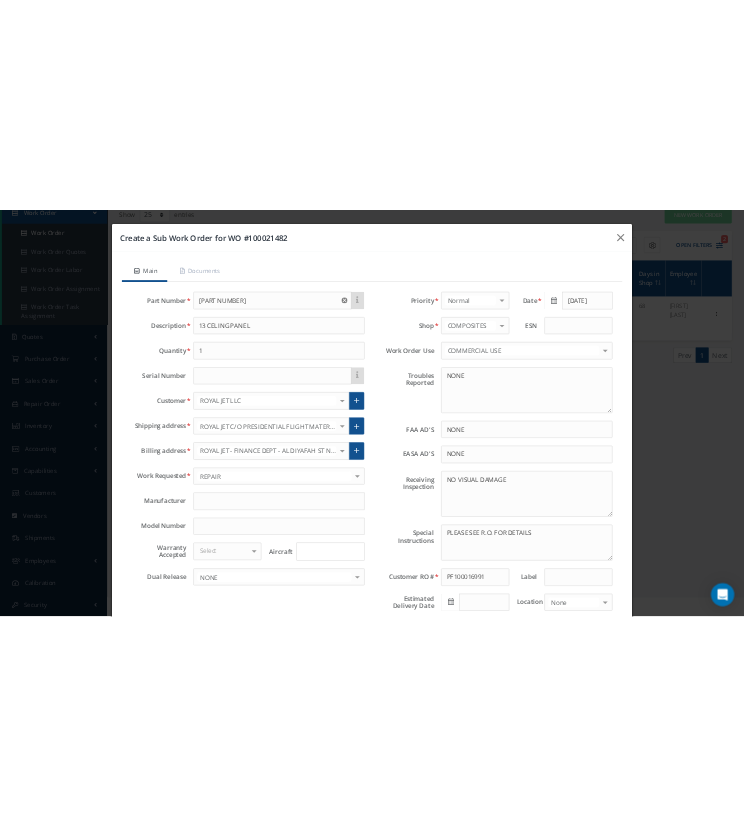 scroll, scrollTop: 140, scrollLeft: 0, axis: vertical 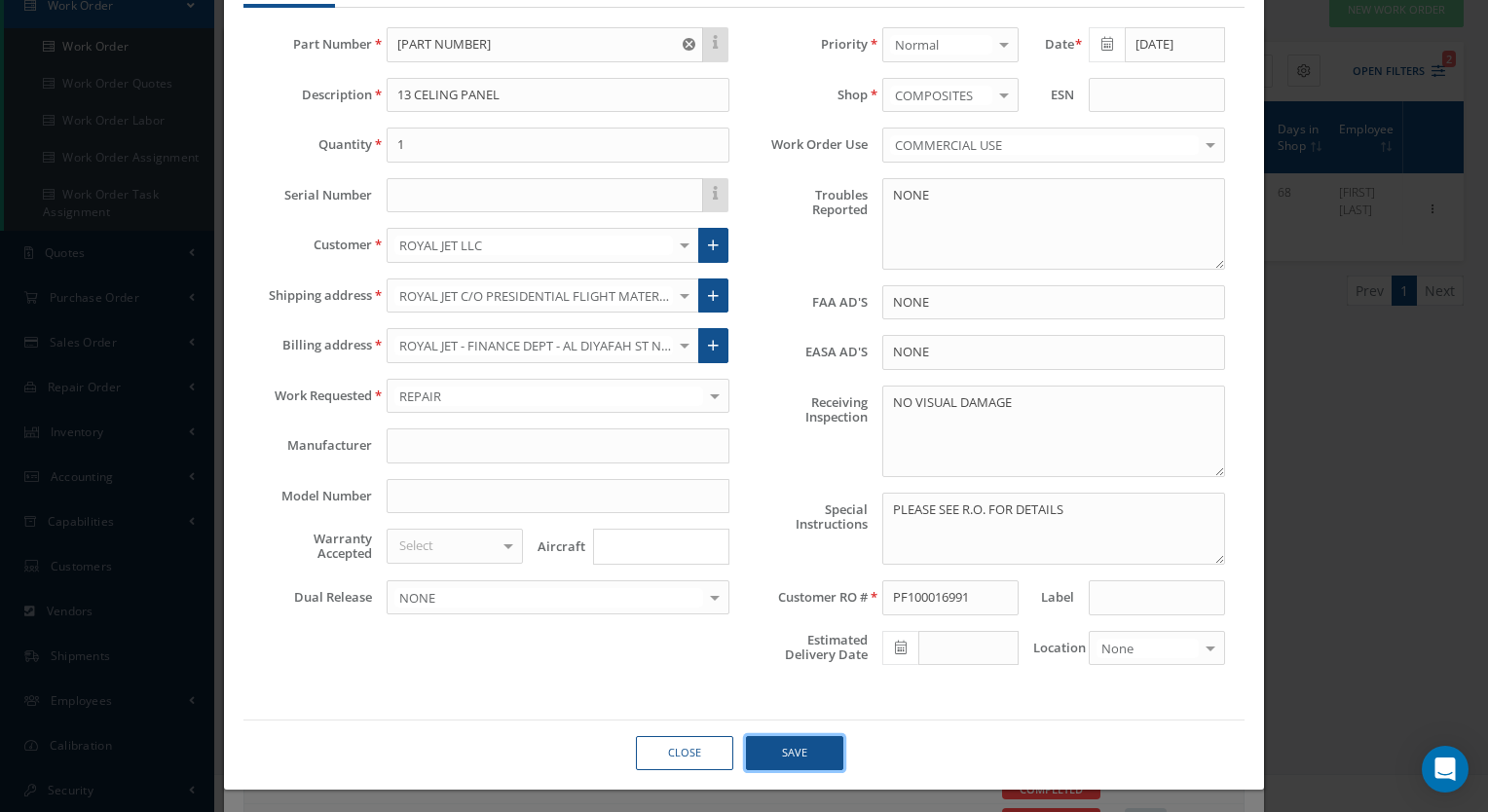 click on "Save" at bounding box center [795, 753] 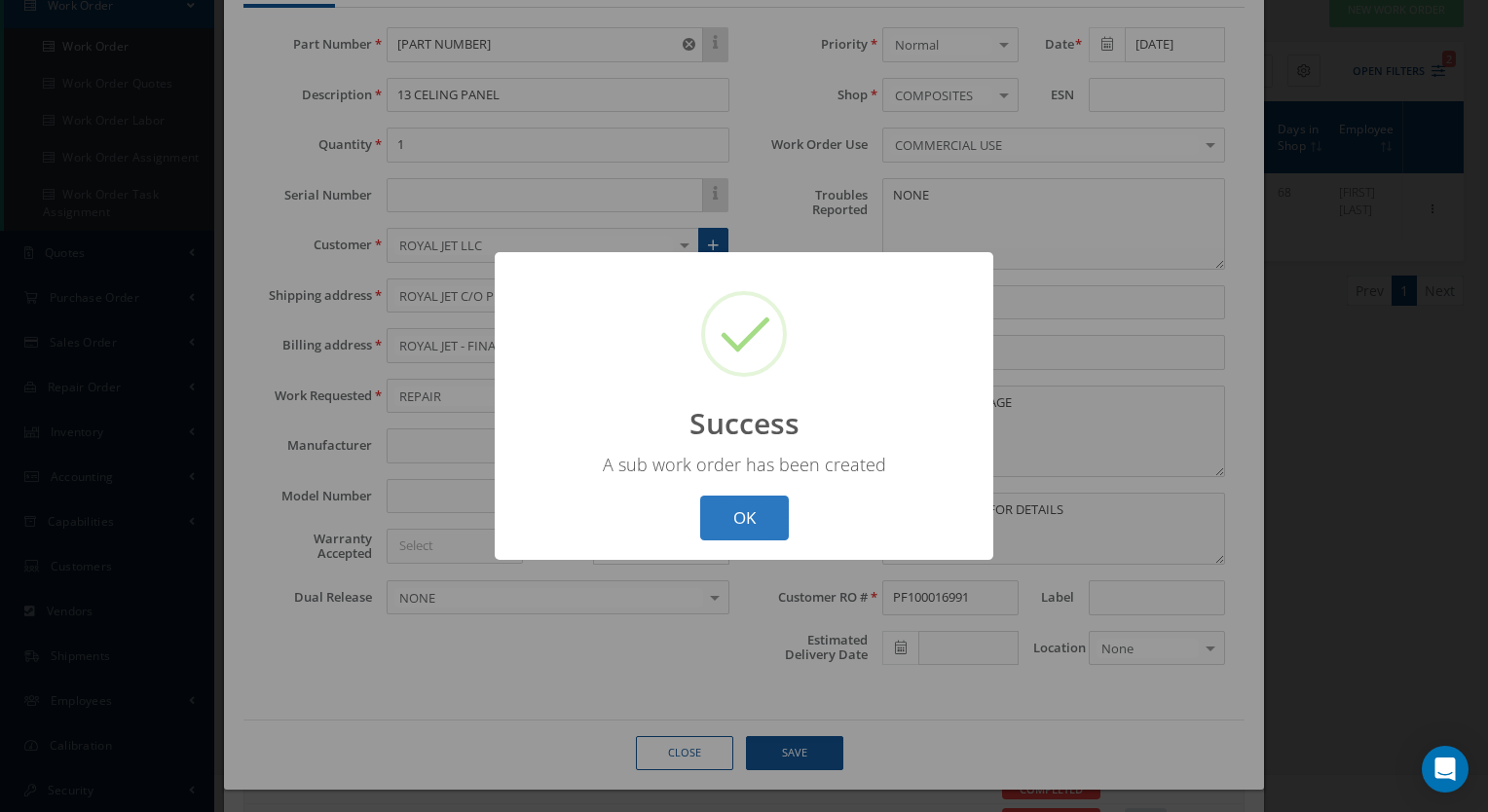 click on "OK" at bounding box center [744, 518] 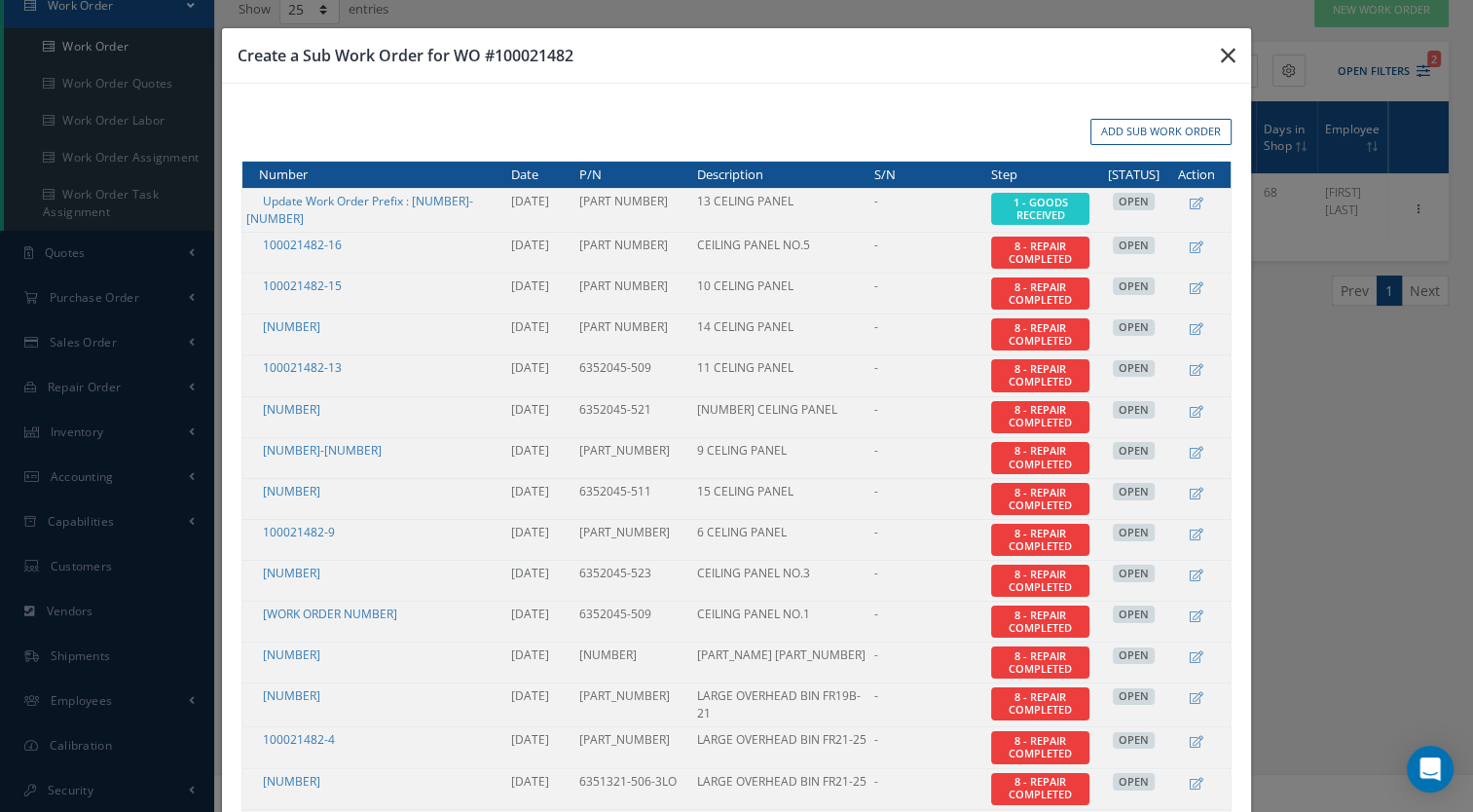 click at bounding box center (1228, 55) 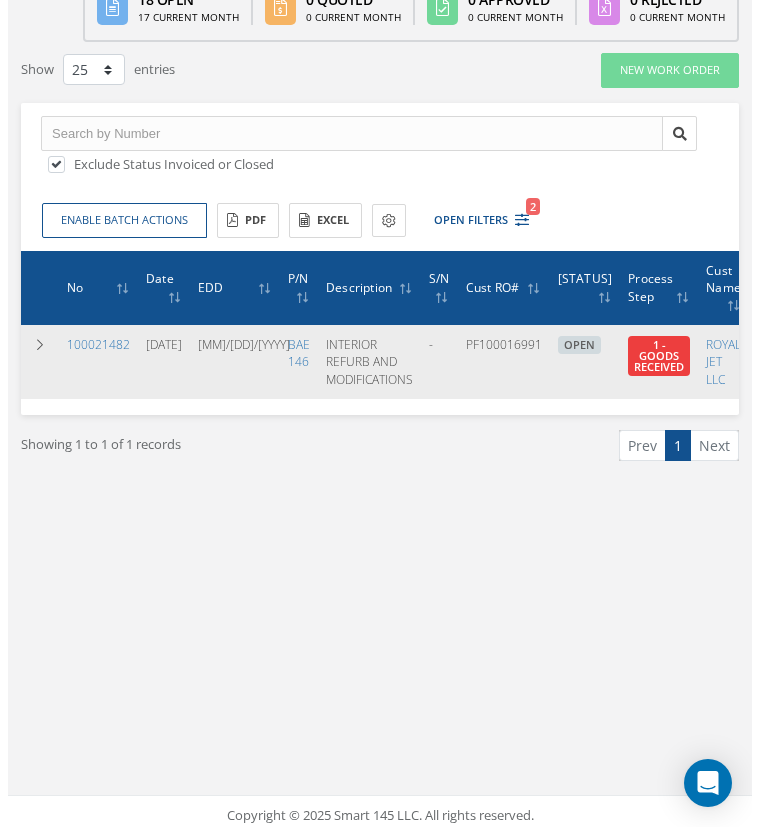 scroll, scrollTop: 0, scrollLeft: 310, axis: horizontal 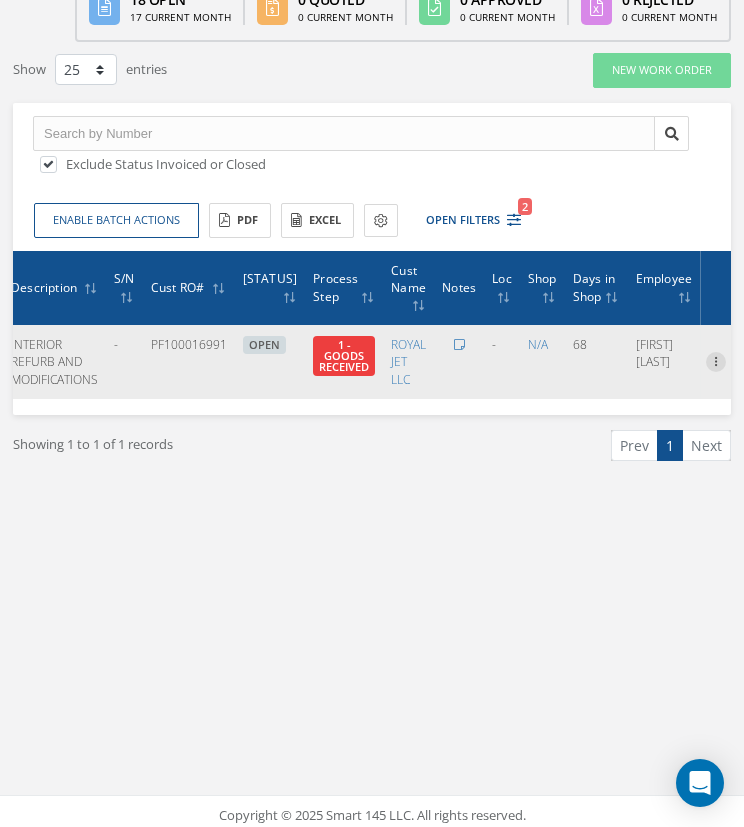 click at bounding box center [716, 360] 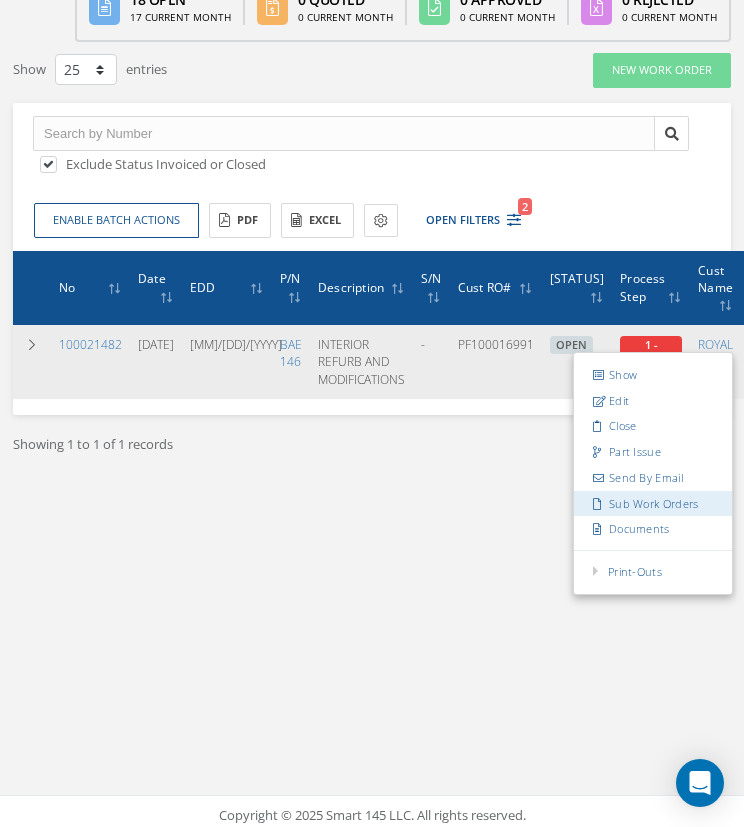 click on "Sub Work Orders" at bounding box center [653, 503] 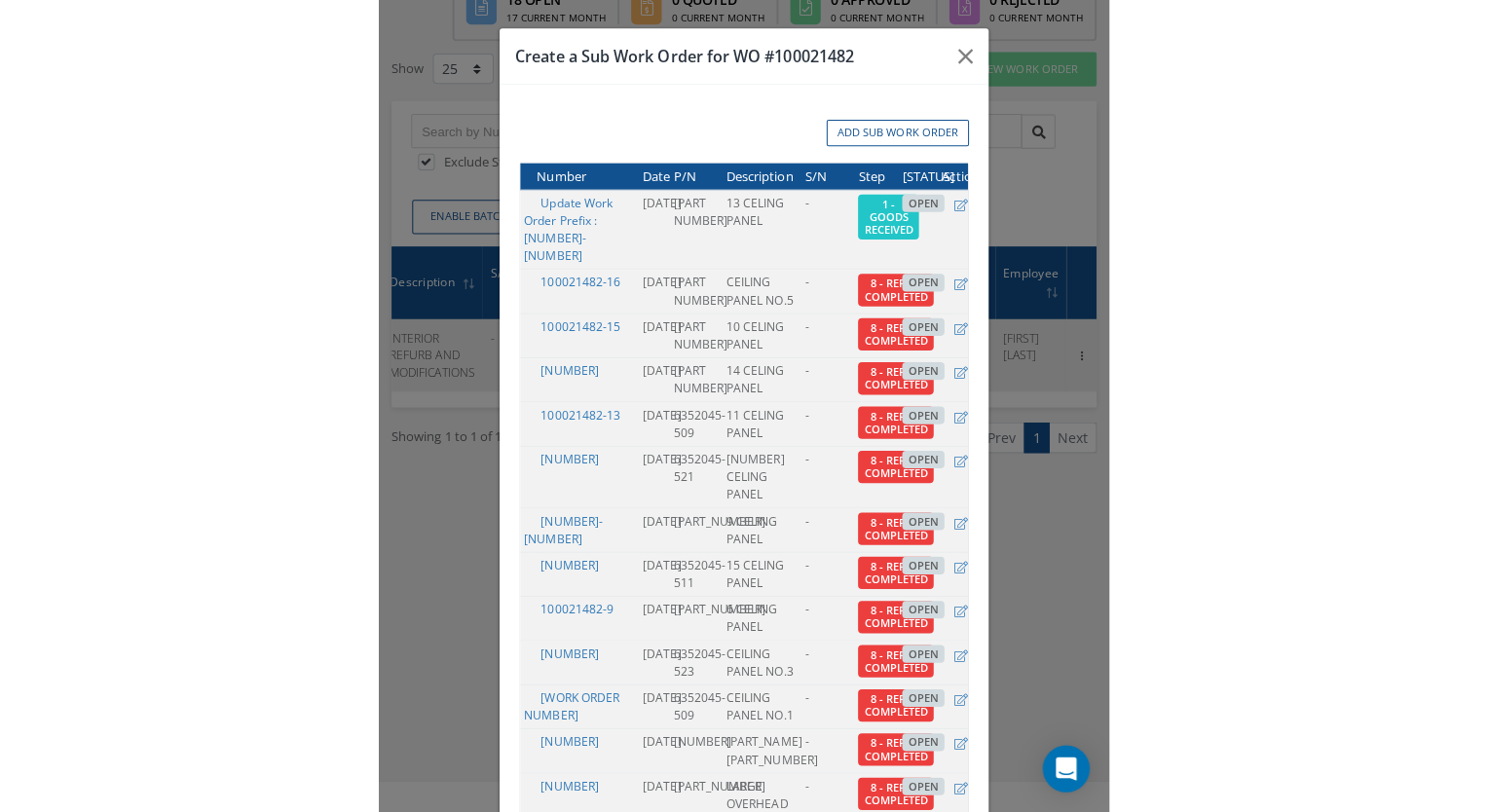 scroll, scrollTop: 0, scrollLeft: 287, axis: horizontal 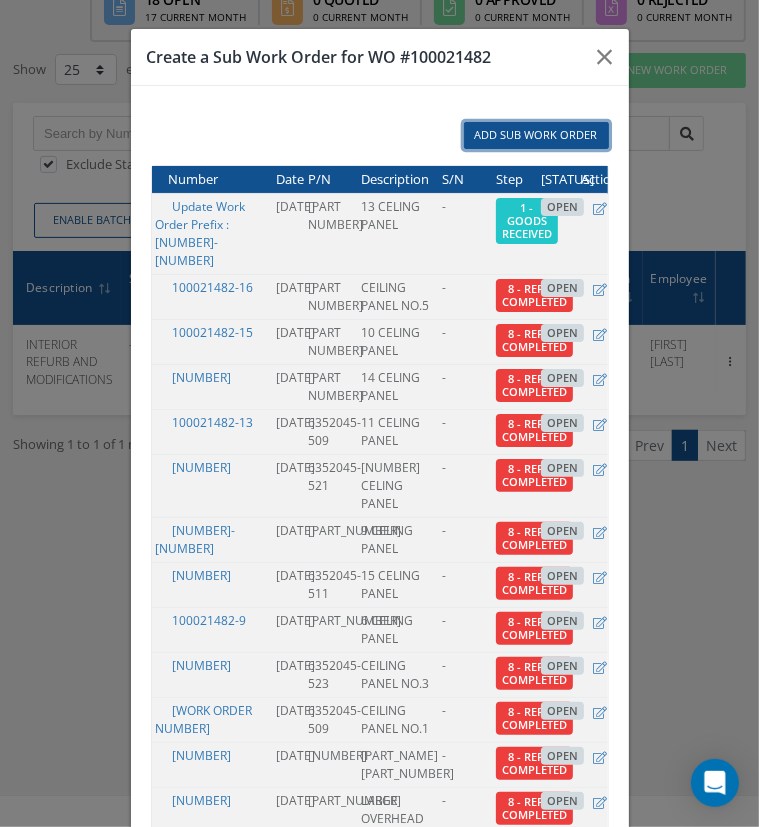 click on "Add Sub Work Order" at bounding box center [536, 135] 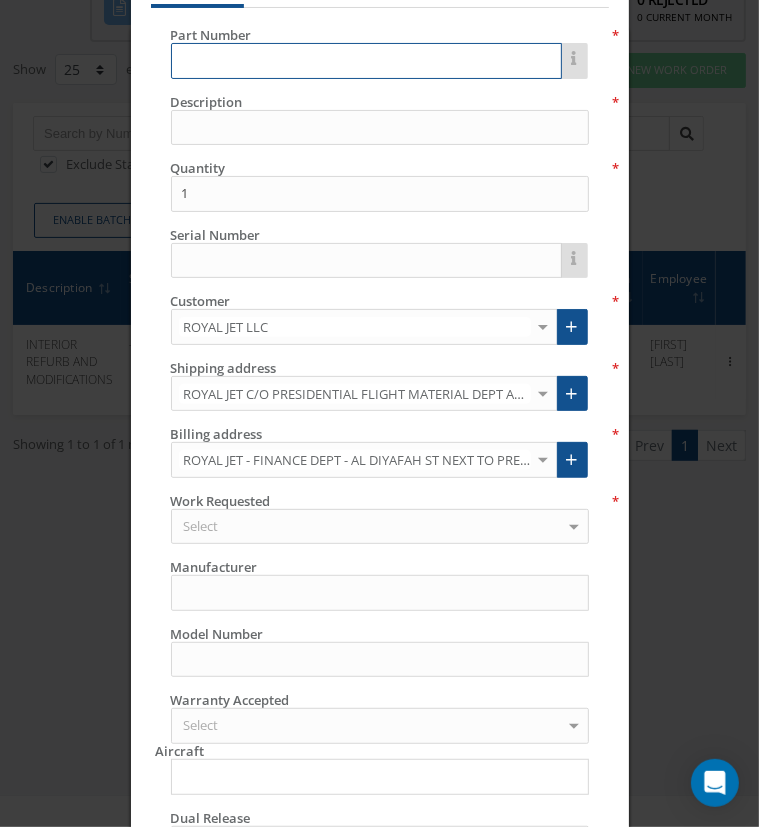 click at bounding box center [366, 61] 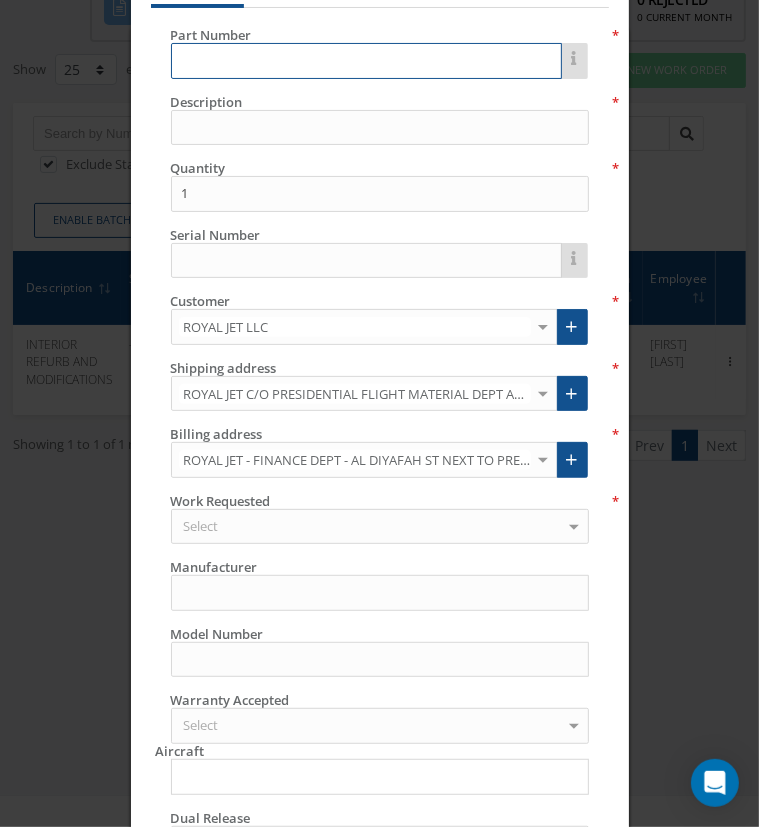 paste on "[PART NUMBER]" 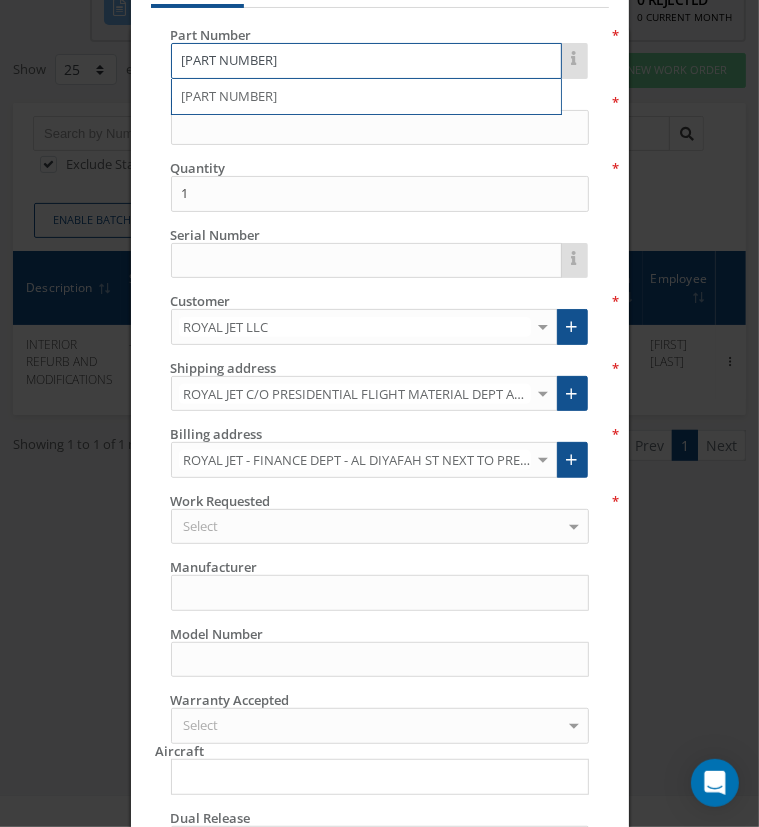 type on "[PART NUMBER]" 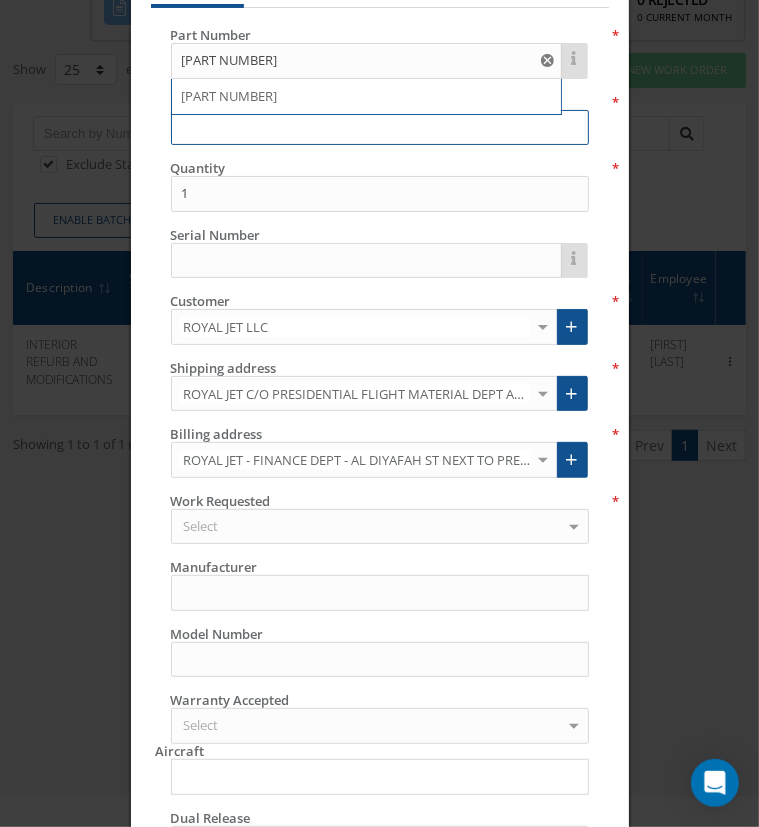 click at bounding box center [380, 128] 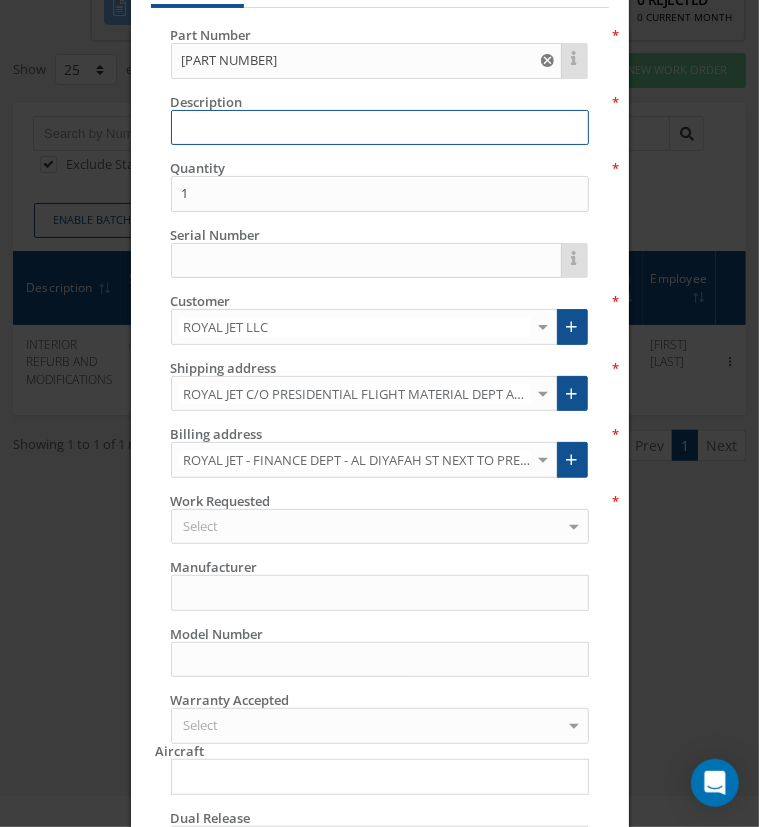 paste on "CEILING PANEL NO.2" 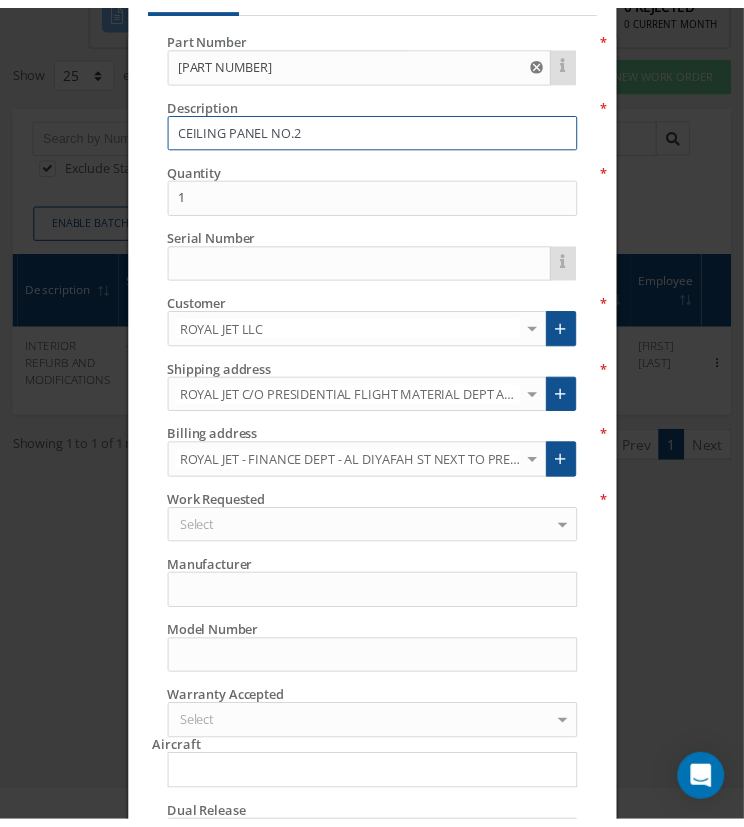scroll, scrollTop: 0, scrollLeft: 0, axis: both 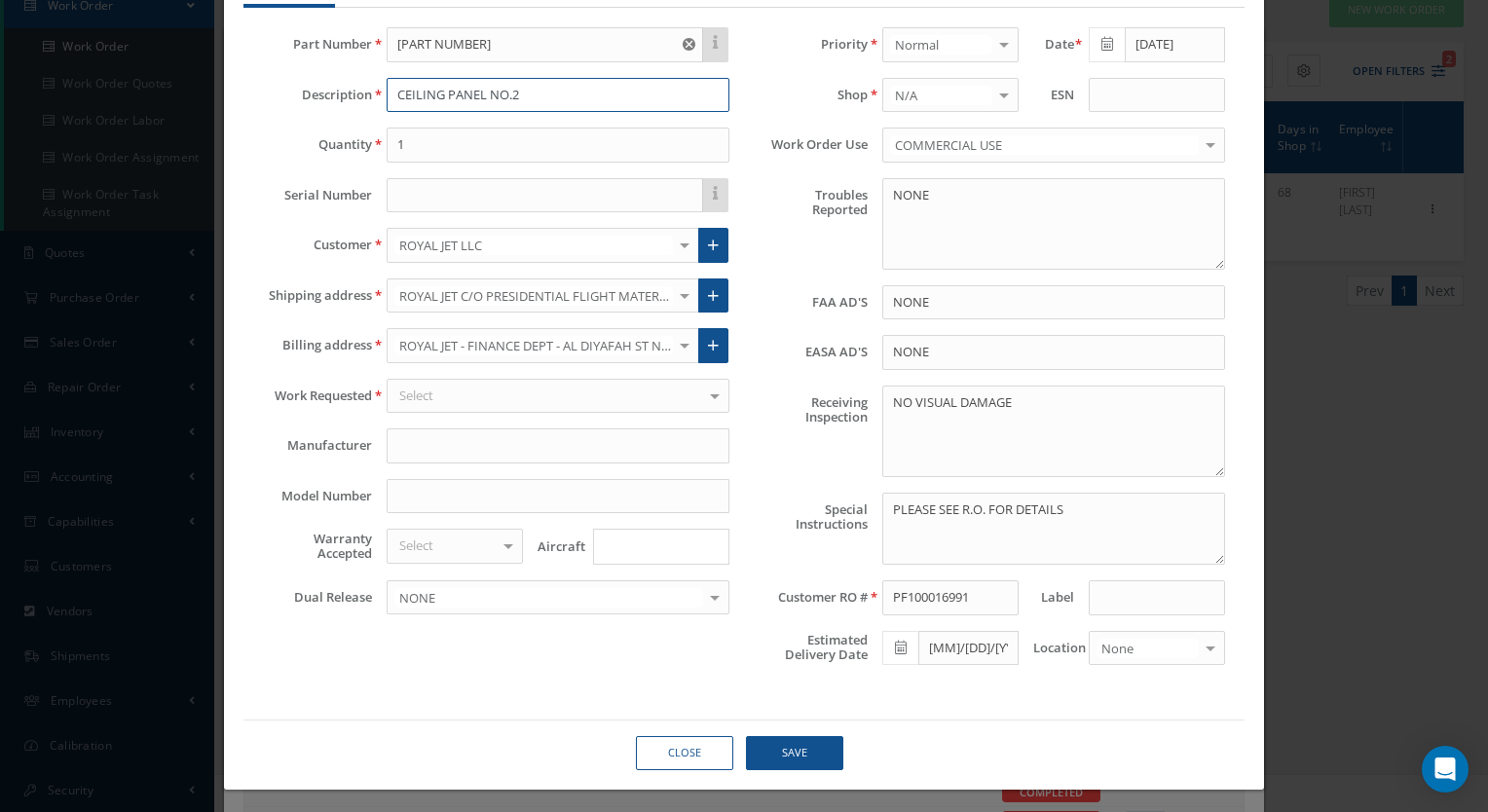 type on "CEILING PANEL NO.2" 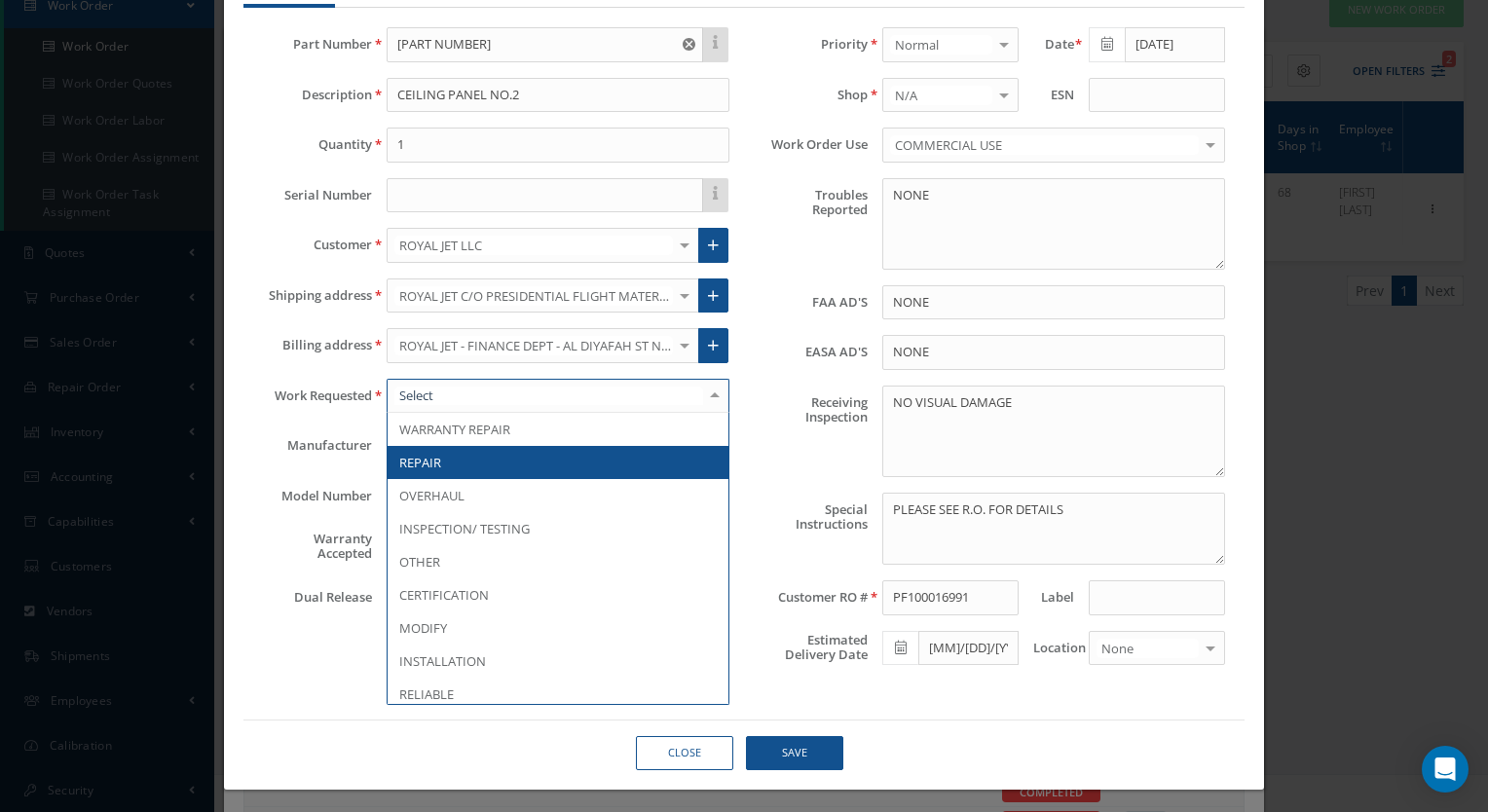 click at bounding box center (558, 396) 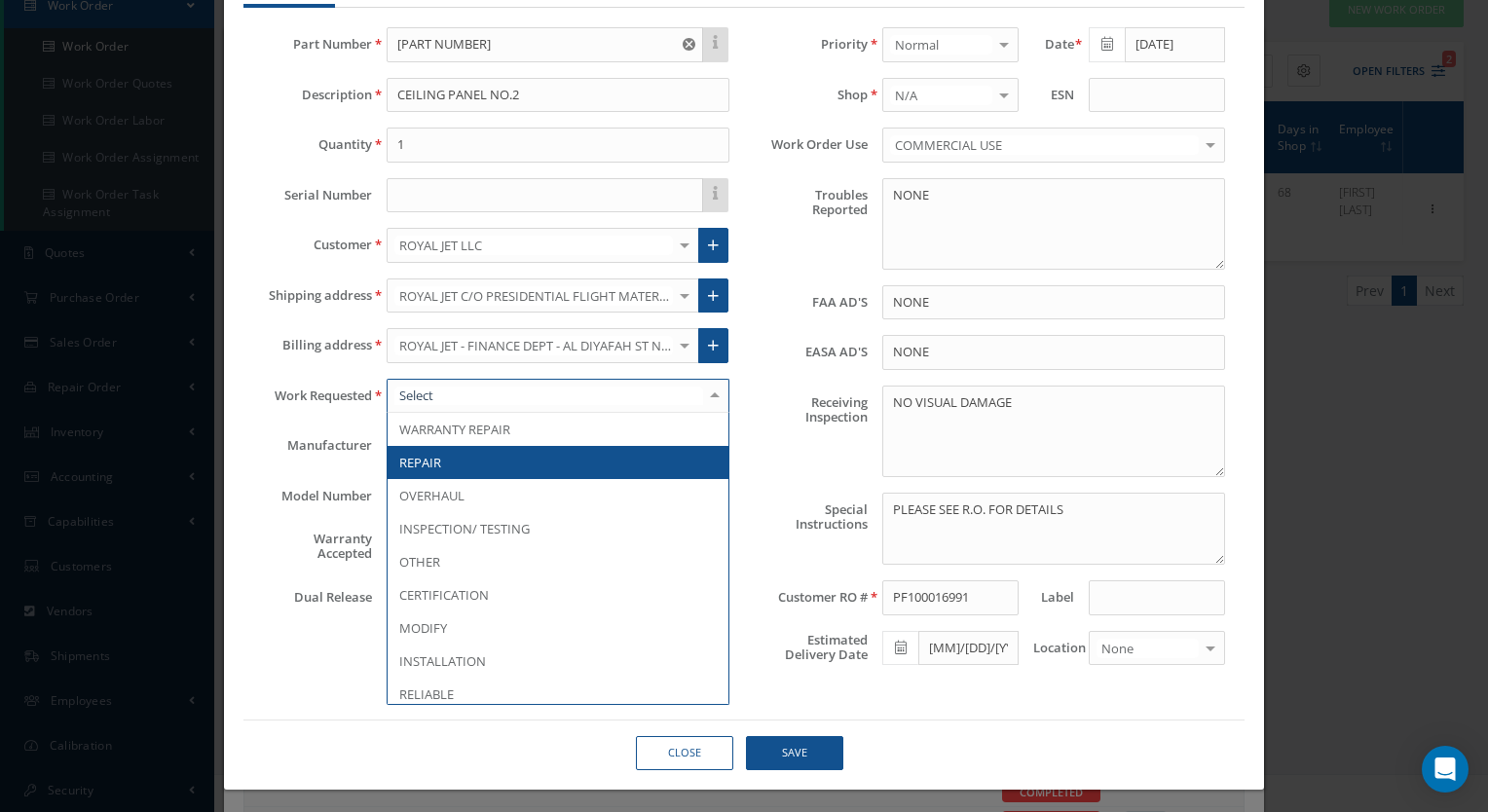 click on "REPAIR" at bounding box center [558, 462] 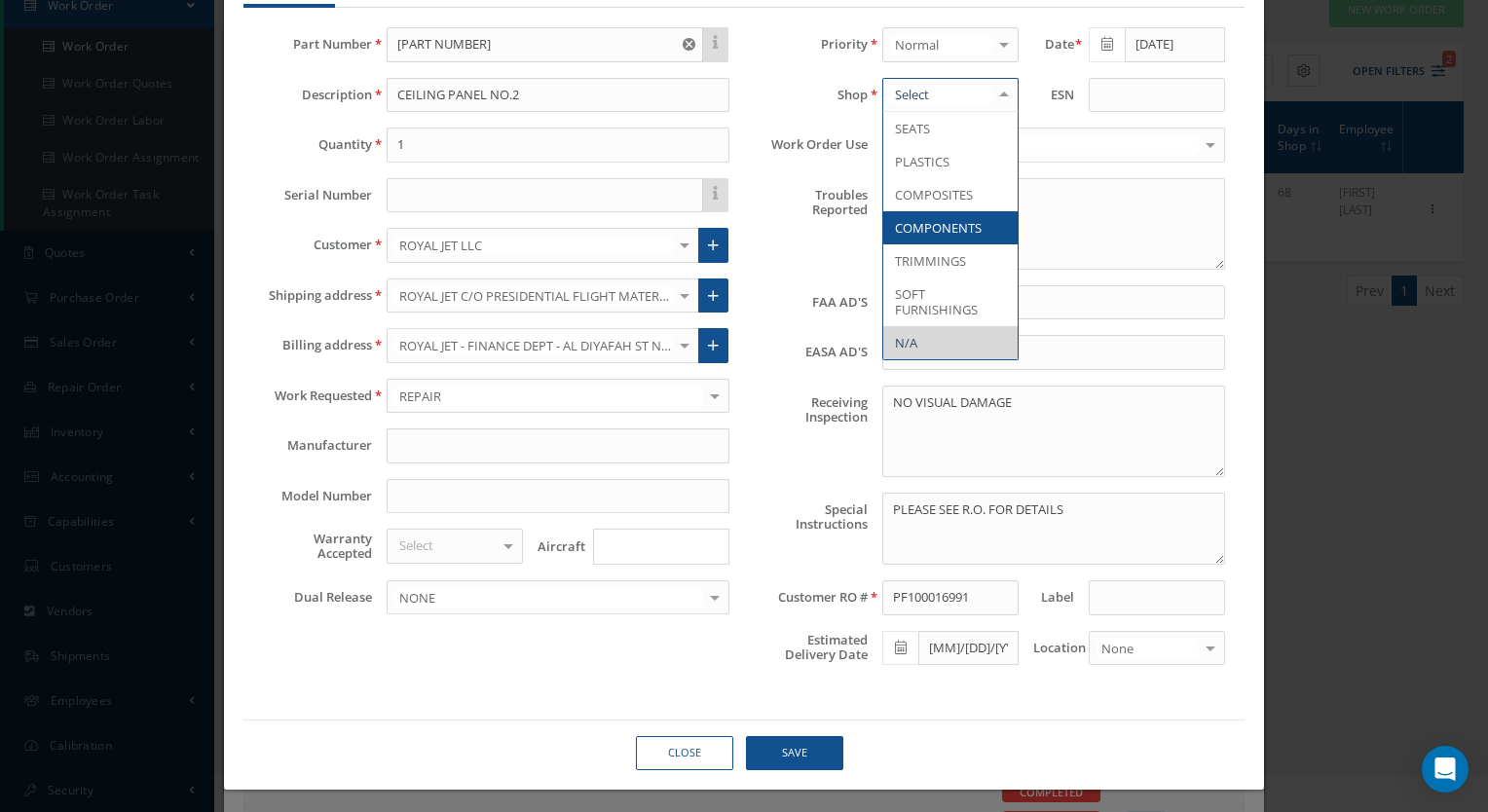 click on "COMPONENTS" at bounding box center (938, 228) 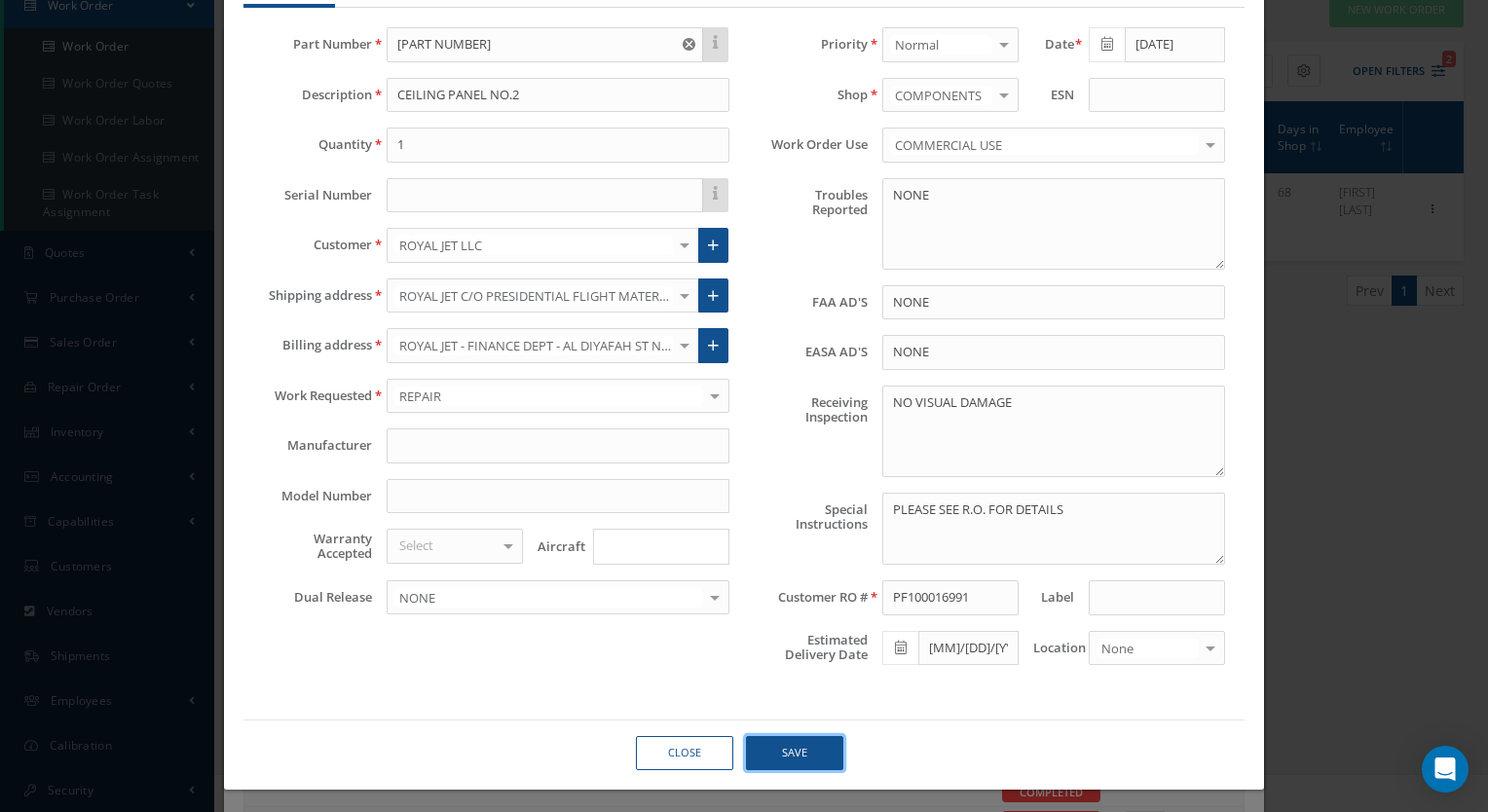 click on "Save" at bounding box center [795, 753] 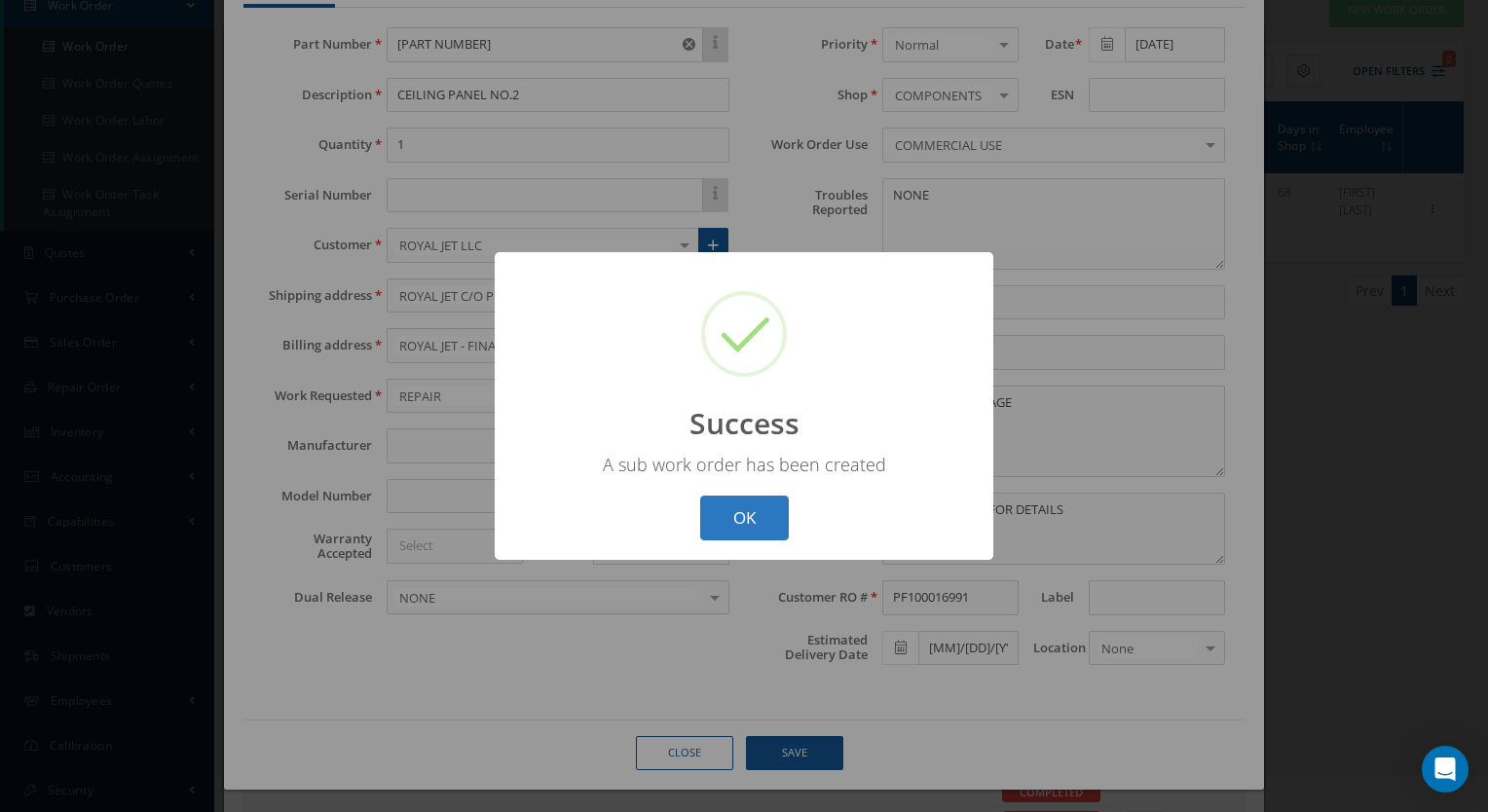click on "OK" at bounding box center [744, 518] 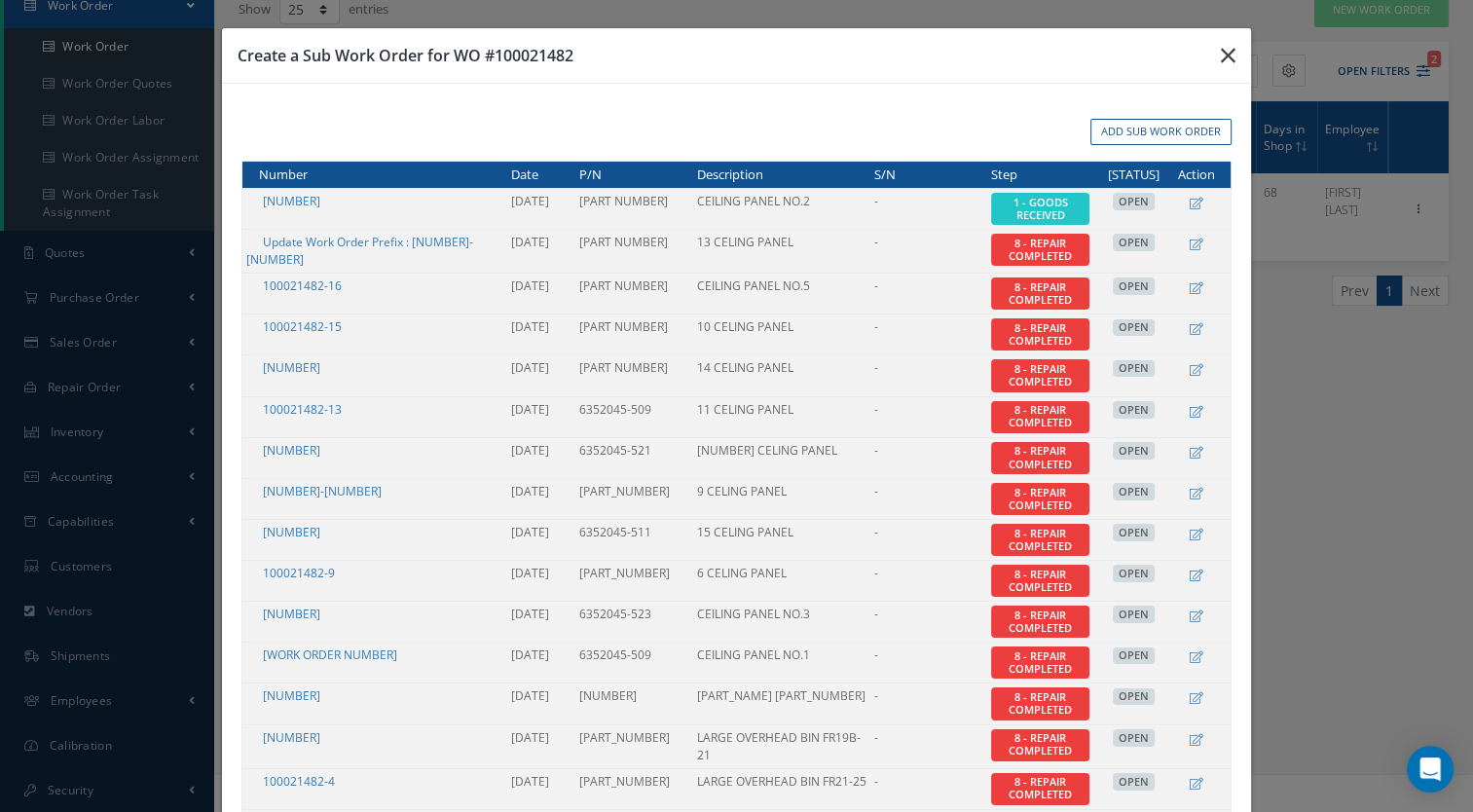 click at bounding box center [1228, 55] 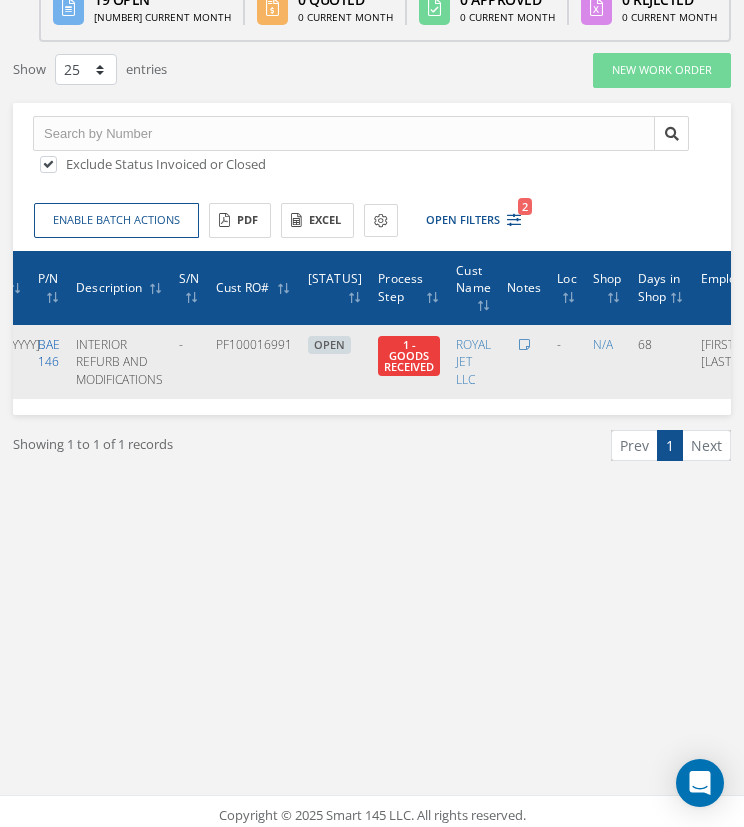 scroll, scrollTop: 0, scrollLeft: 310, axis: horizontal 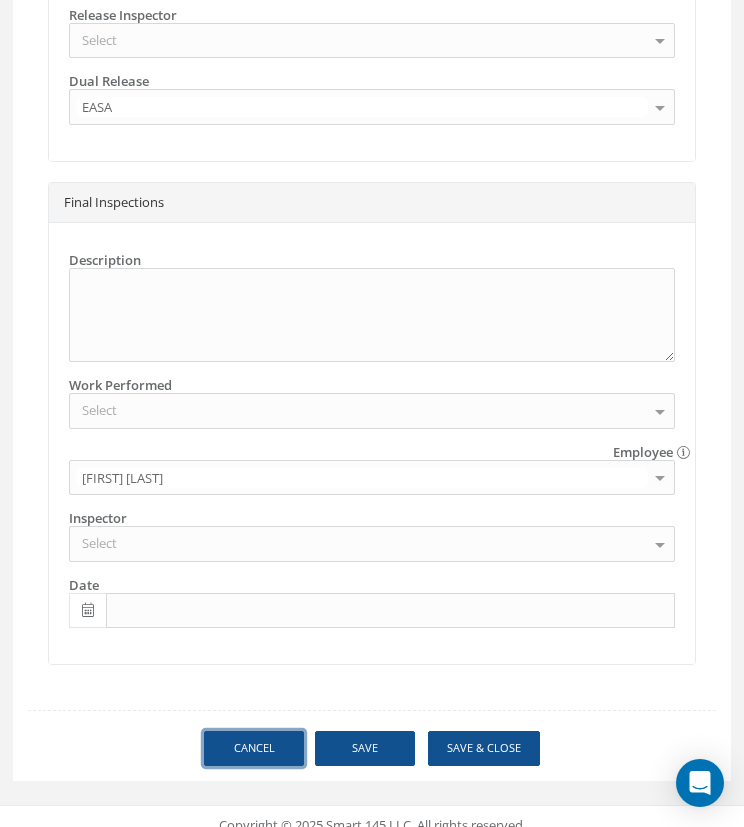 click on "Cancel" at bounding box center (254, 748) 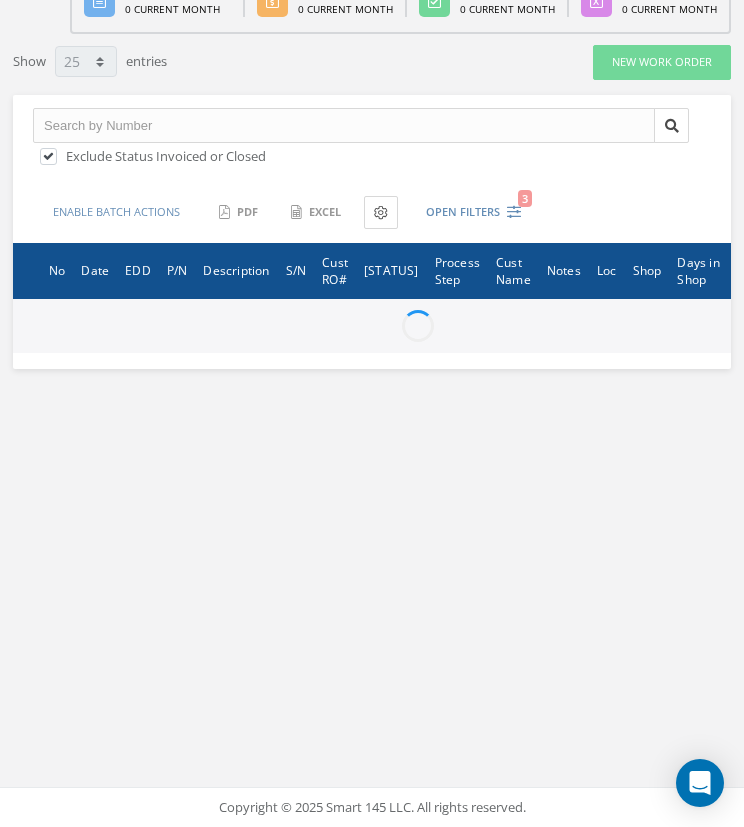 scroll, scrollTop: 170, scrollLeft: 0, axis: vertical 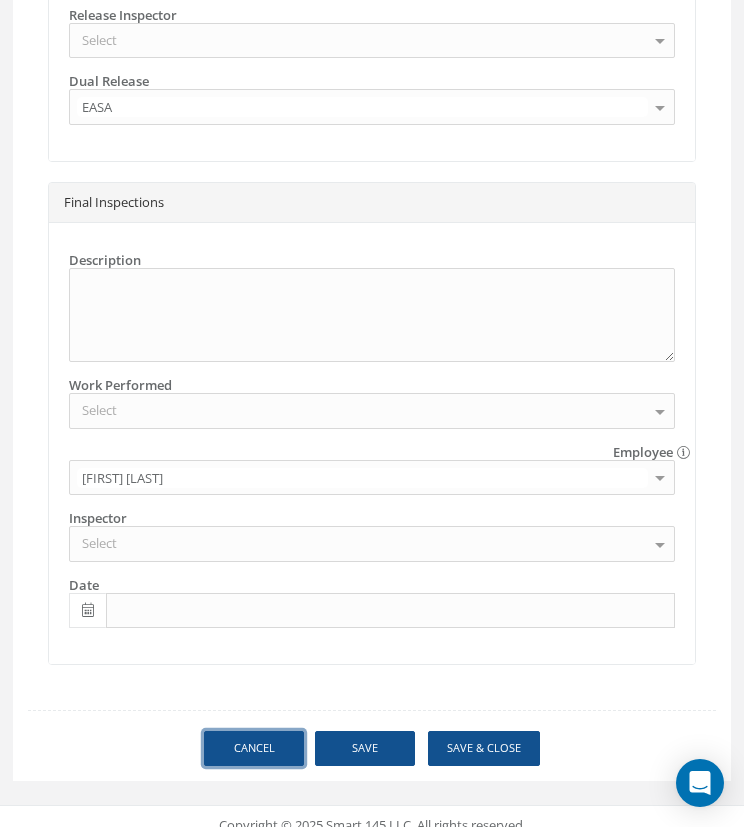 click on "Cancel" at bounding box center [254, 748] 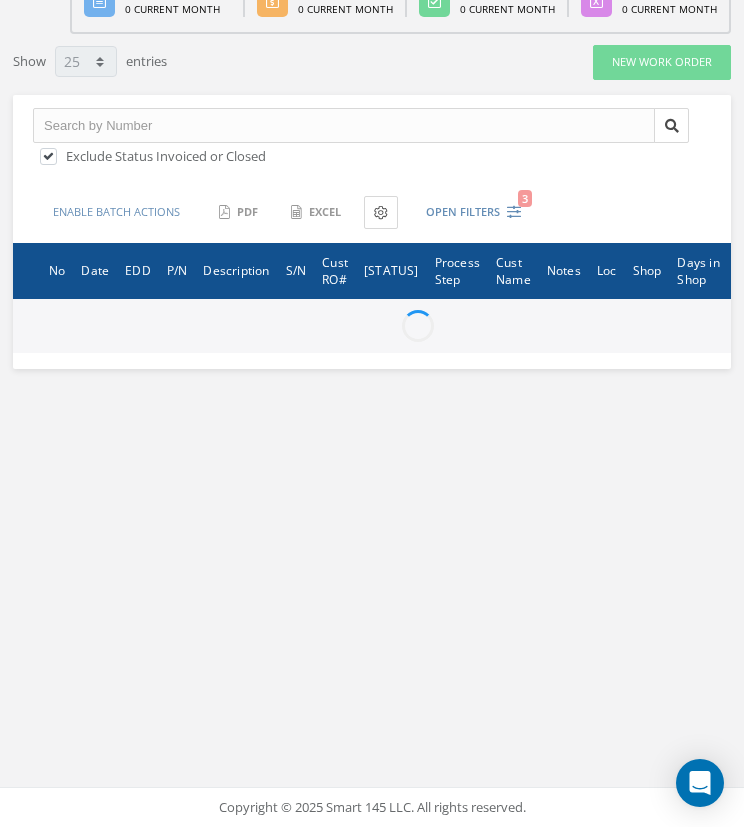 scroll, scrollTop: 170, scrollLeft: 0, axis: vertical 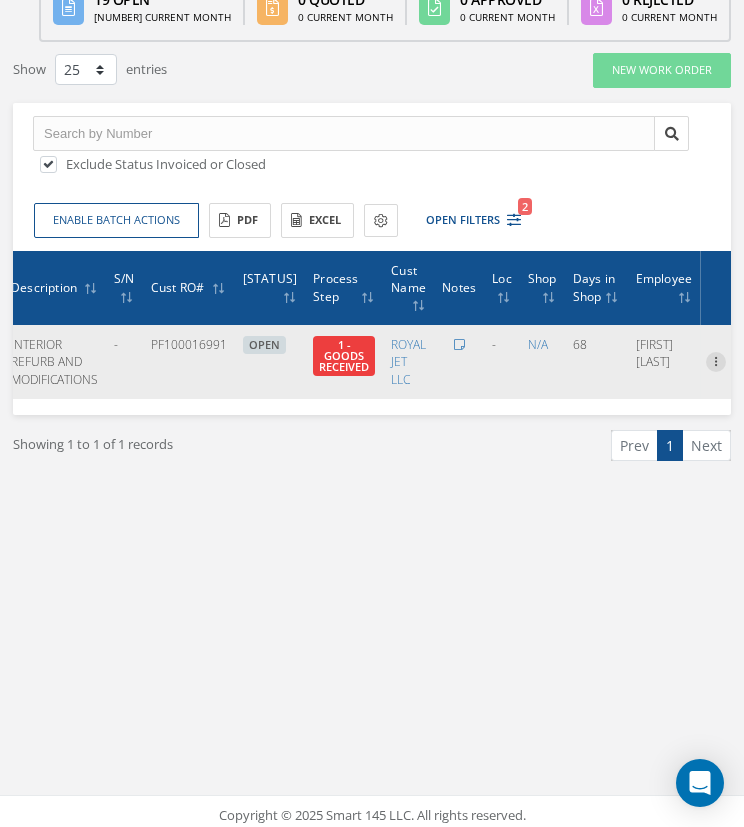 click at bounding box center (716, 360) 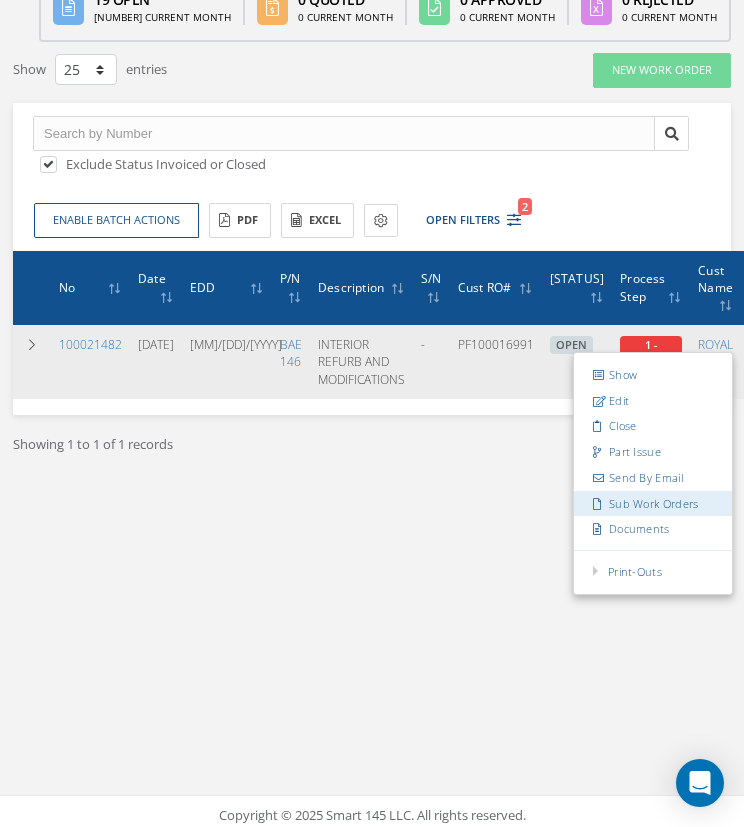click on "Sub Work Orders" at bounding box center [653, 503] 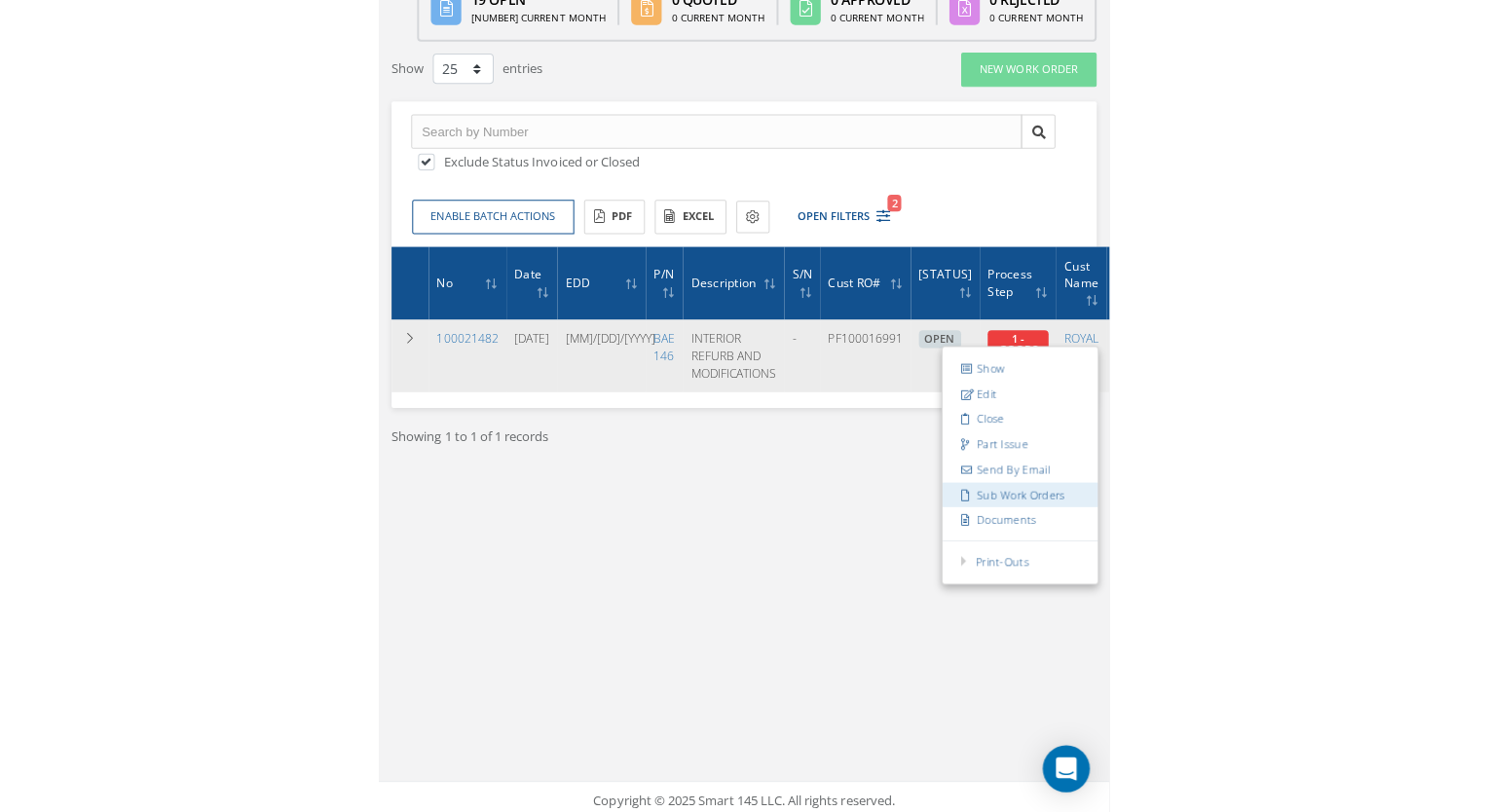scroll, scrollTop: 0, scrollLeft: 287, axis: horizontal 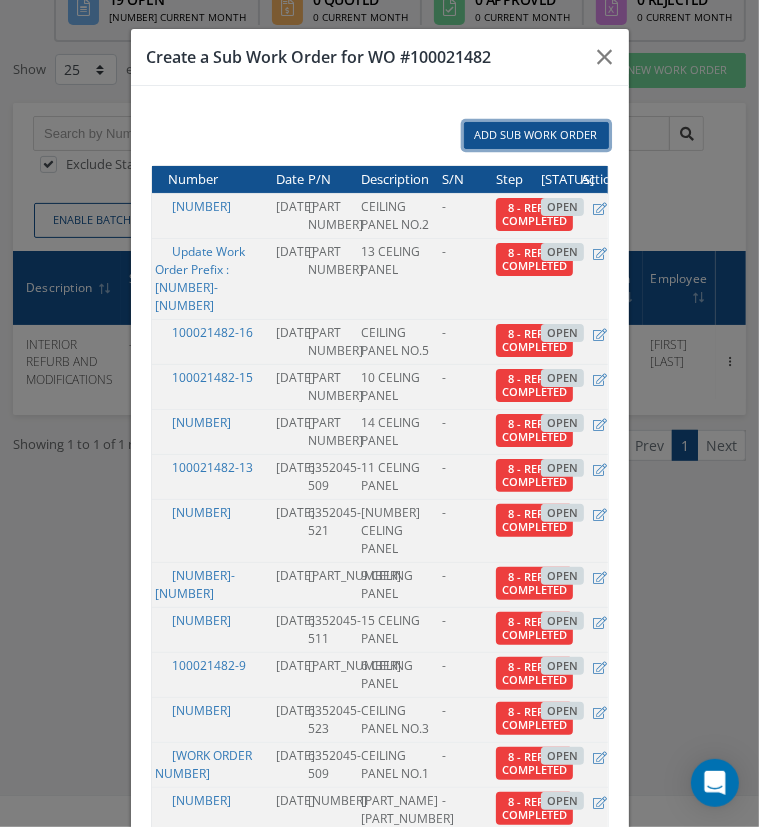 click on "Add Sub Work Order" at bounding box center (536, 135) 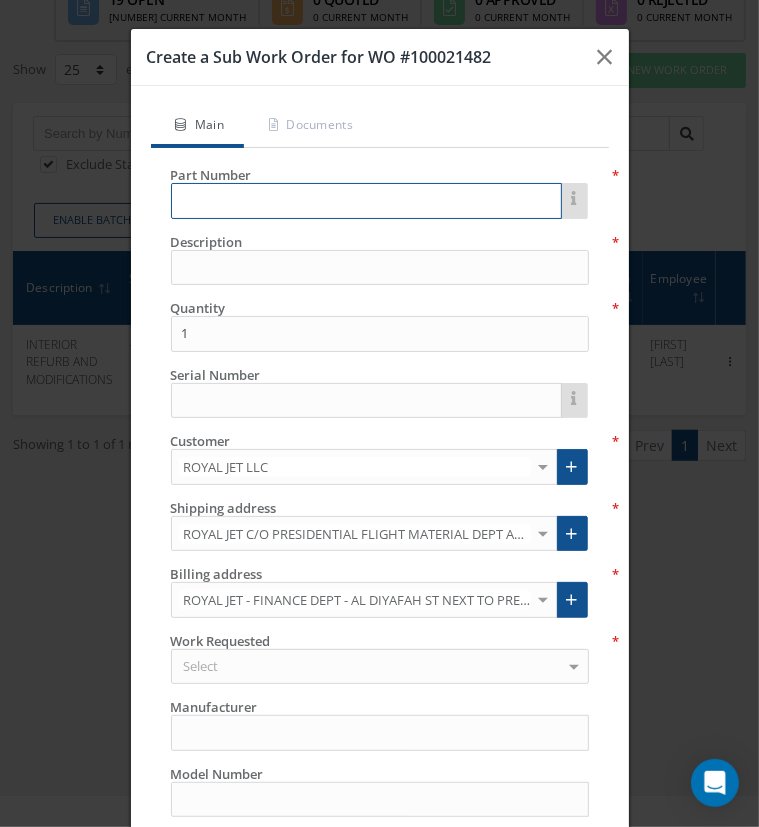 click at bounding box center [366, 201] 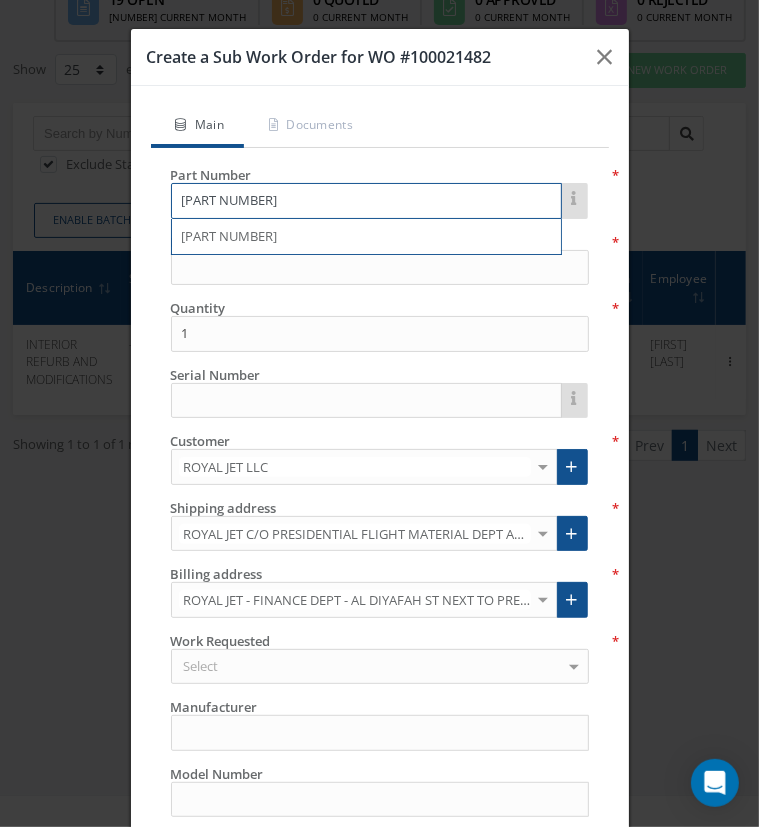 type on "[PART NUMBER]" 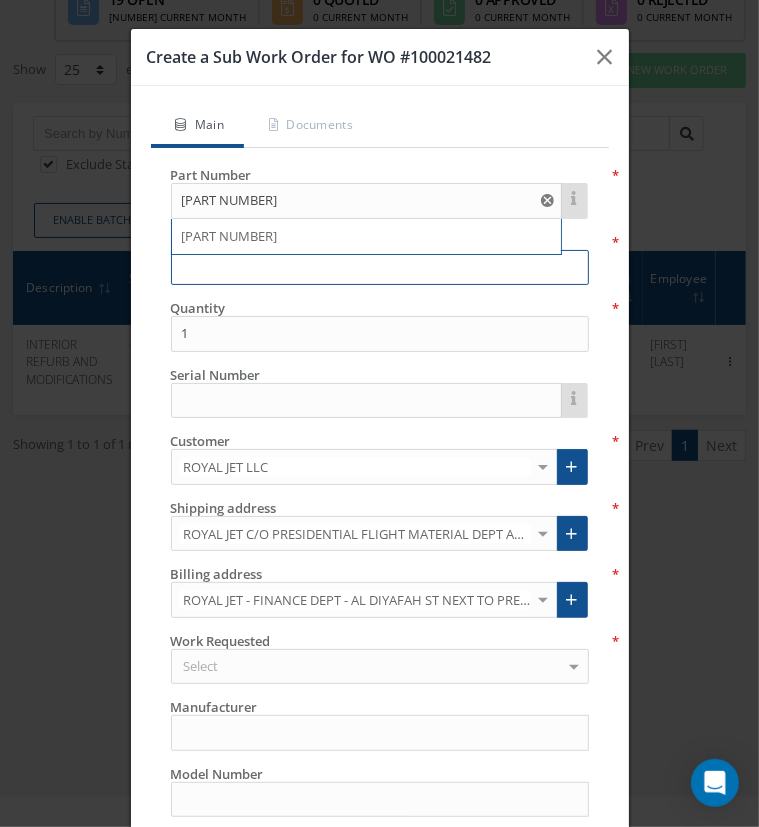 click at bounding box center [380, 268] 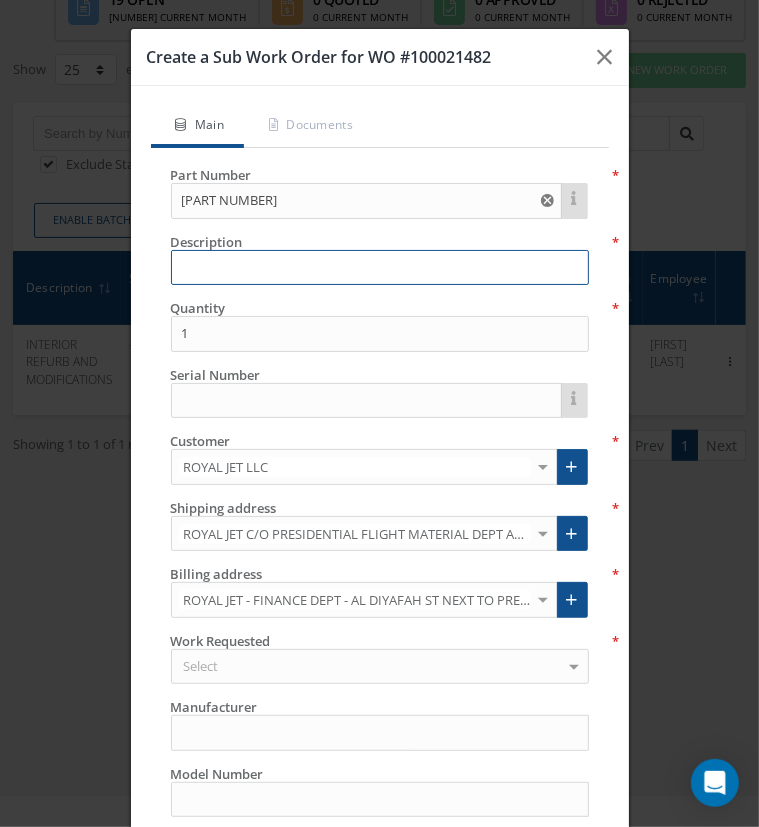paste on "CEILING PANEL NO.4" 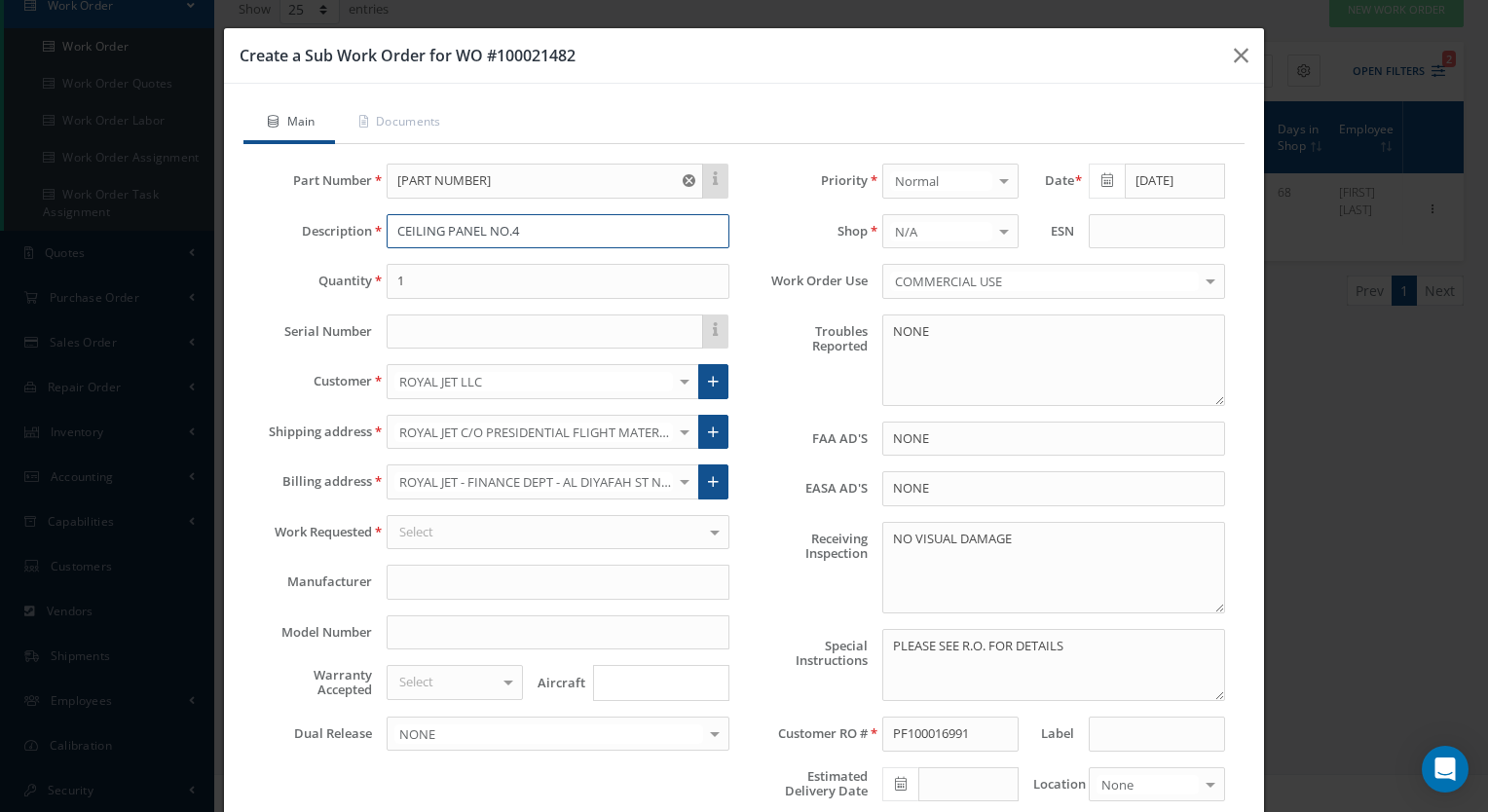scroll, scrollTop: 0, scrollLeft: 0, axis: both 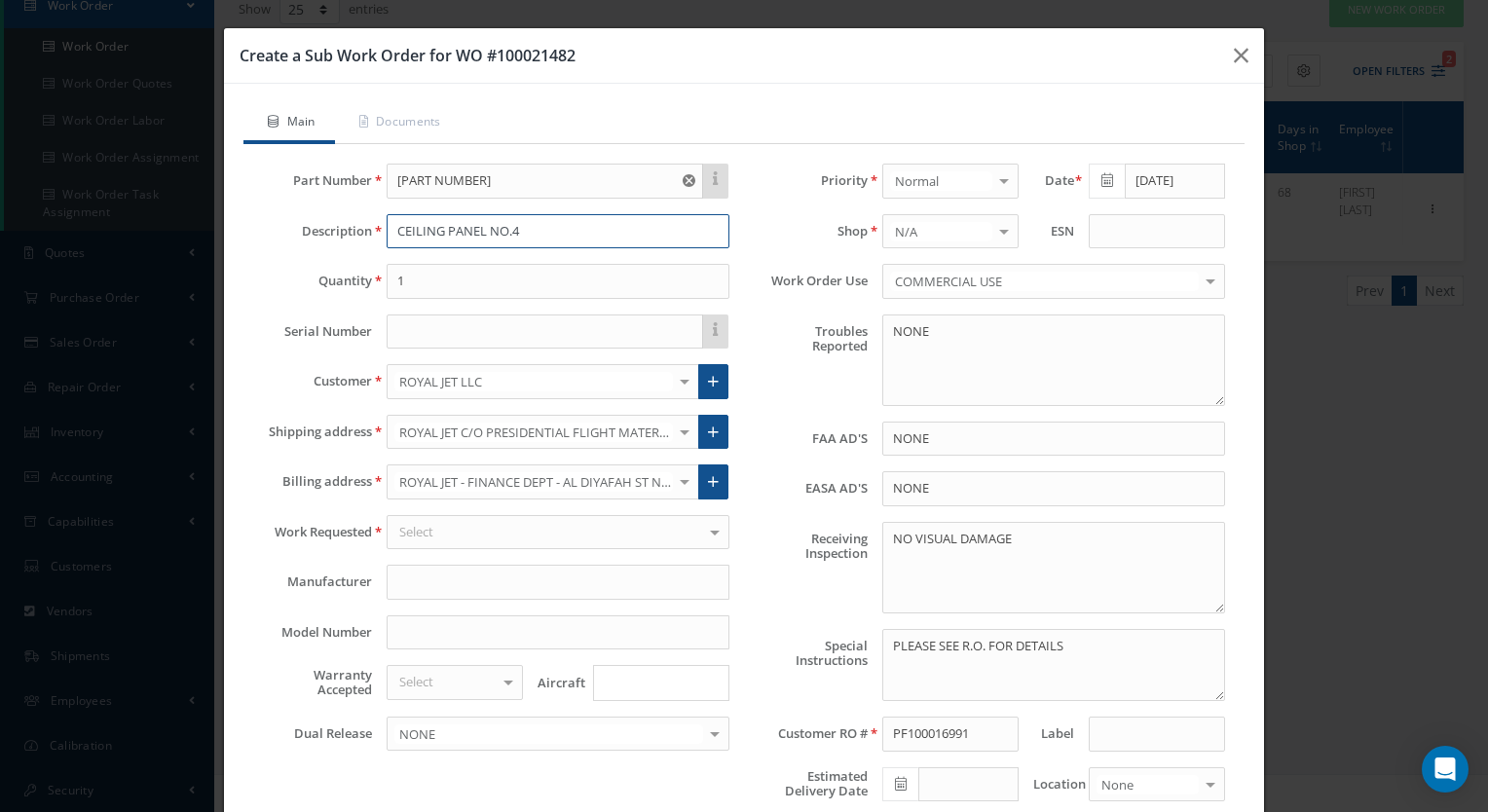 type on "CEILING PANEL NO.4" 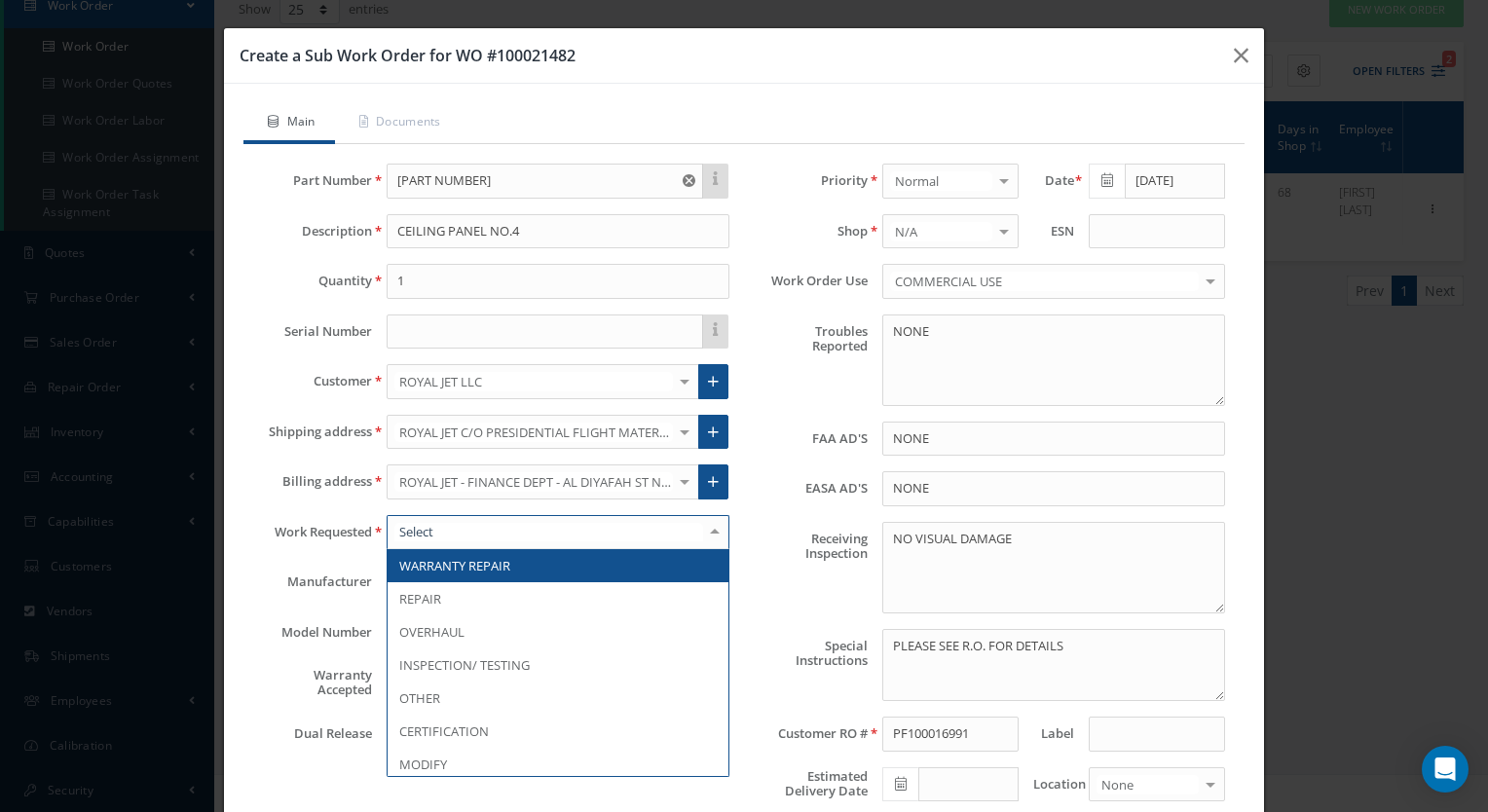 click at bounding box center (558, 533) 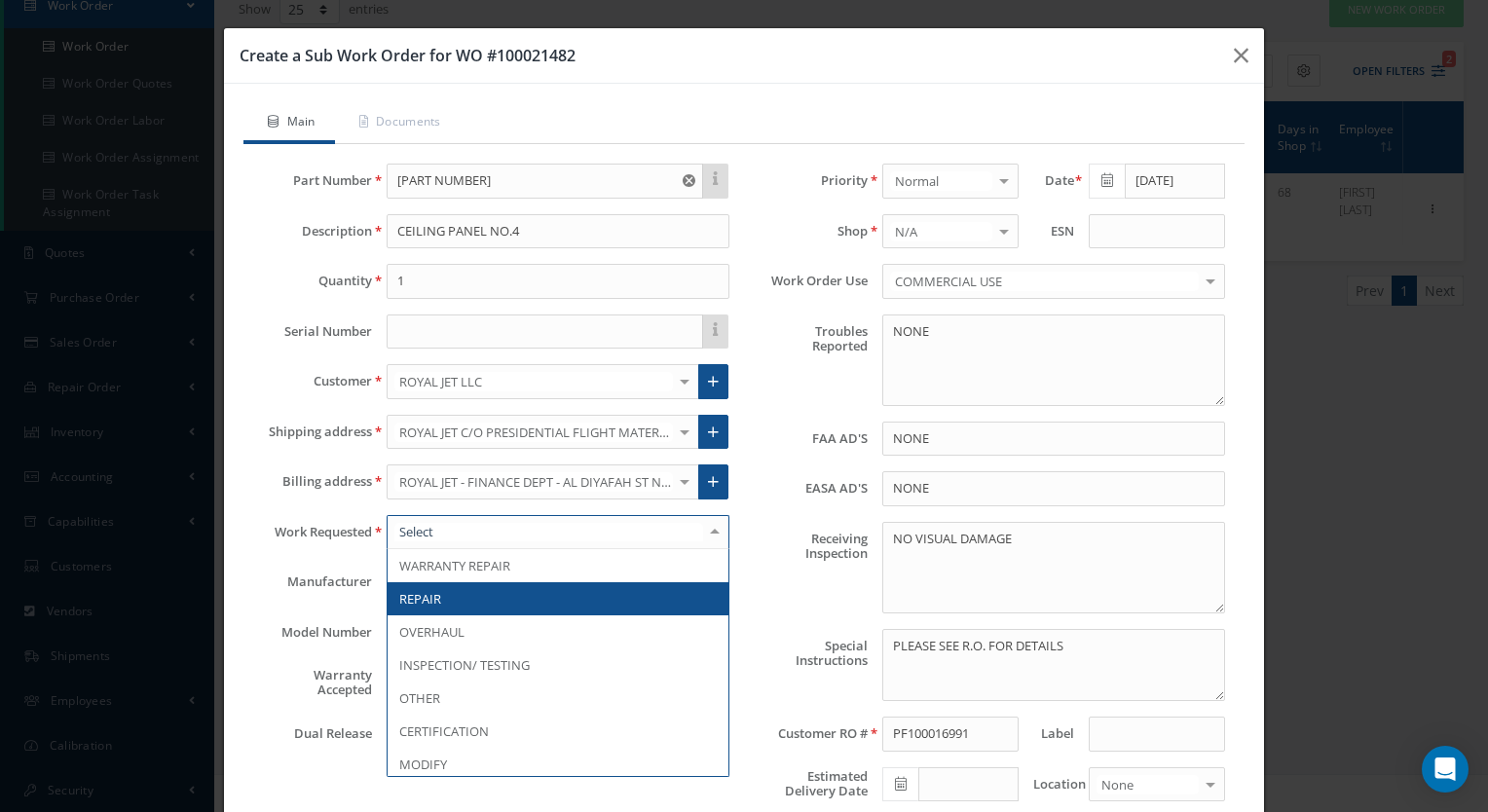 click on "REPAIR" at bounding box center (558, 599) 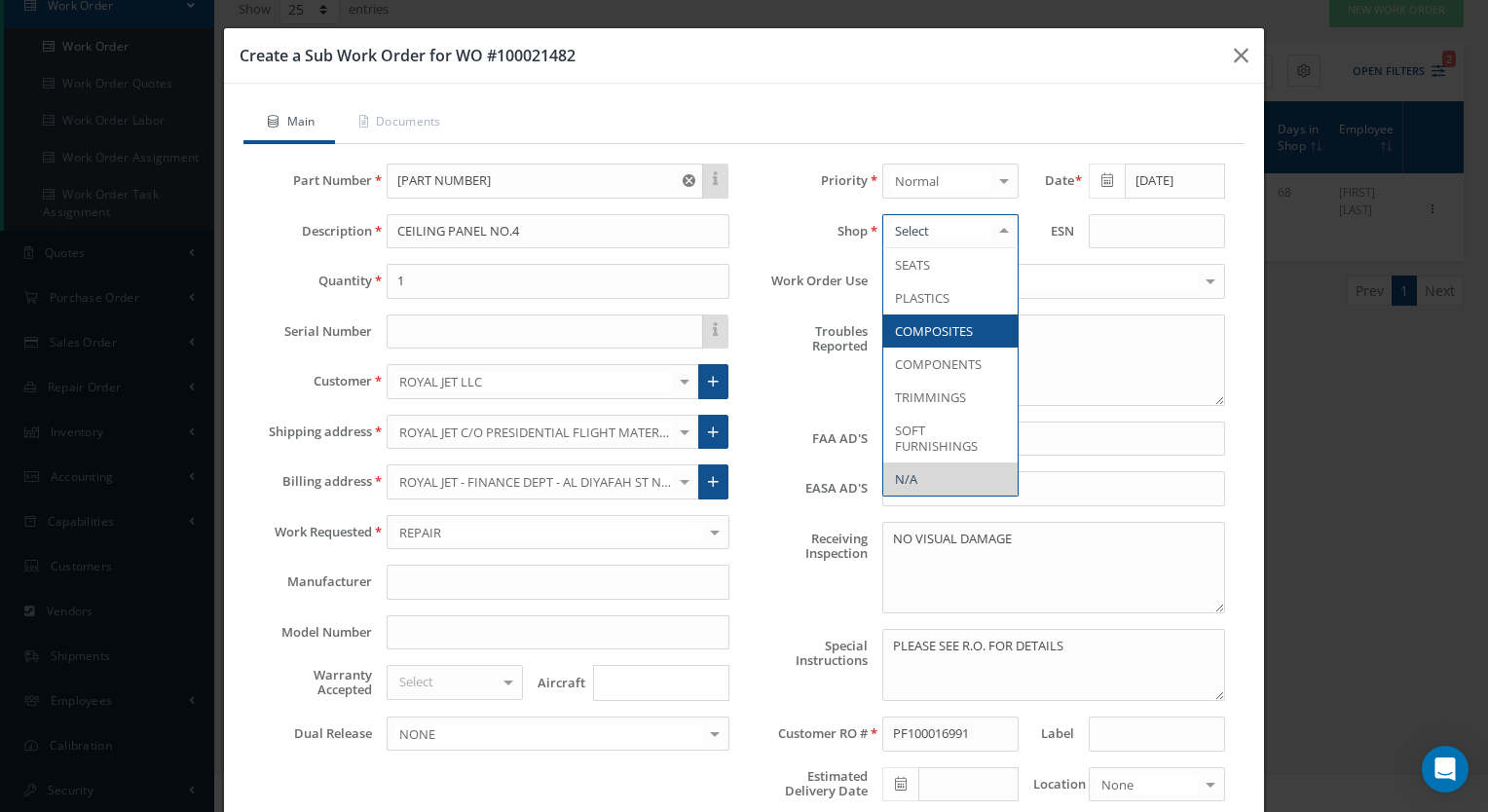 click on "COMPOSITES" at bounding box center (934, 331) 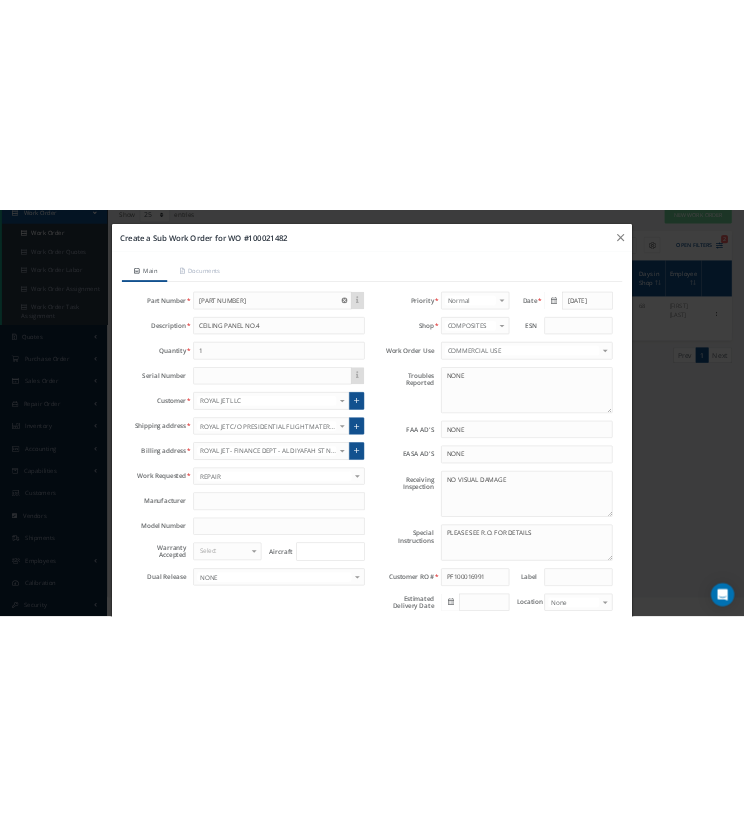 scroll, scrollTop: 140, scrollLeft: 0, axis: vertical 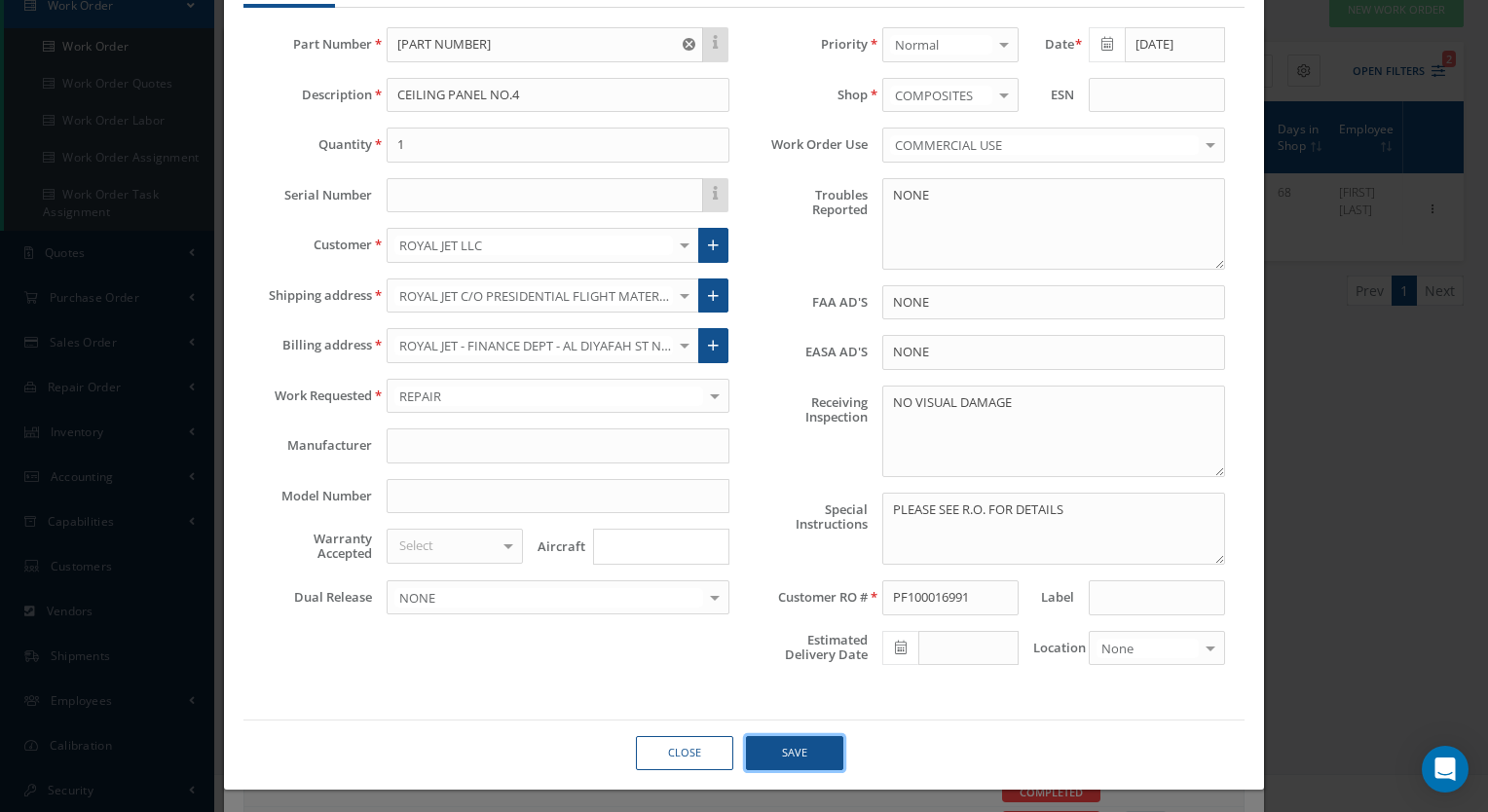click on "Save" at bounding box center (795, 753) 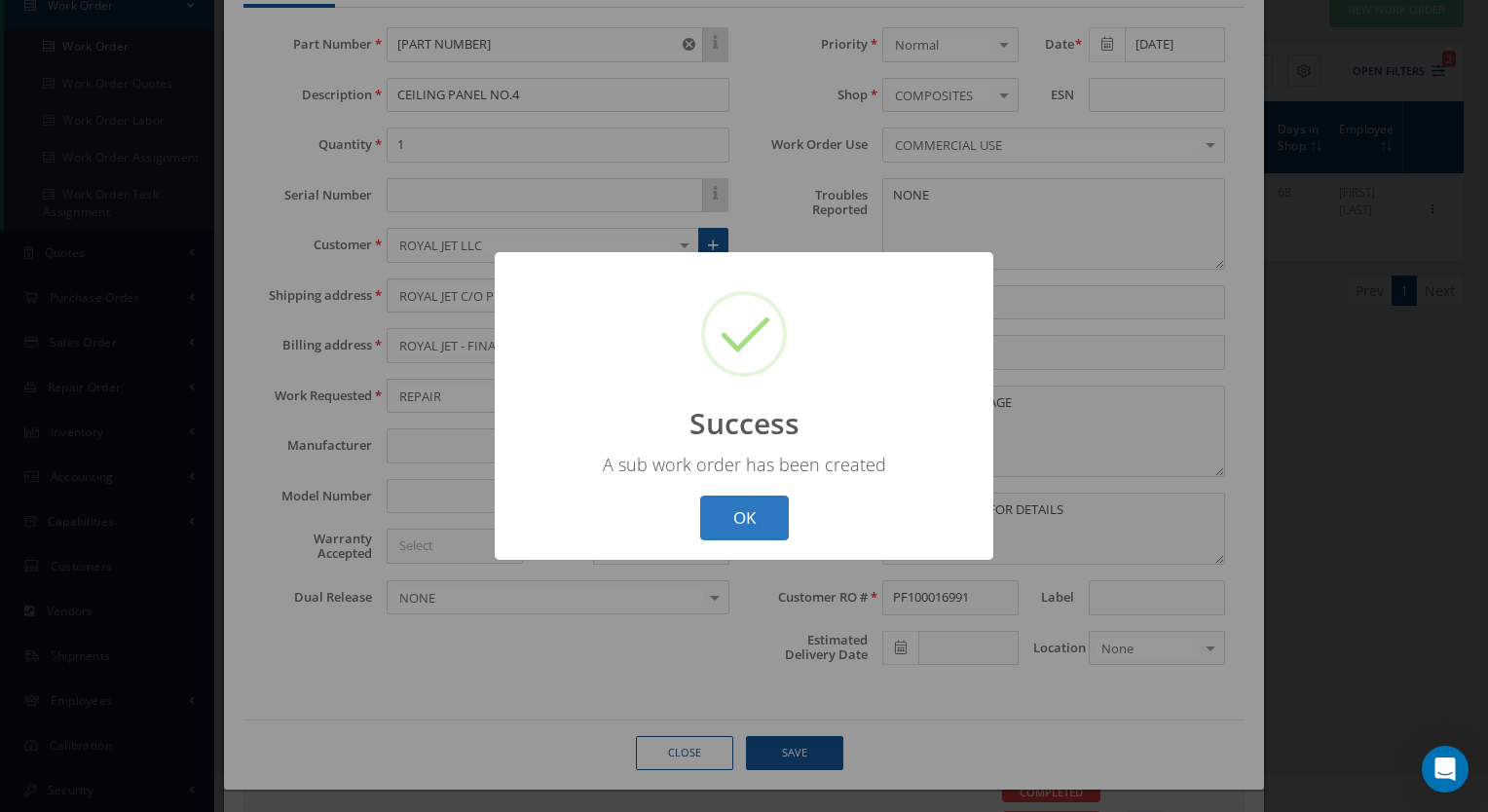 click on "OK" at bounding box center (744, 518) 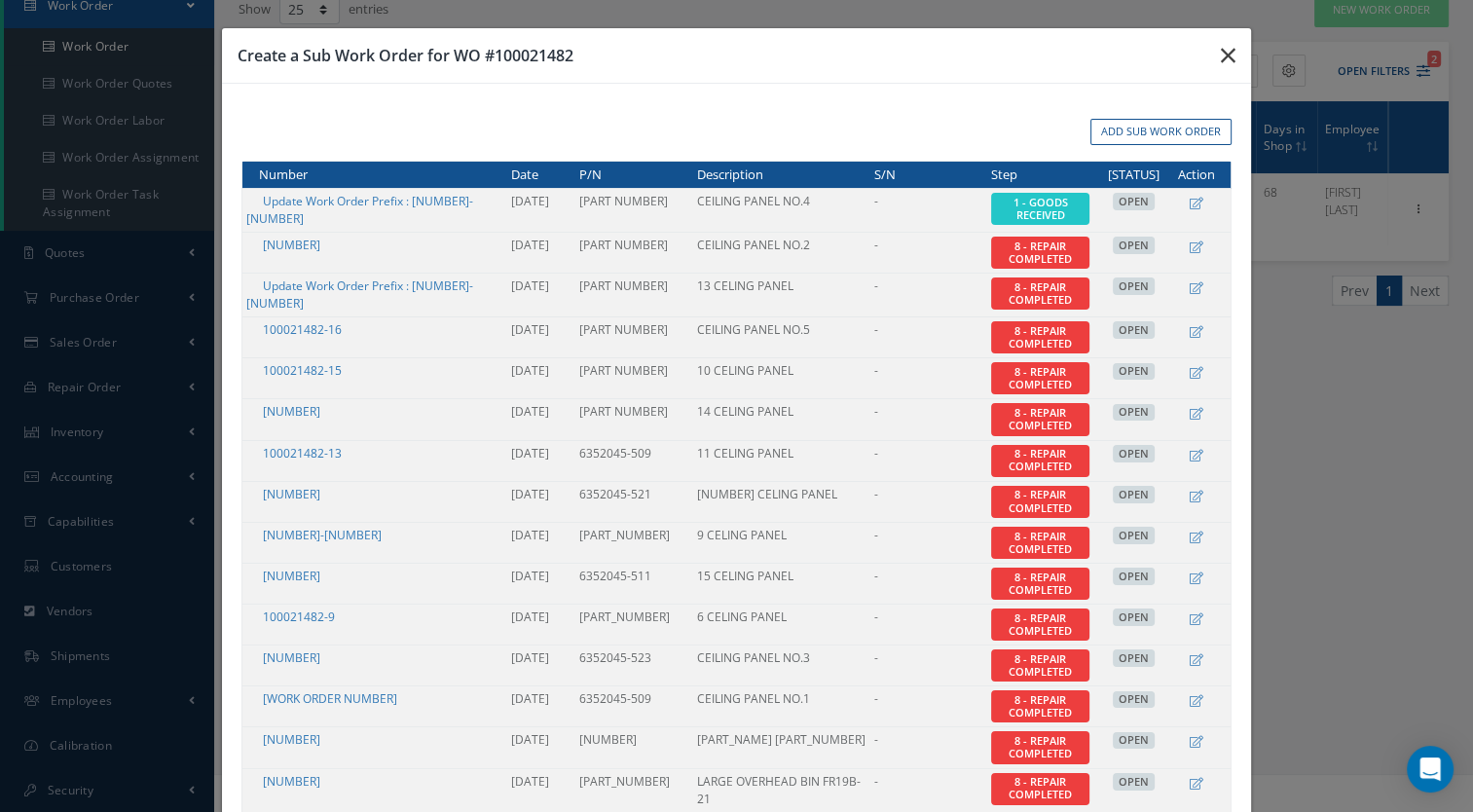 click at bounding box center (1228, 55) 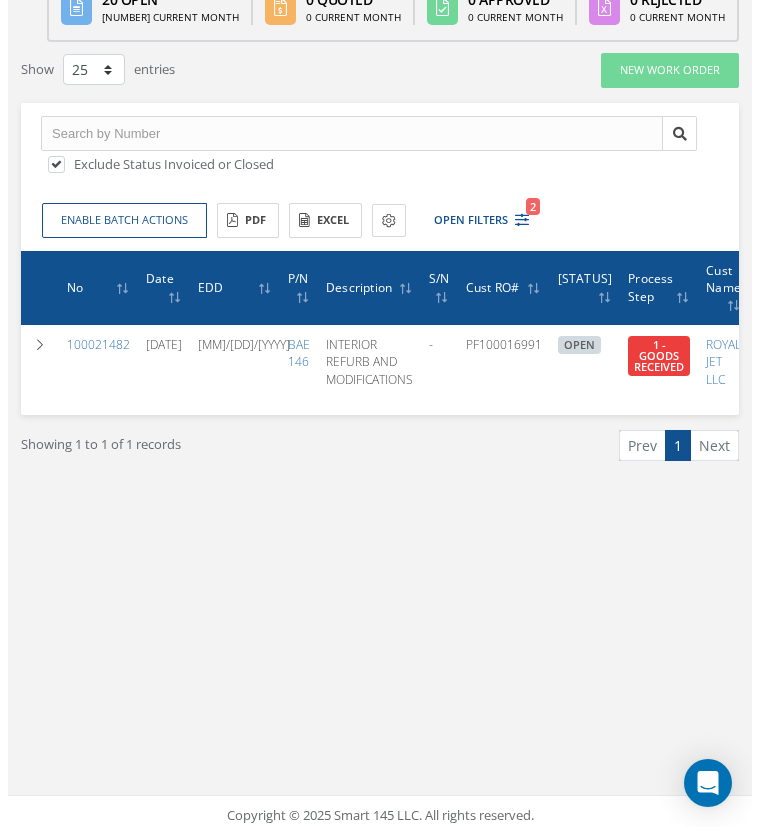 scroll, scrollTop: 0, scrollLeft: 310, axis: horizontal 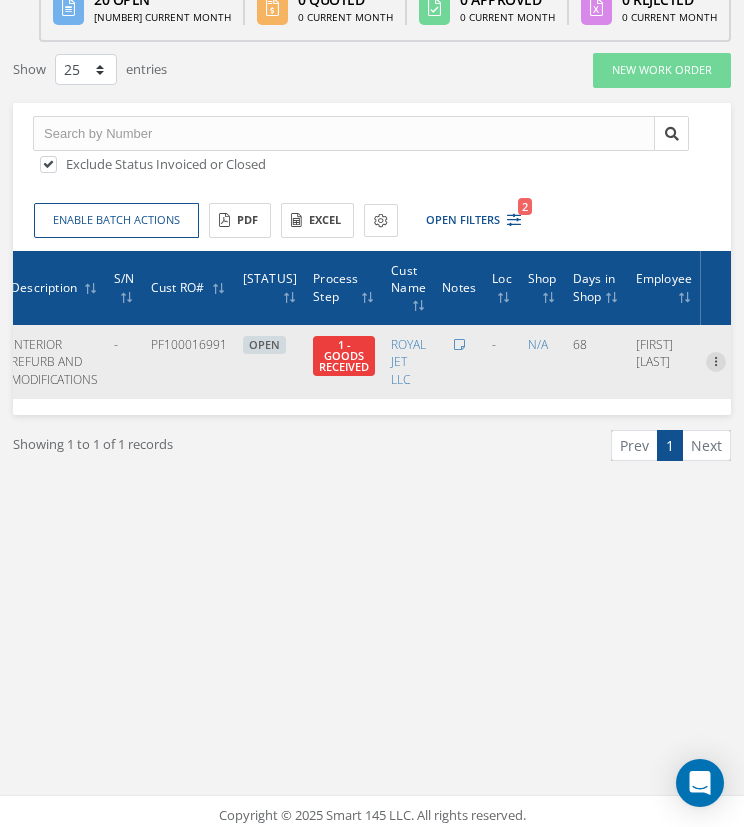 click at bounding box center [716, 360] 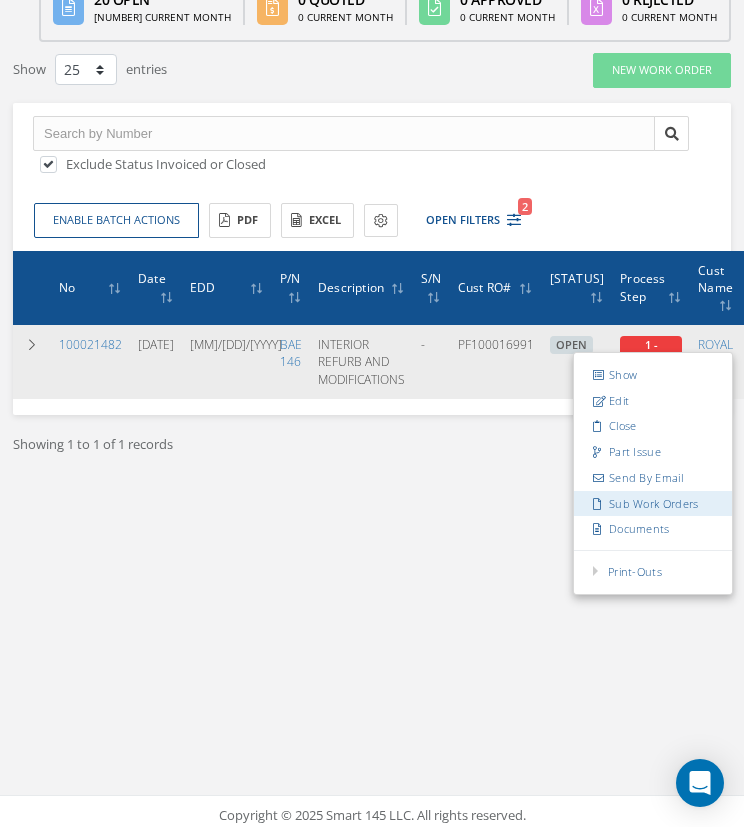 click on "Sub Work Orders" at bounding box center [653, 503] 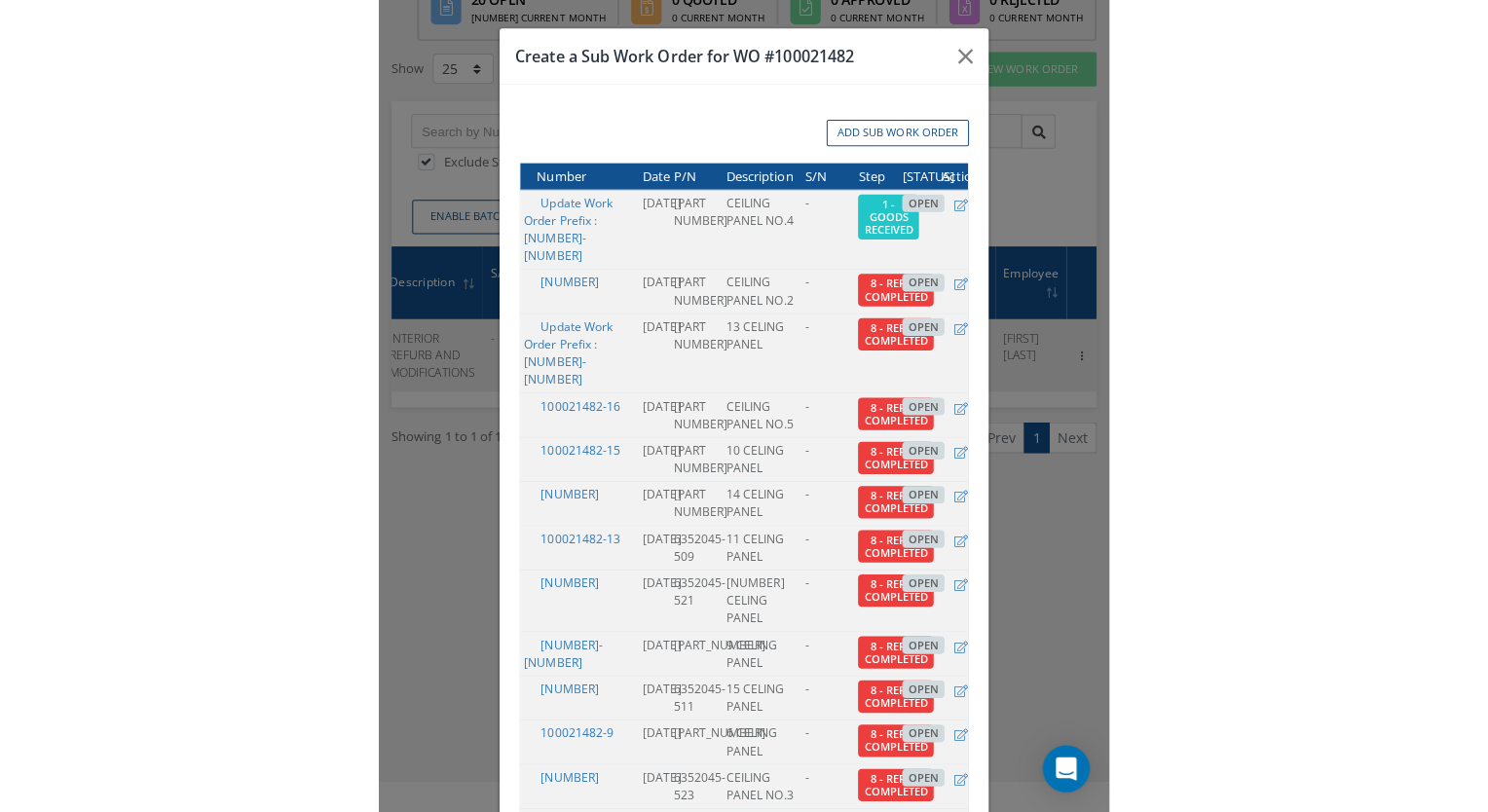 scroll, scrollTop: 0, scrollLeft: 287, axis: horizontal 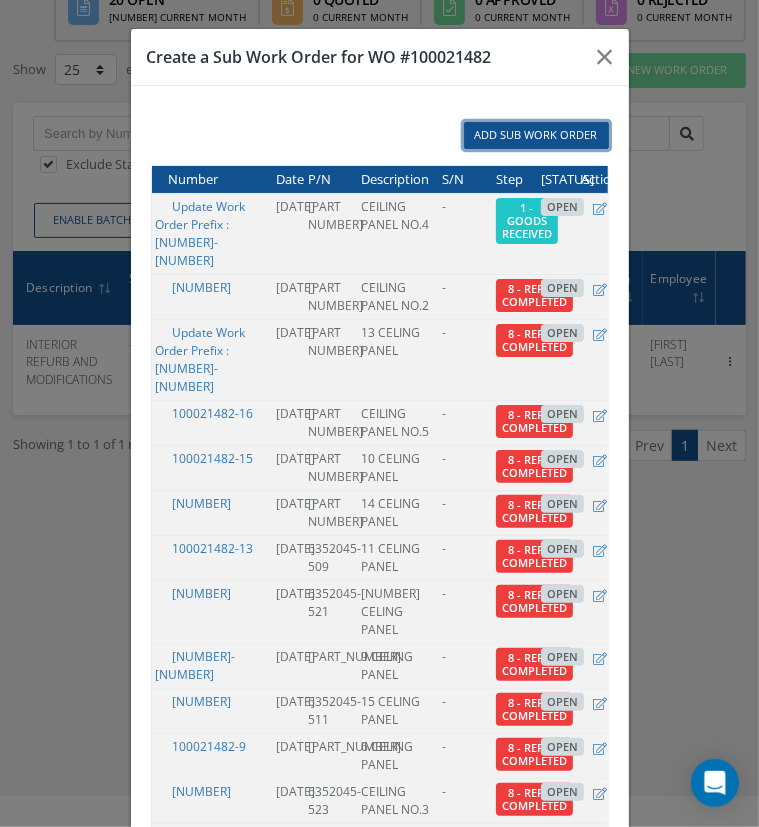 click on "Add Sub Work Order" at bounding box center (536, 135) 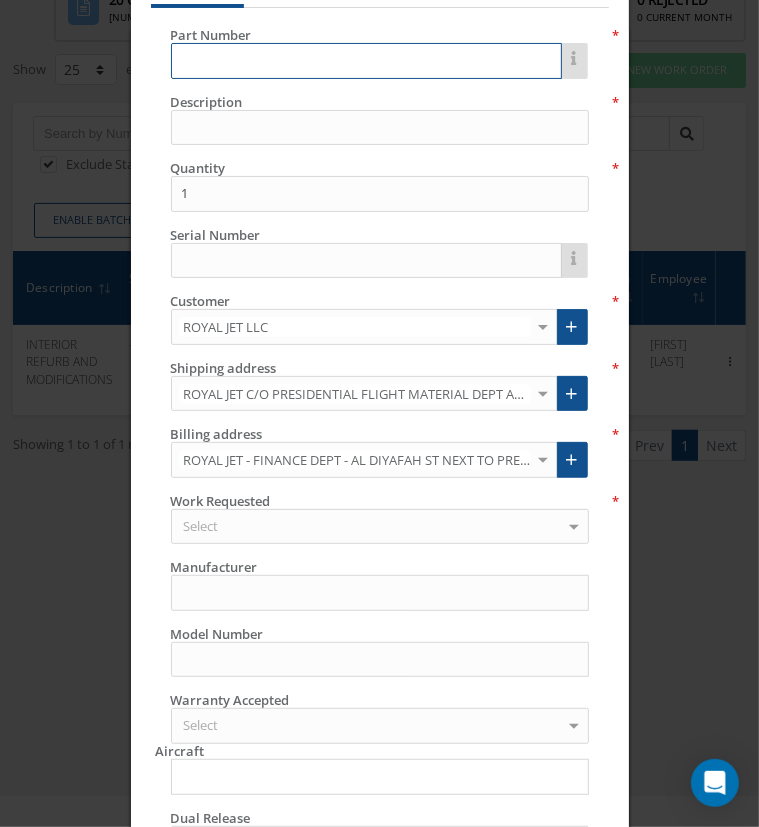 click at bounding box center (366, 61) 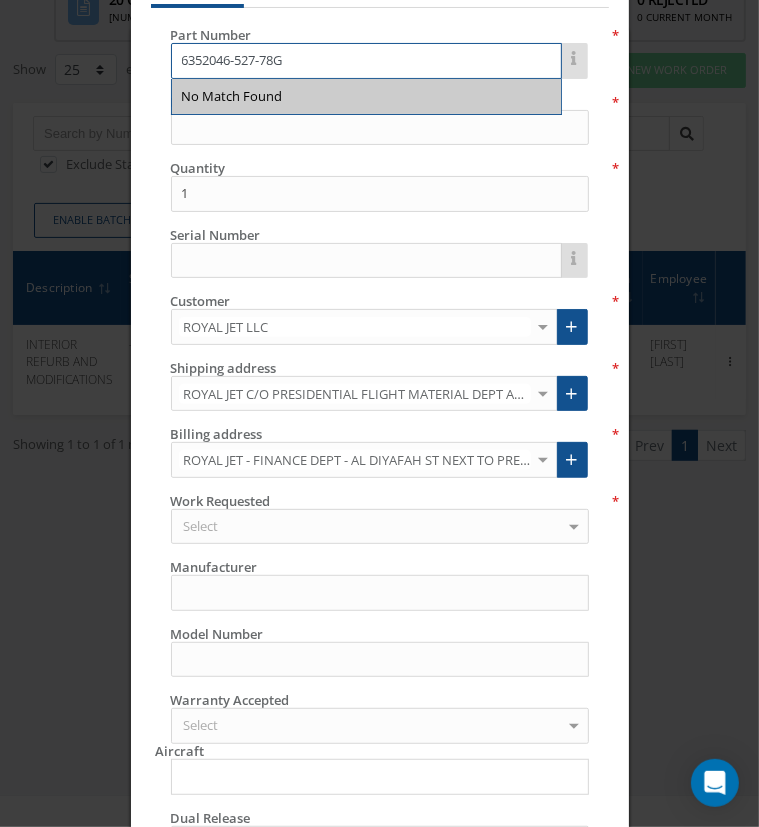 type on "6352046-527-78G" 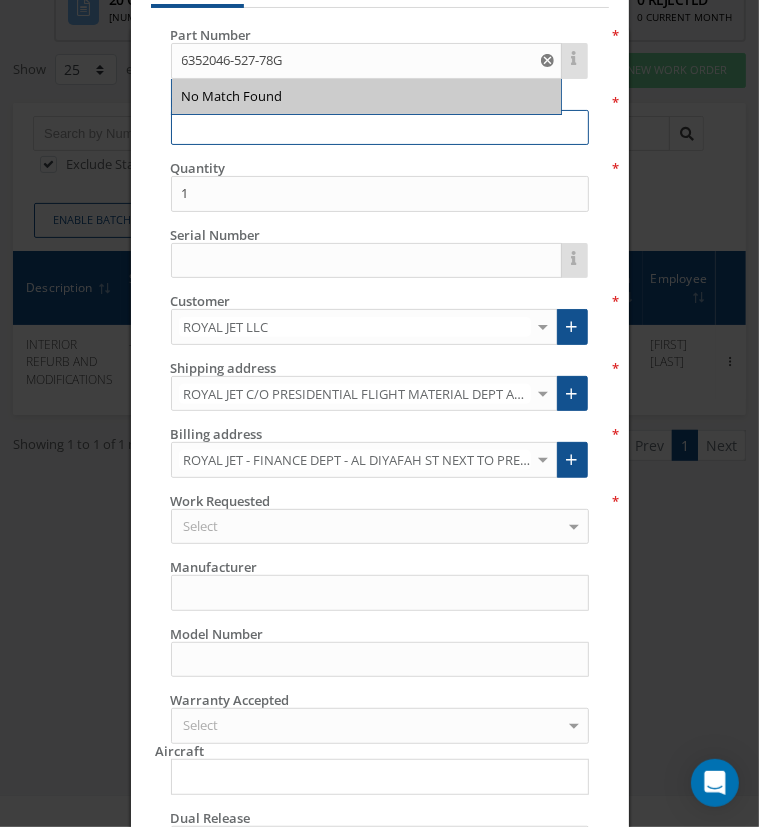 click at bounding box center (380, 128) 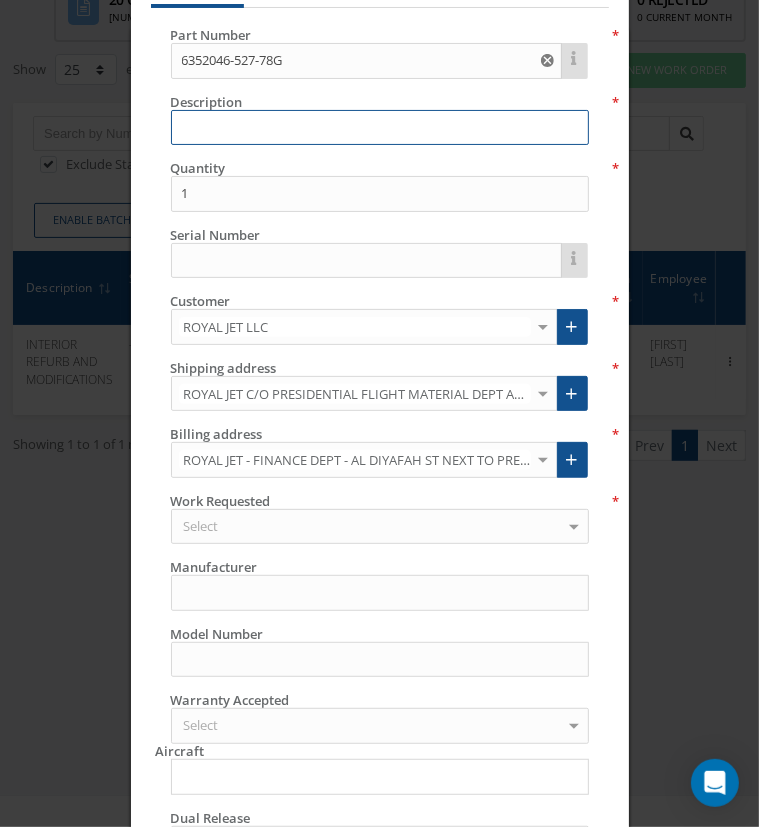 paste on "8 CELING PANEL" 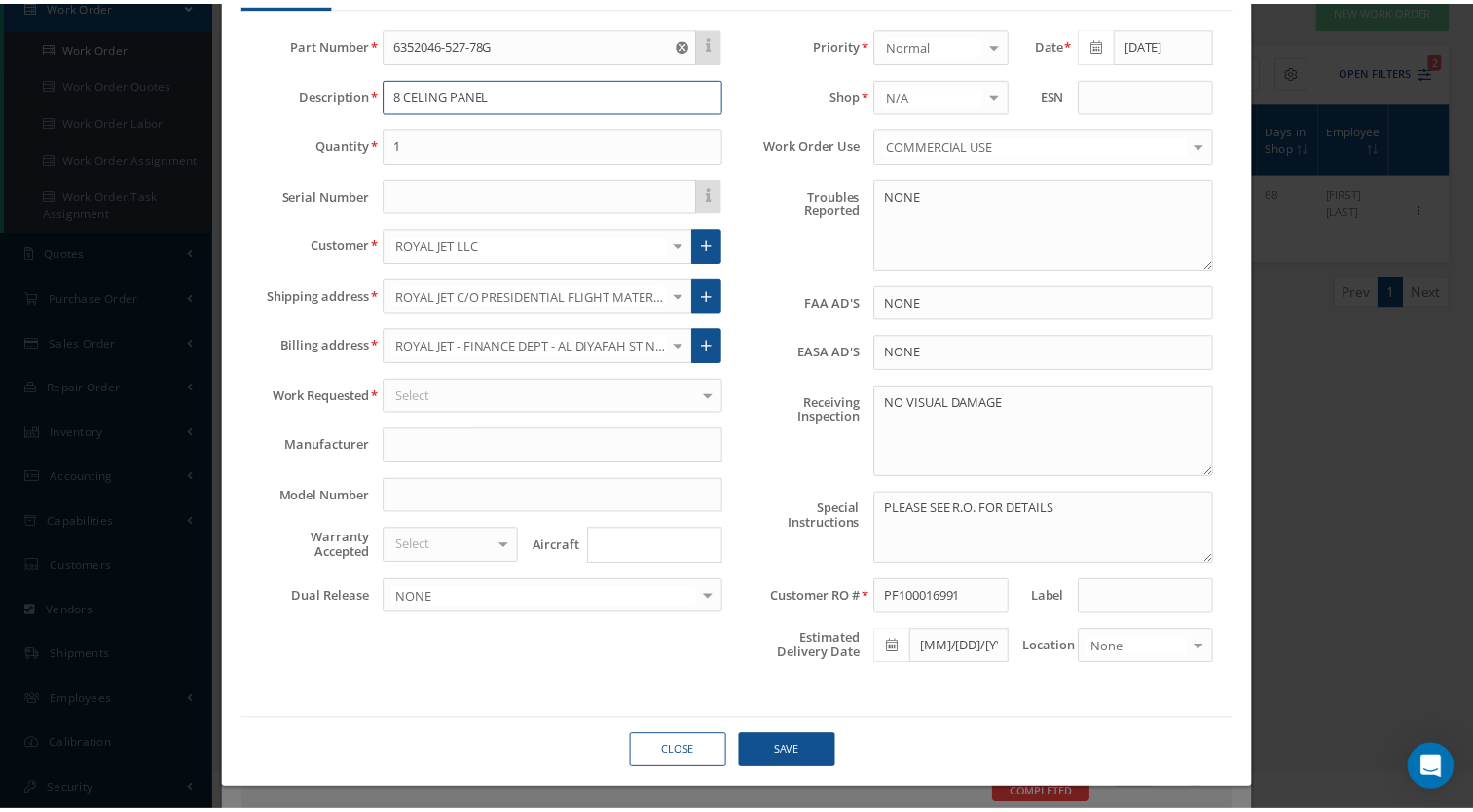 scroll, scrollTop: 0, scrollLeft: 0, axis: both 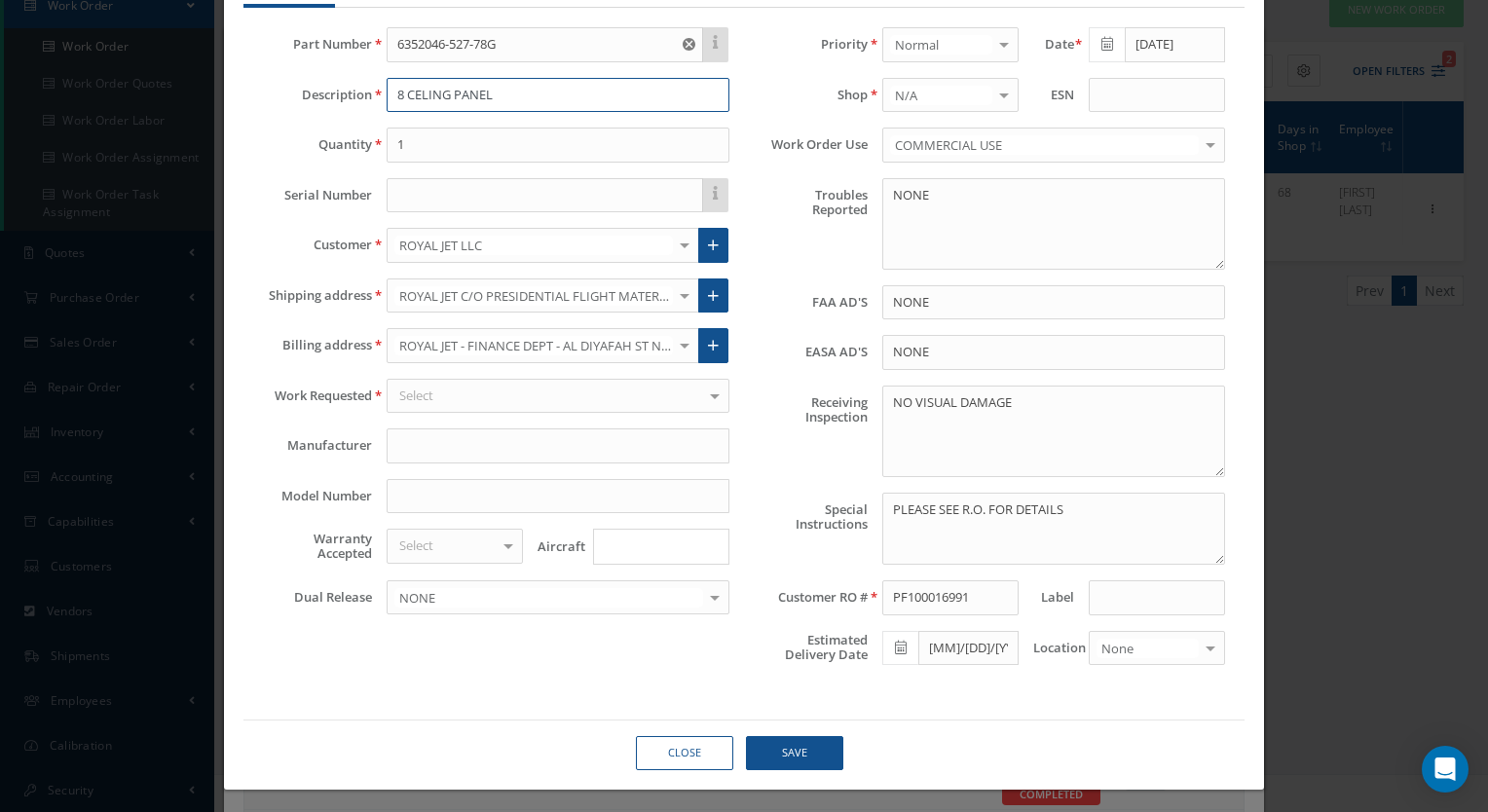 type on "8 CELING PANEL" 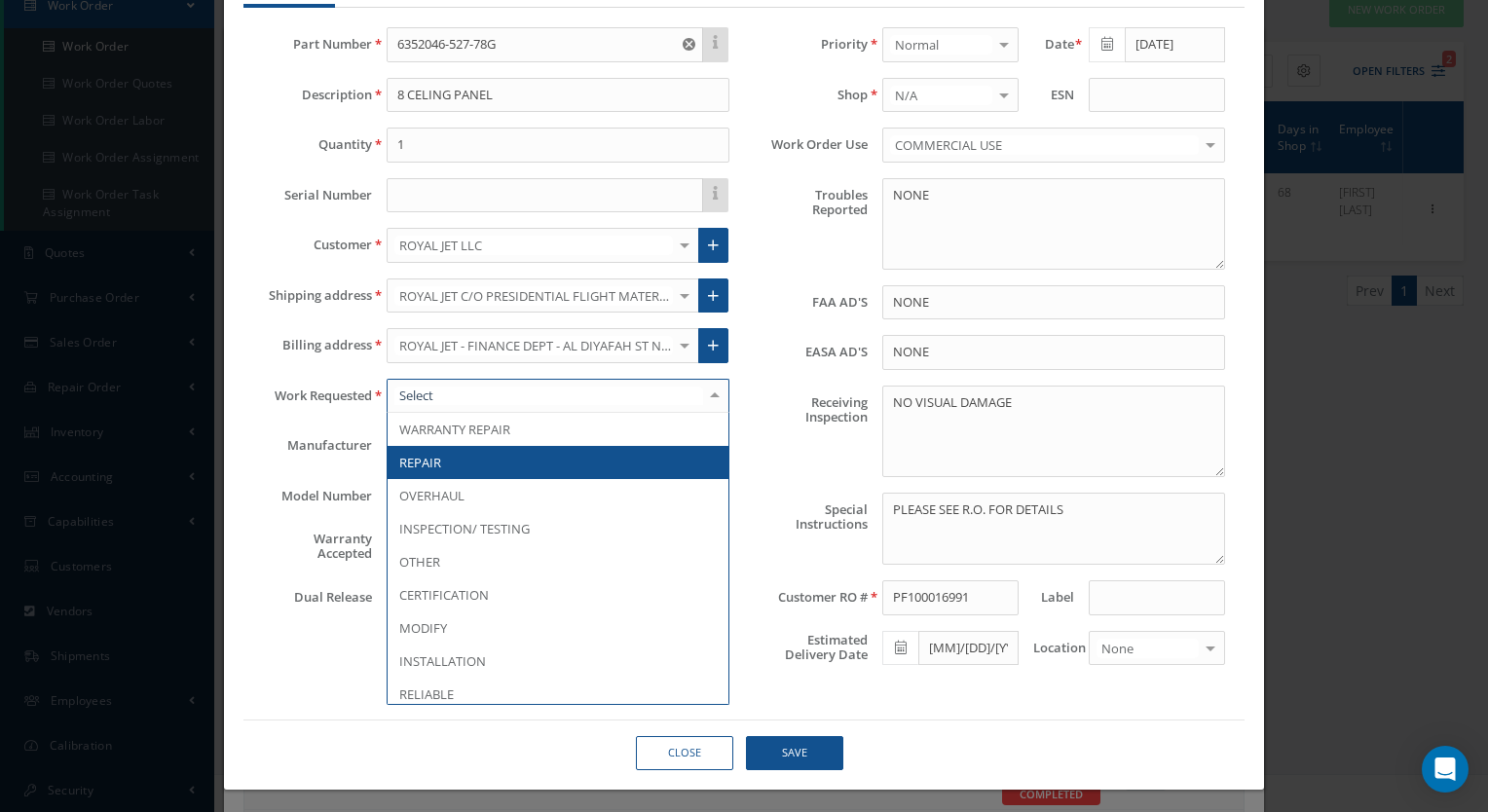 click at bounding box center (558, 396) 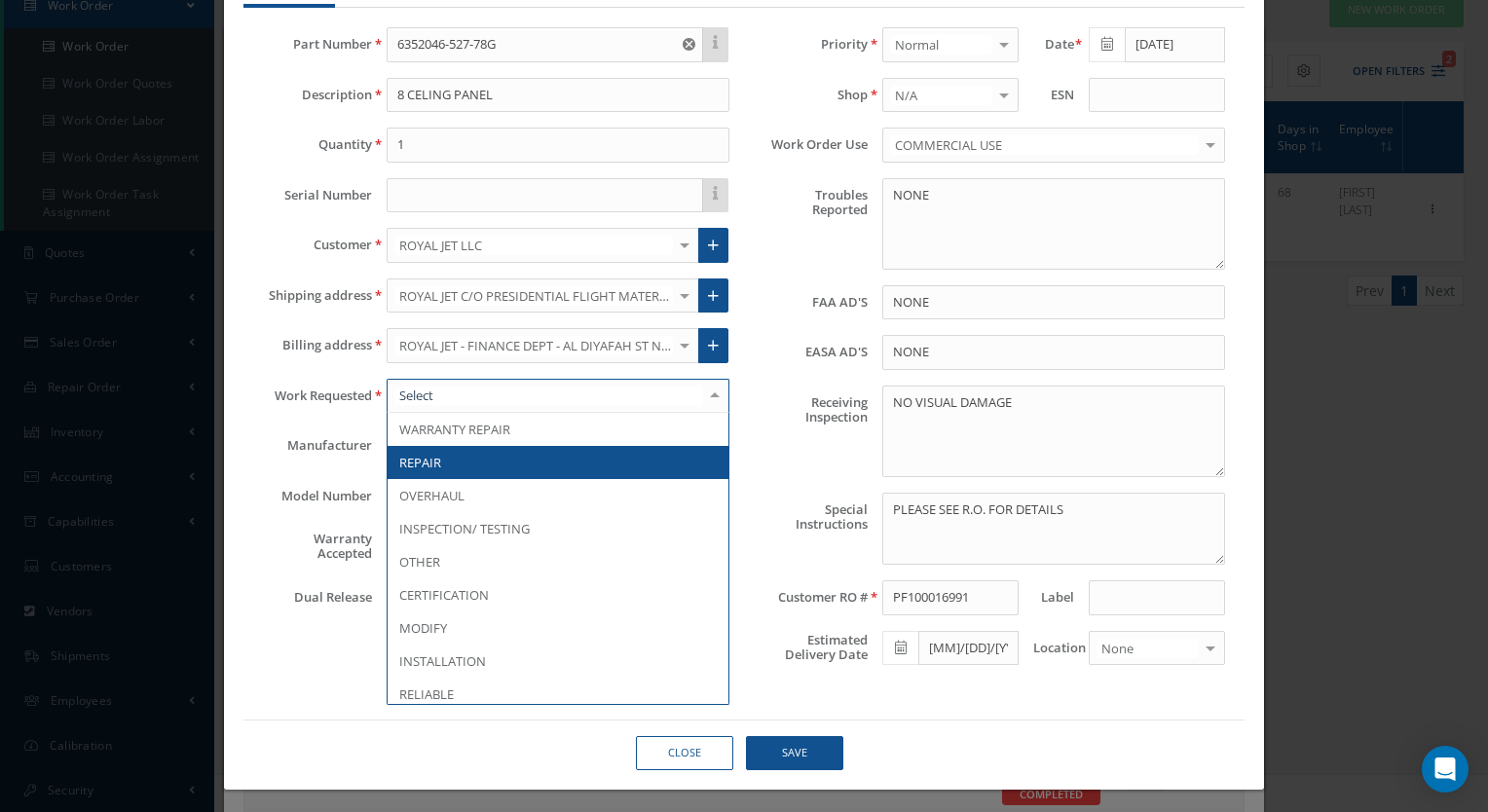 click on "REPAIR" at bounding box center [558, 462] 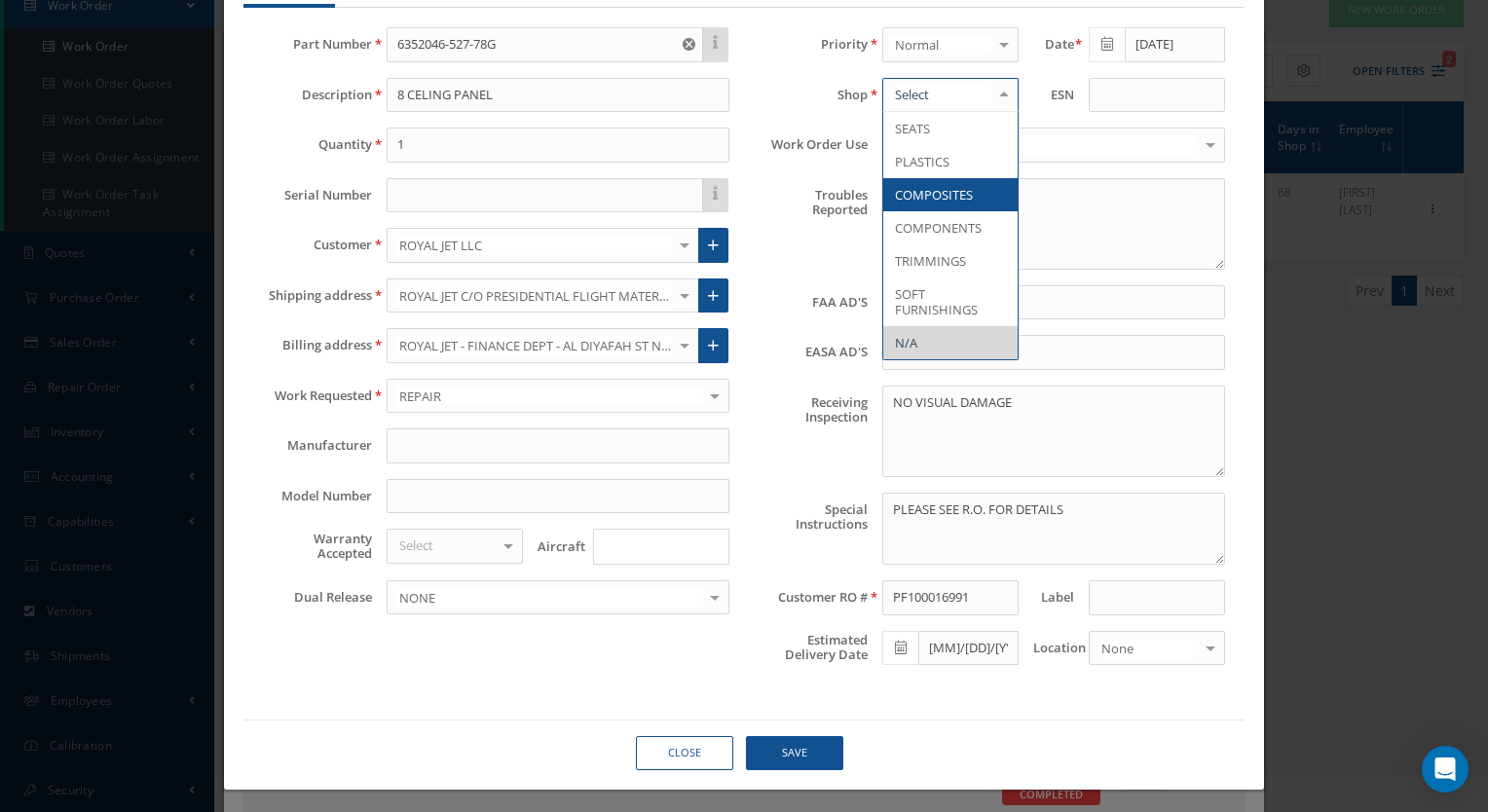 click on "COMPOSITES" at bounding box center (934, 195) 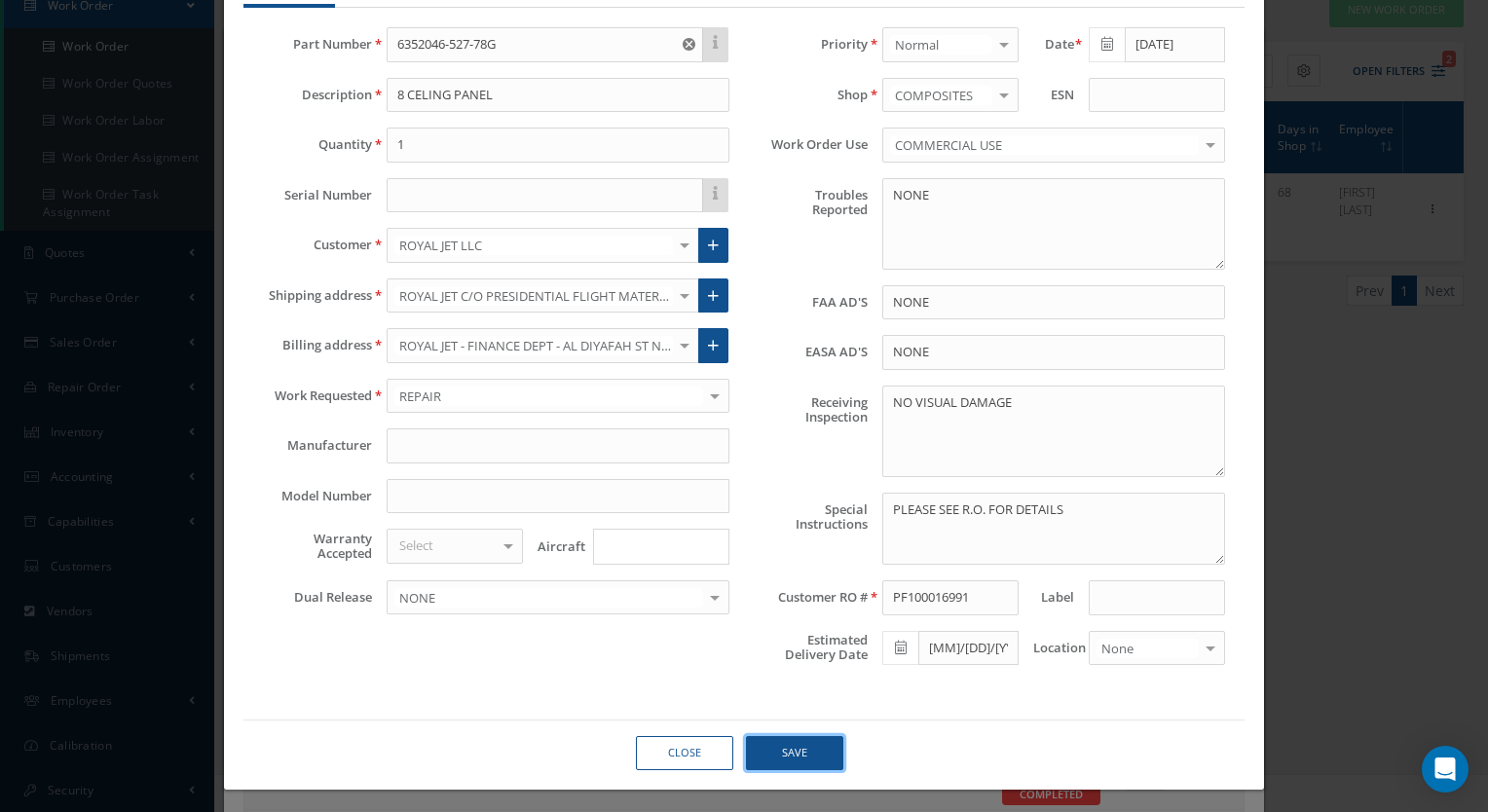 click on "Save" at bounding box center [795, 753] 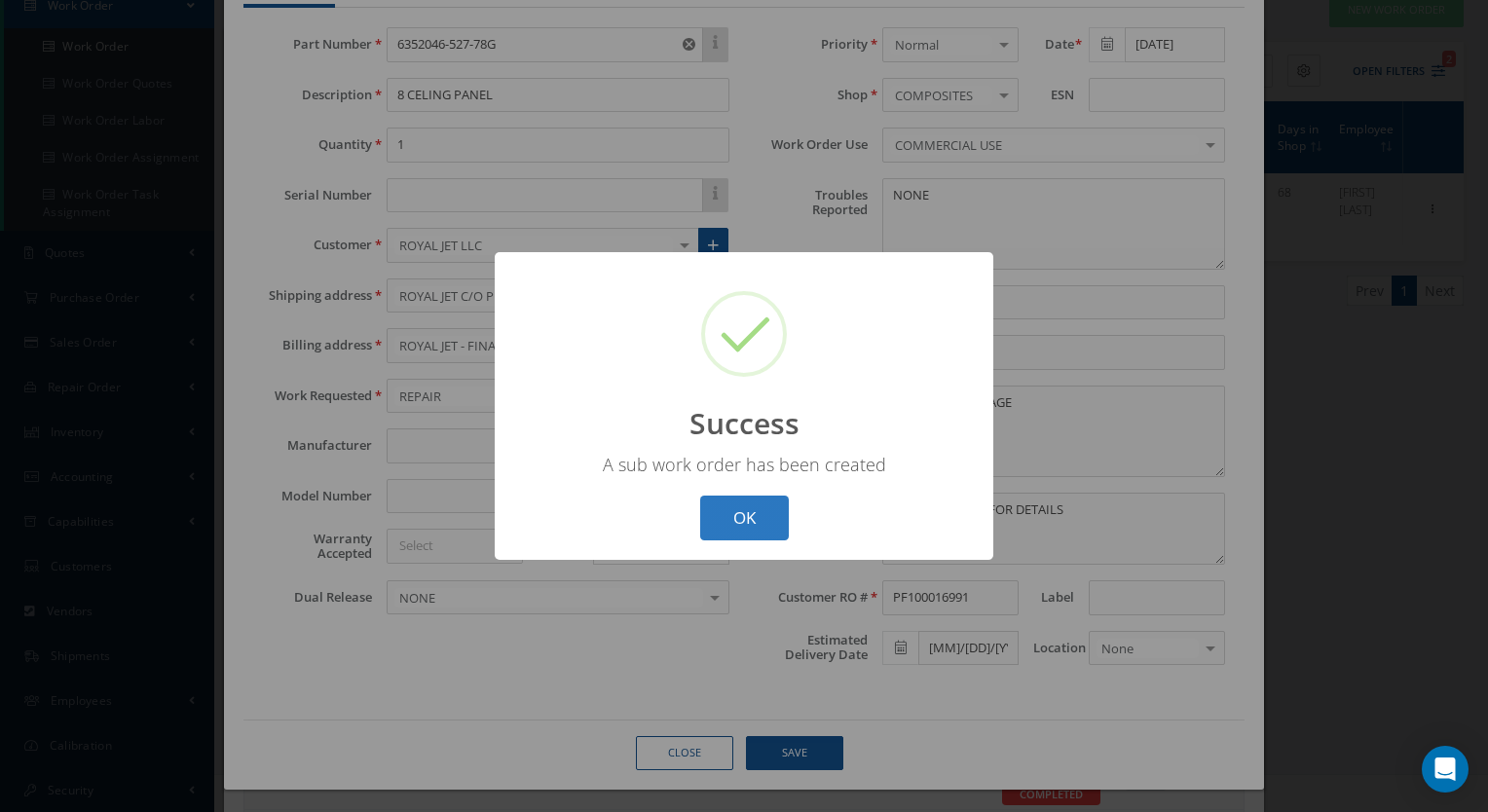 click on "OK" at bounding box center (744, 518) 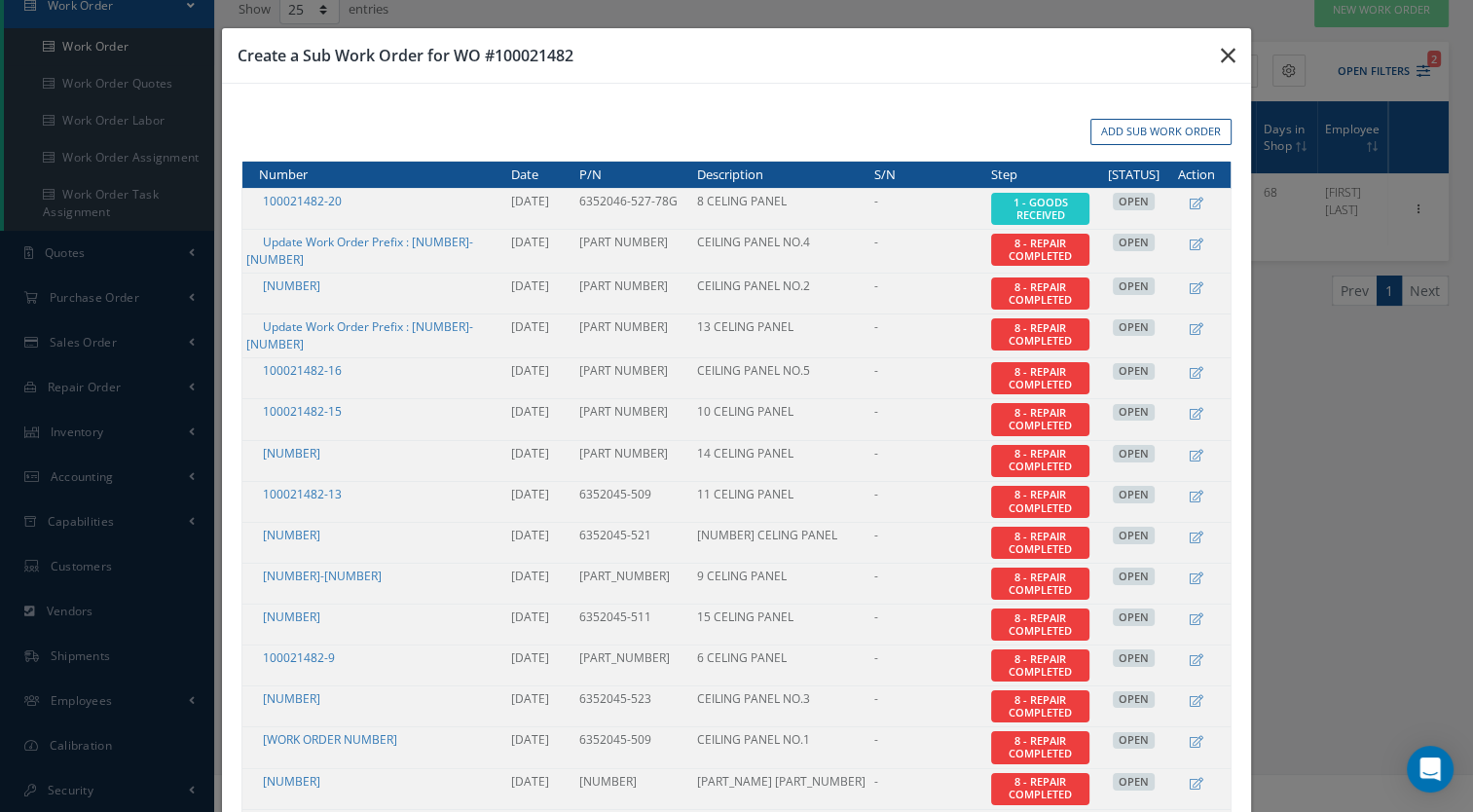 click at bounding box center [1228, 55] 